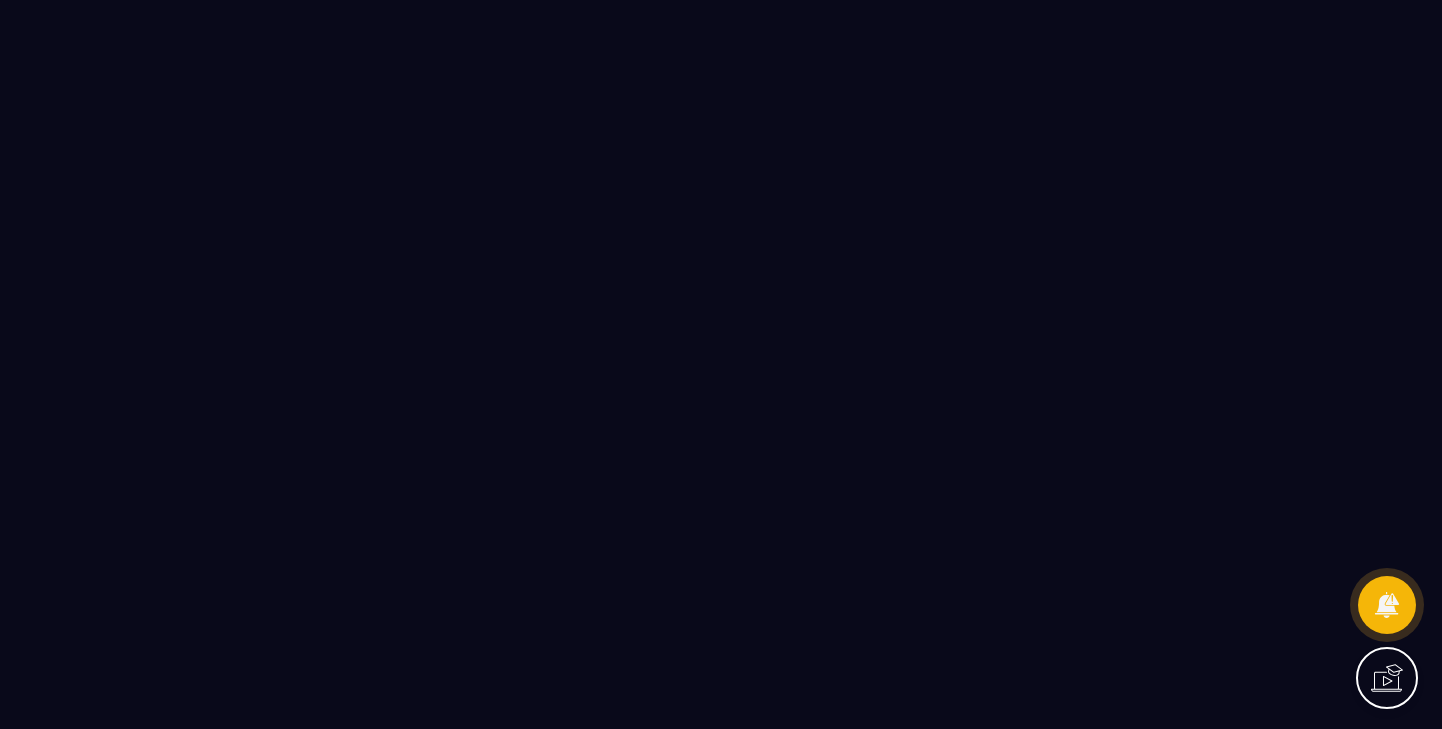scroll, scrollTop: 0, scrollLeft: 0, axis: both 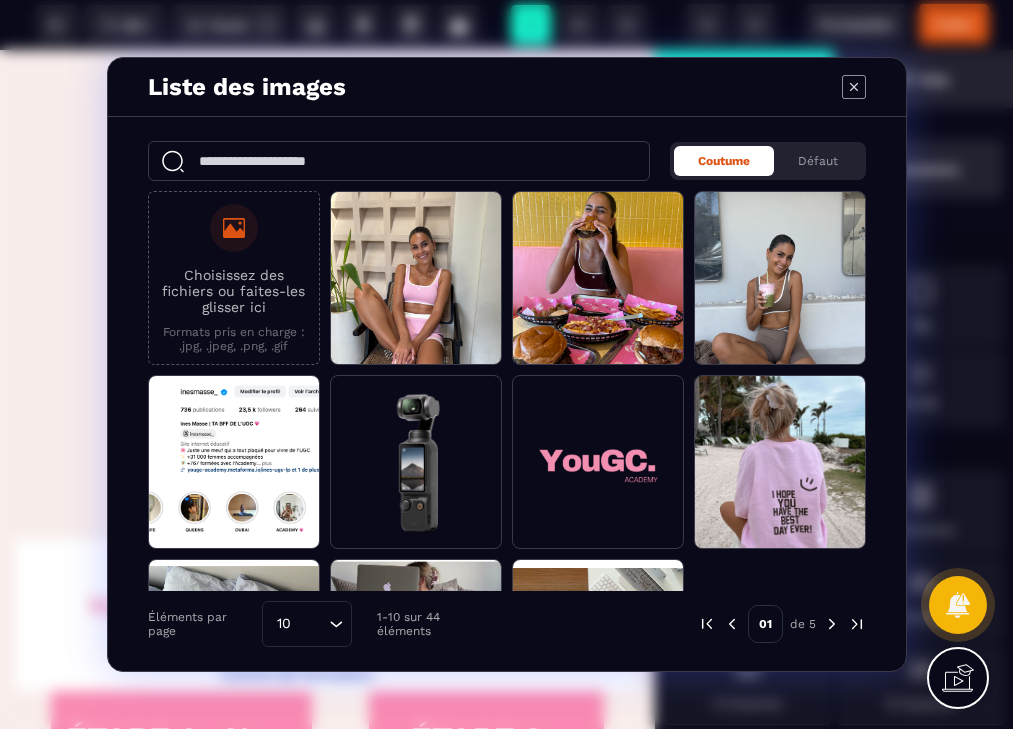 click on "Liste des images" at bounding box center (507, 87) 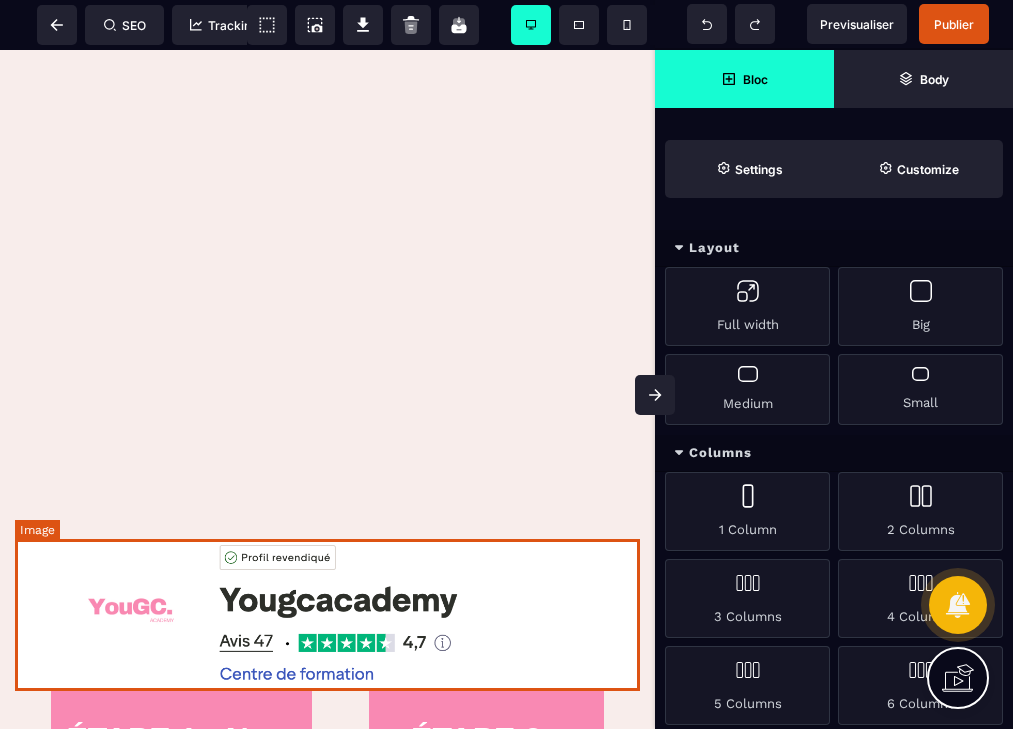 click at bounding box center [327, 615] 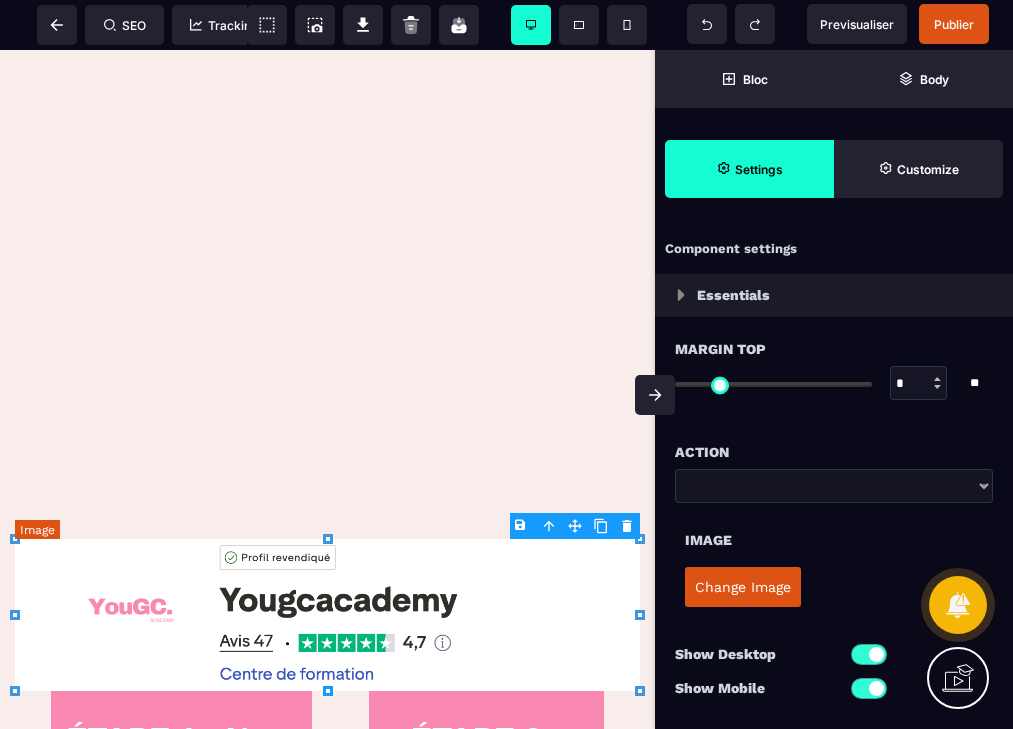type on "*" 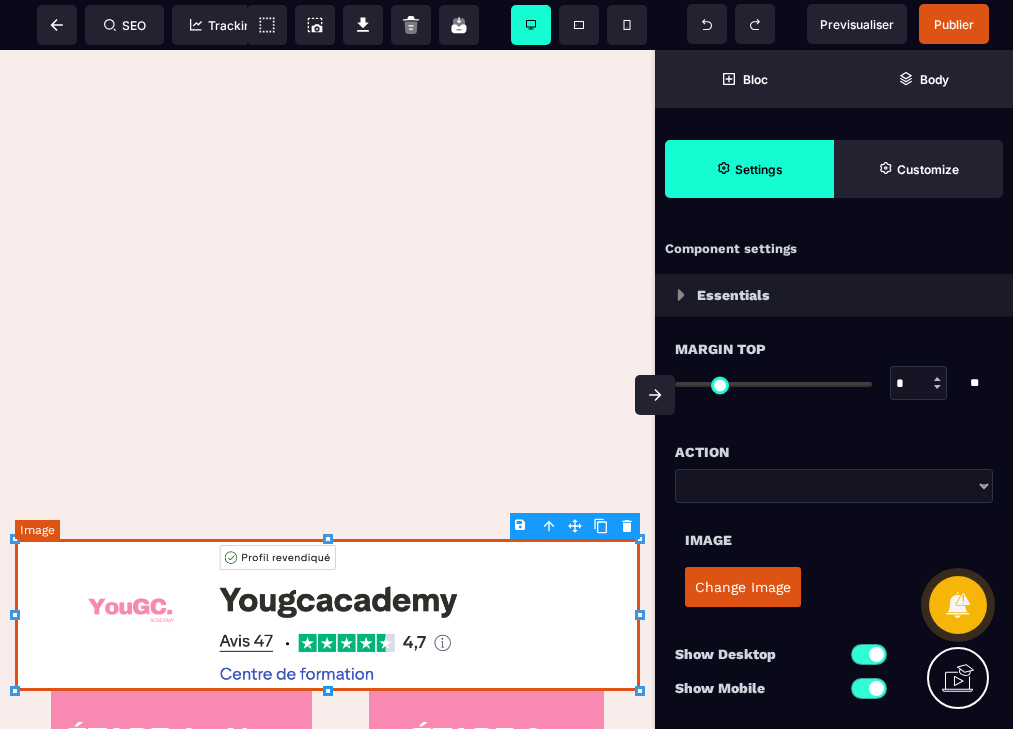 type on "****" 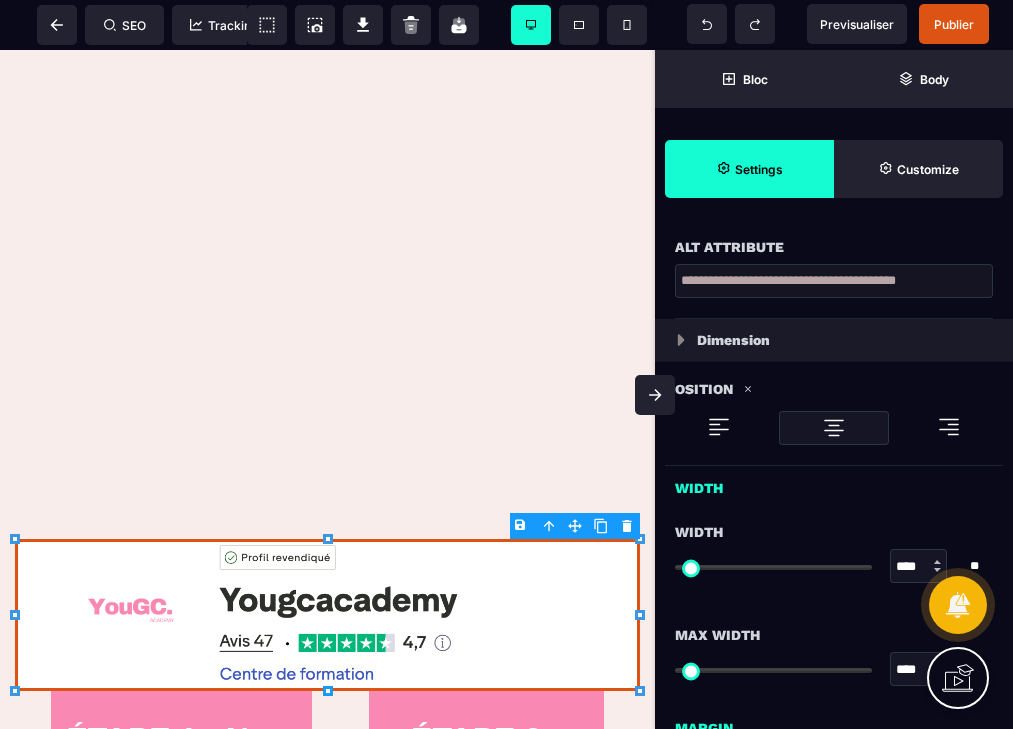 scroll, scrollTop: 551, scrollLeft: 0, axis: vertical 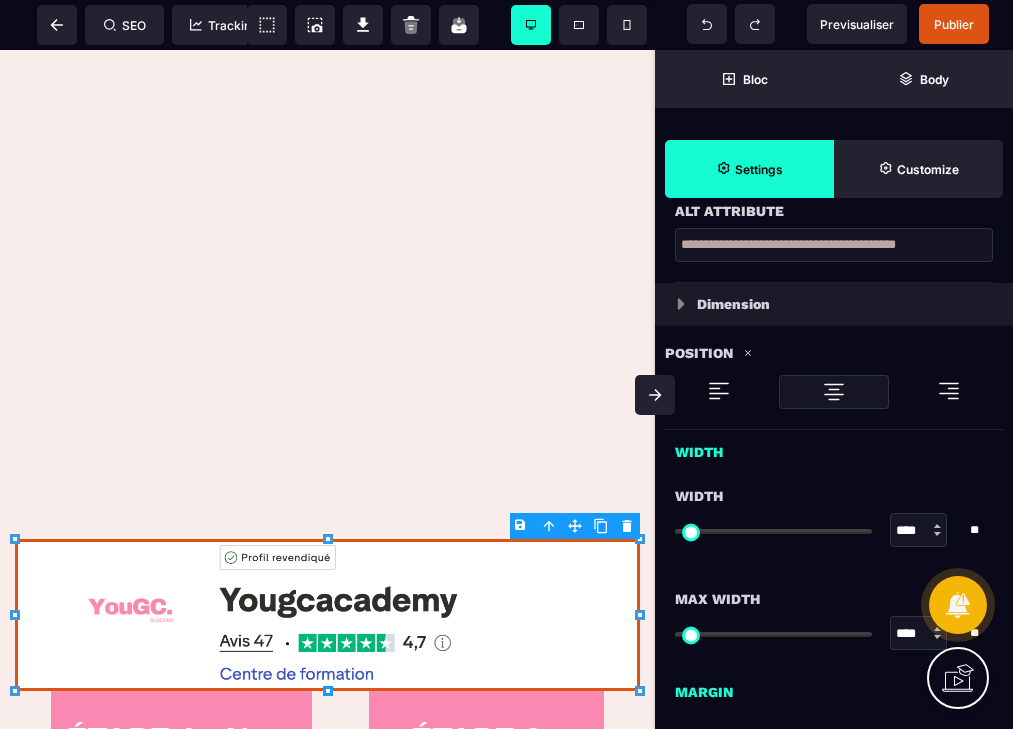 type on "**" 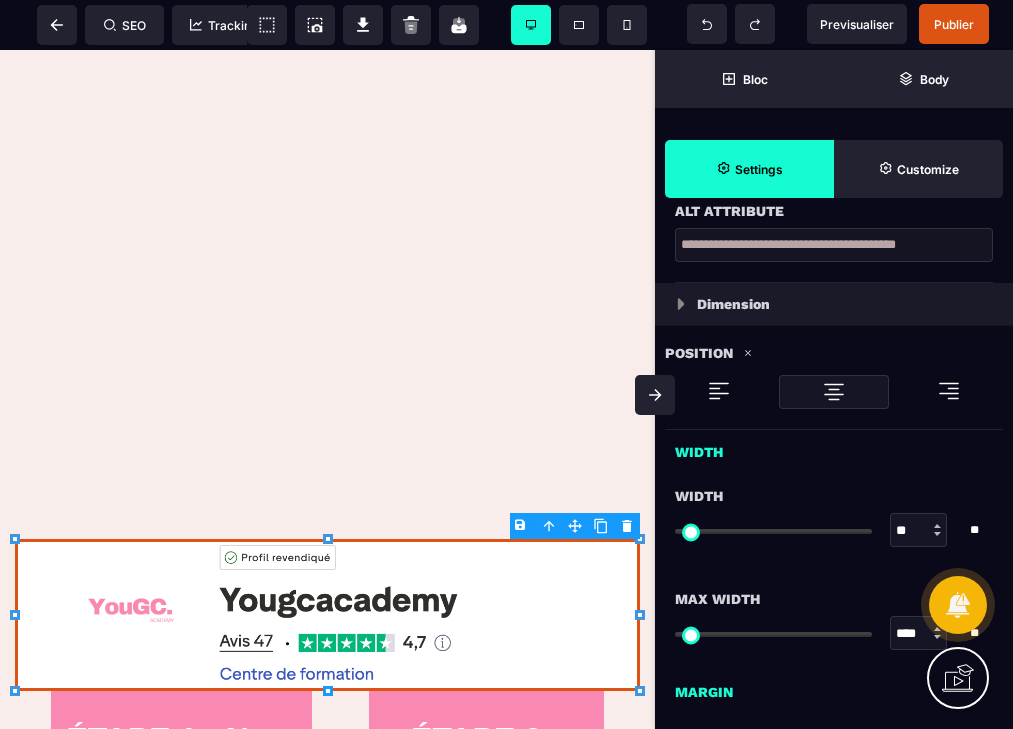type on "**" 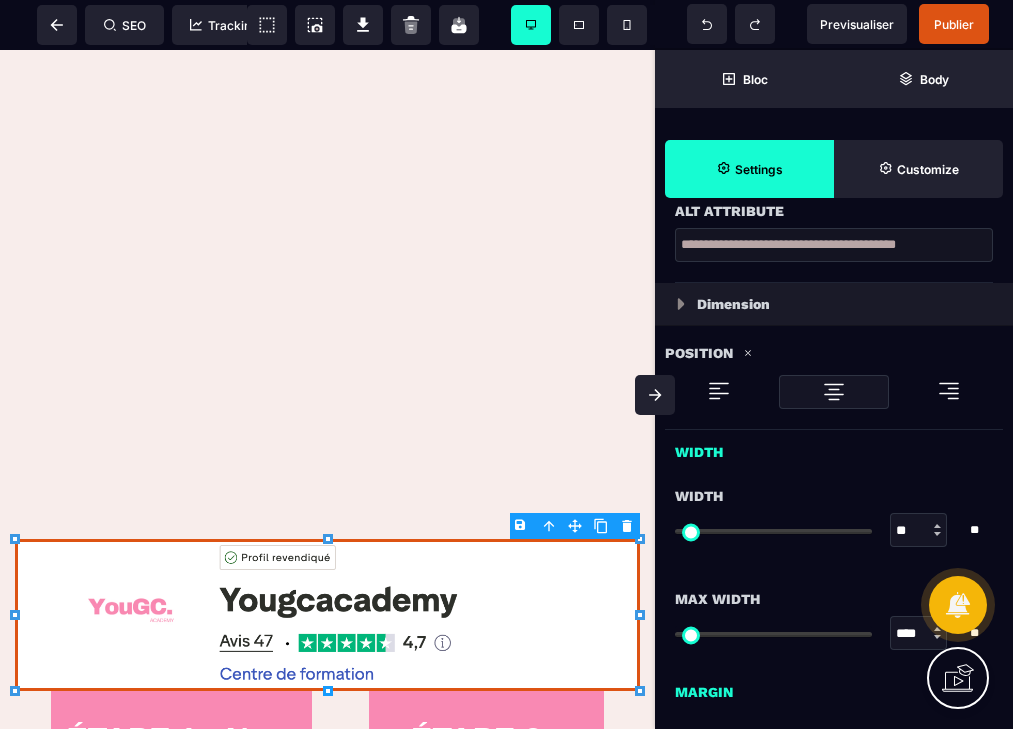 type on "**" 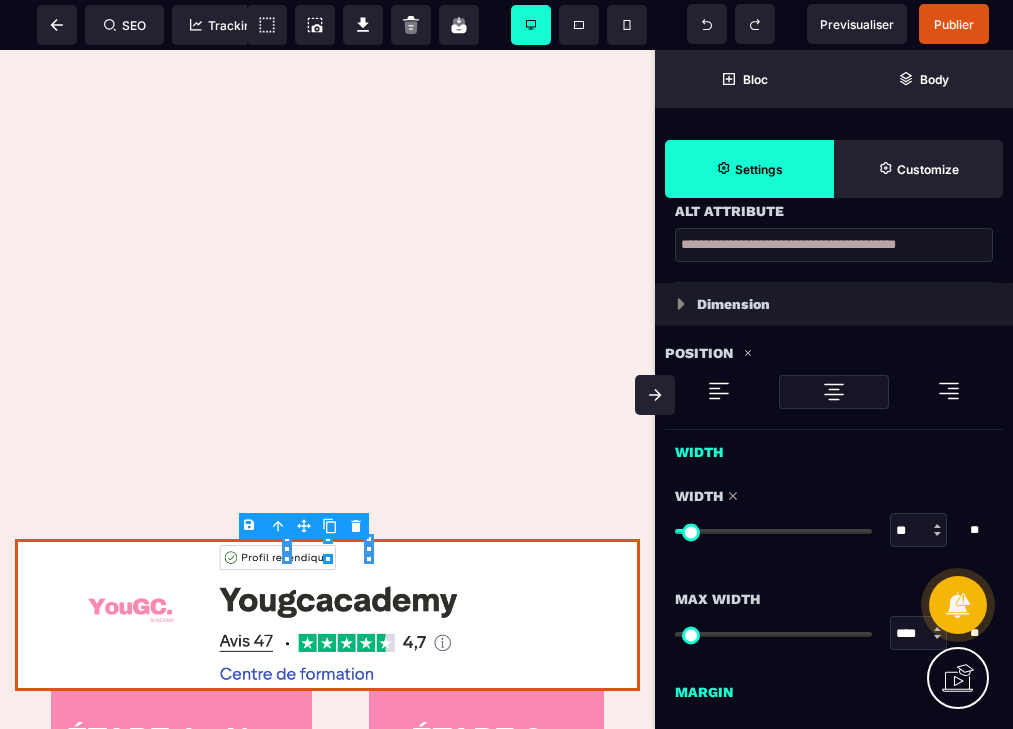type on "***" 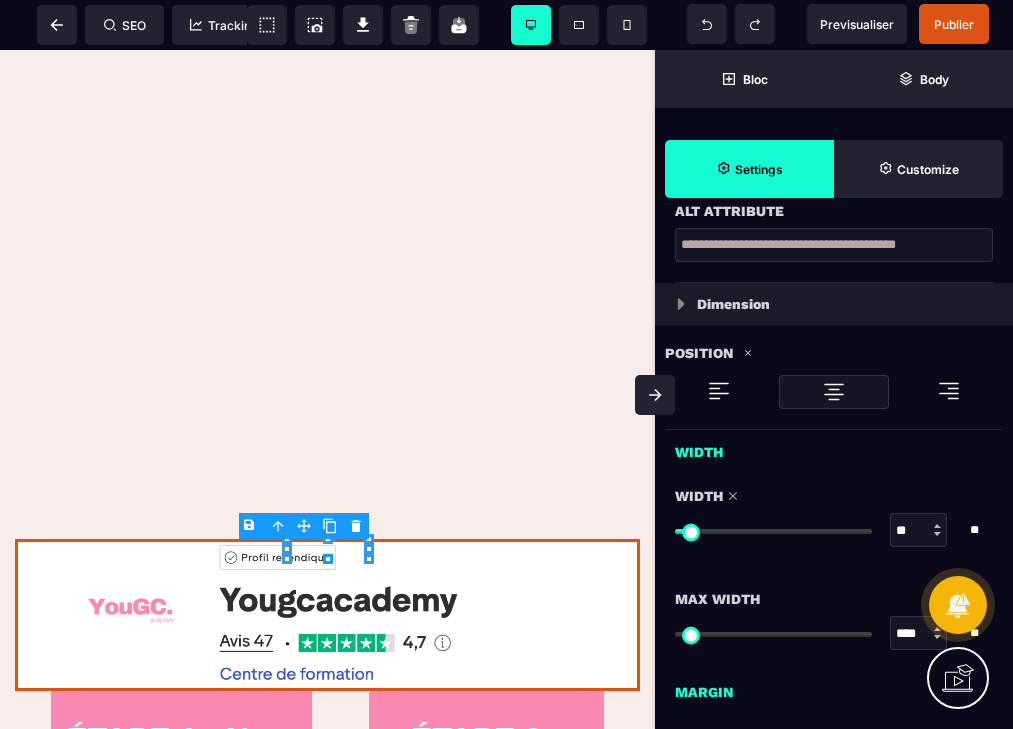 type on "***" 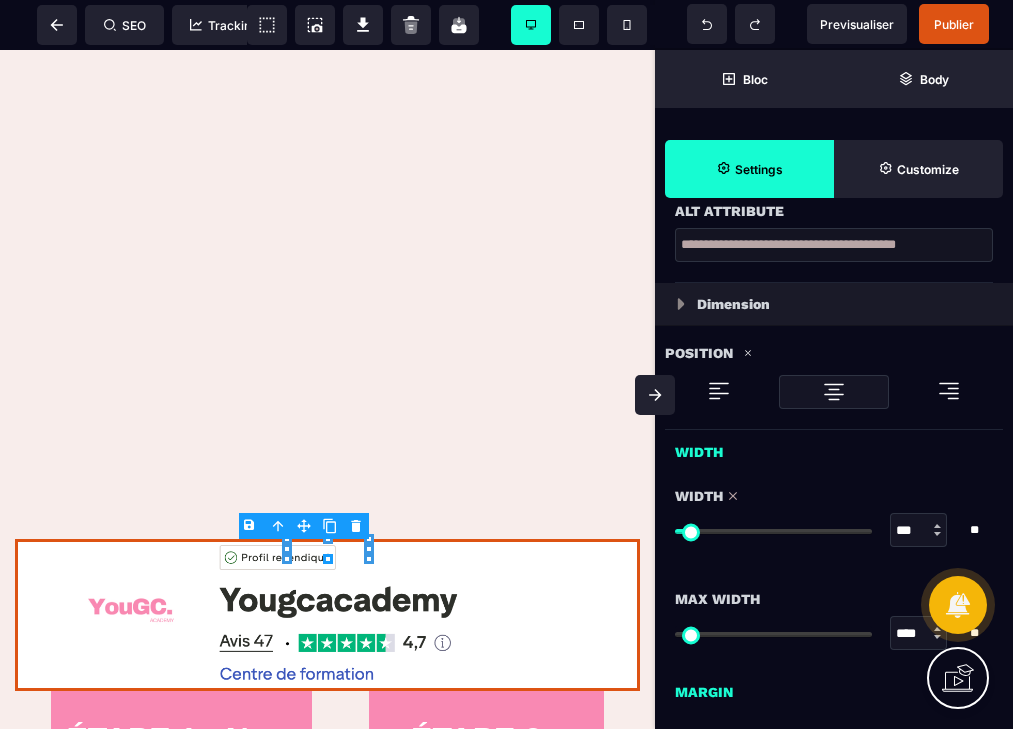 type on "***" 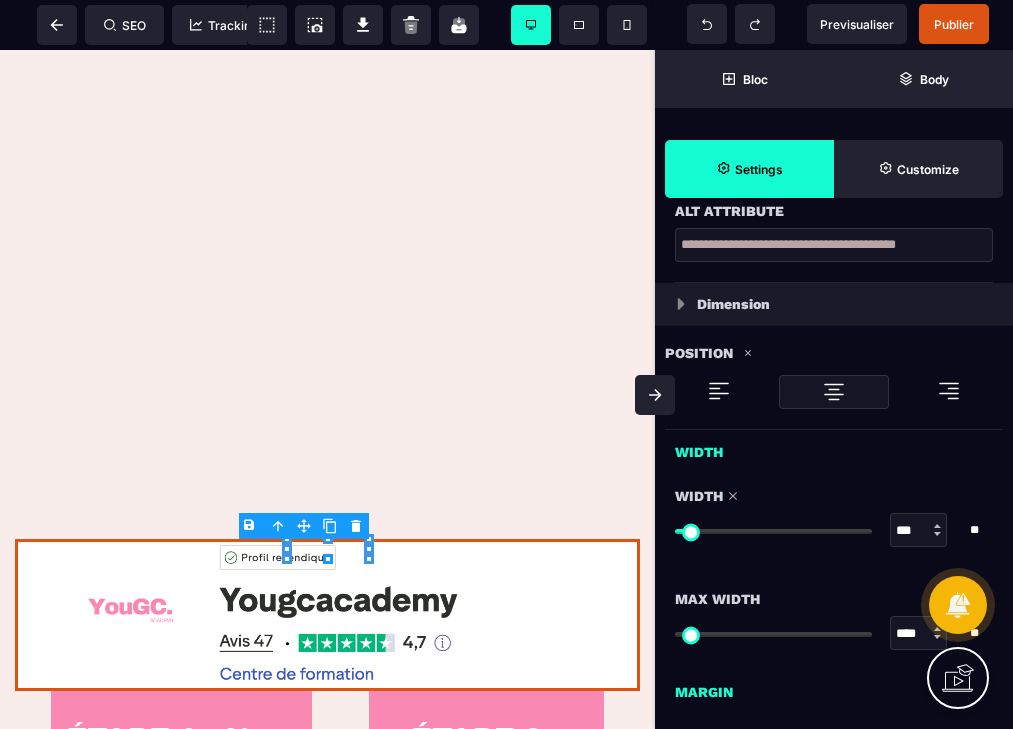 type on "***" 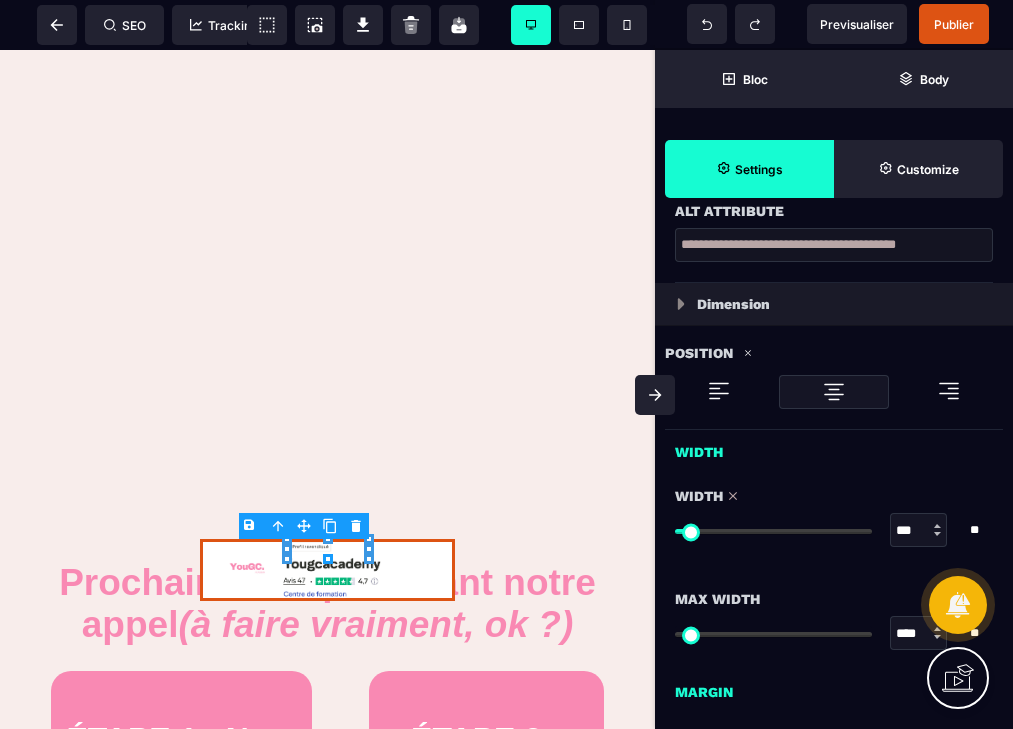 type on "***" 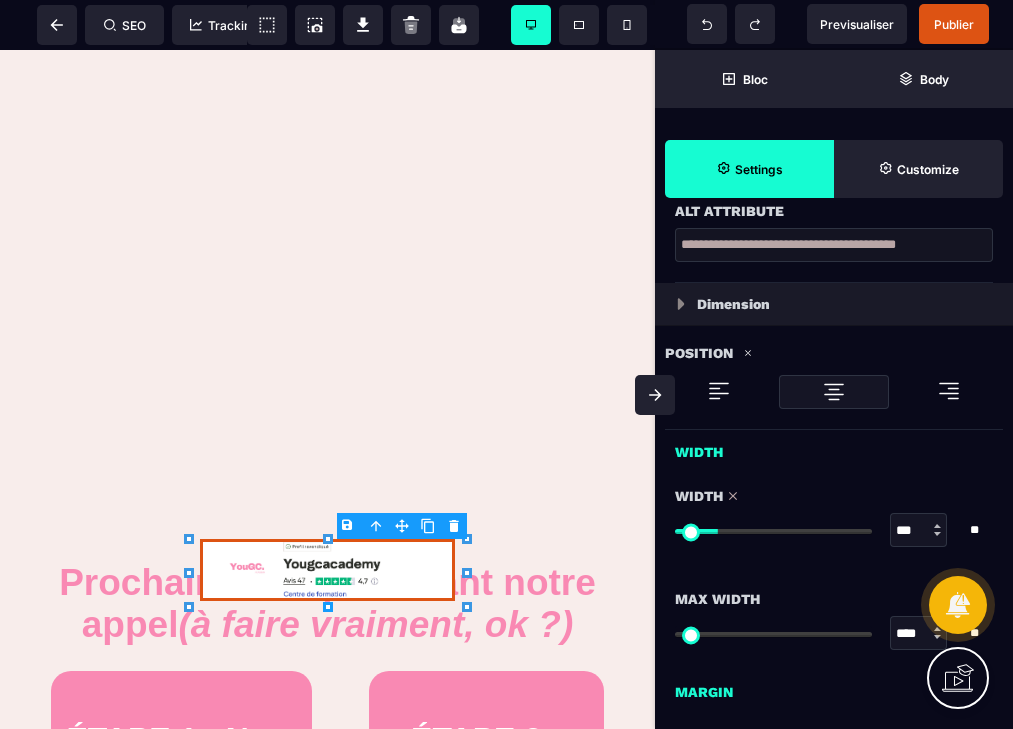 type on "***" 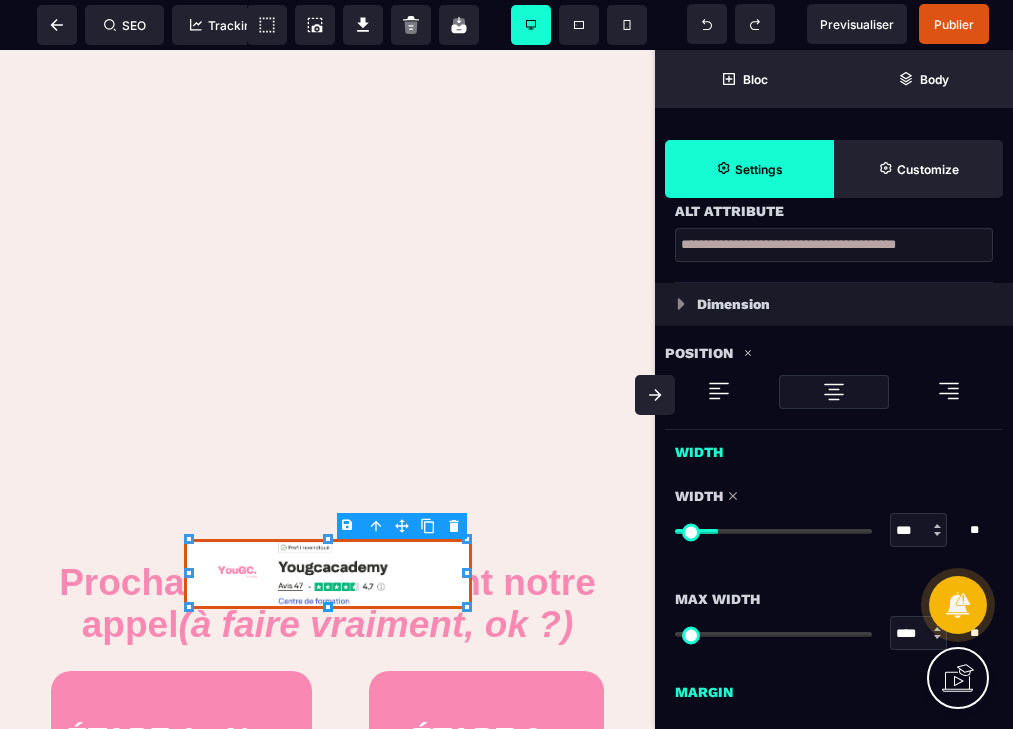 type on "***" 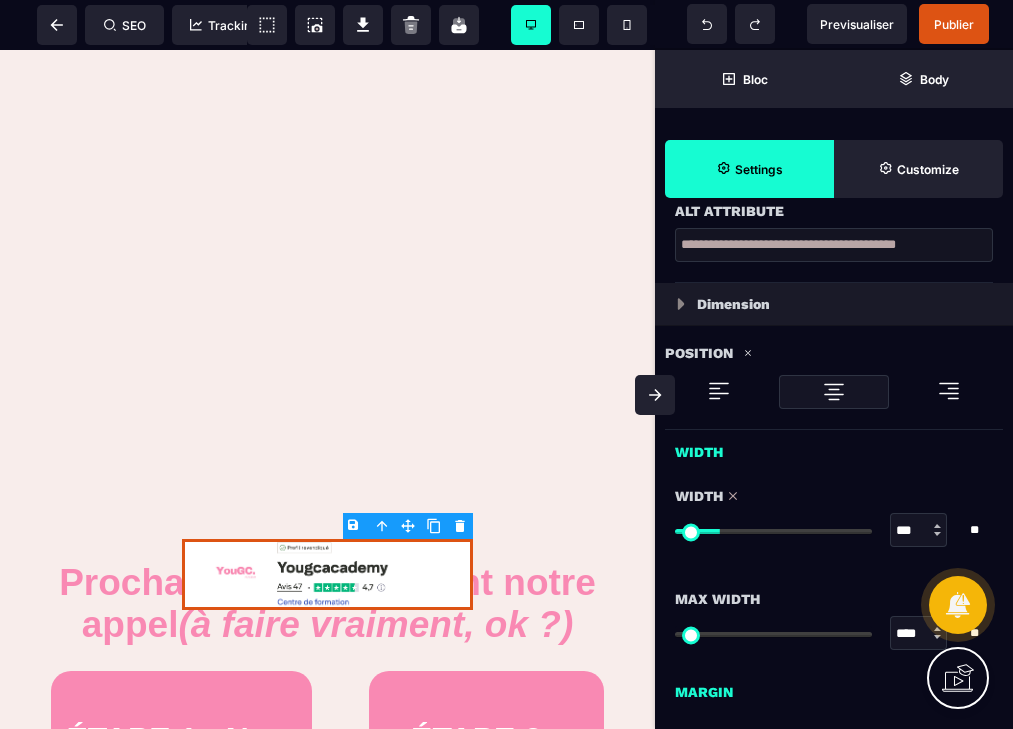 type on "***" 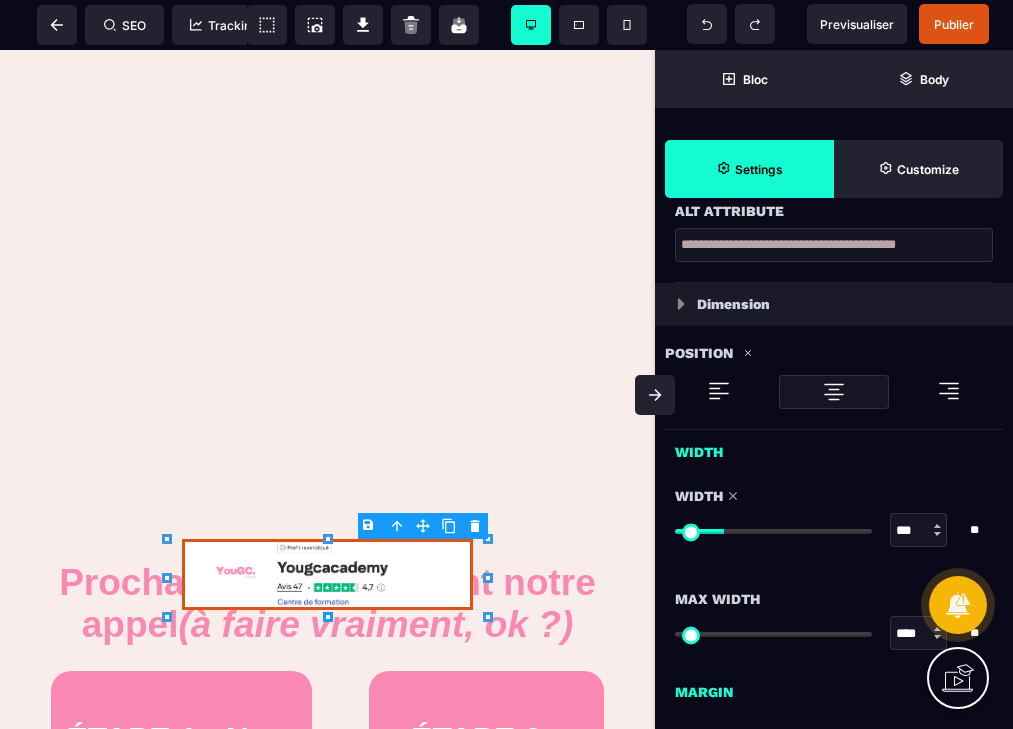 type on "***" 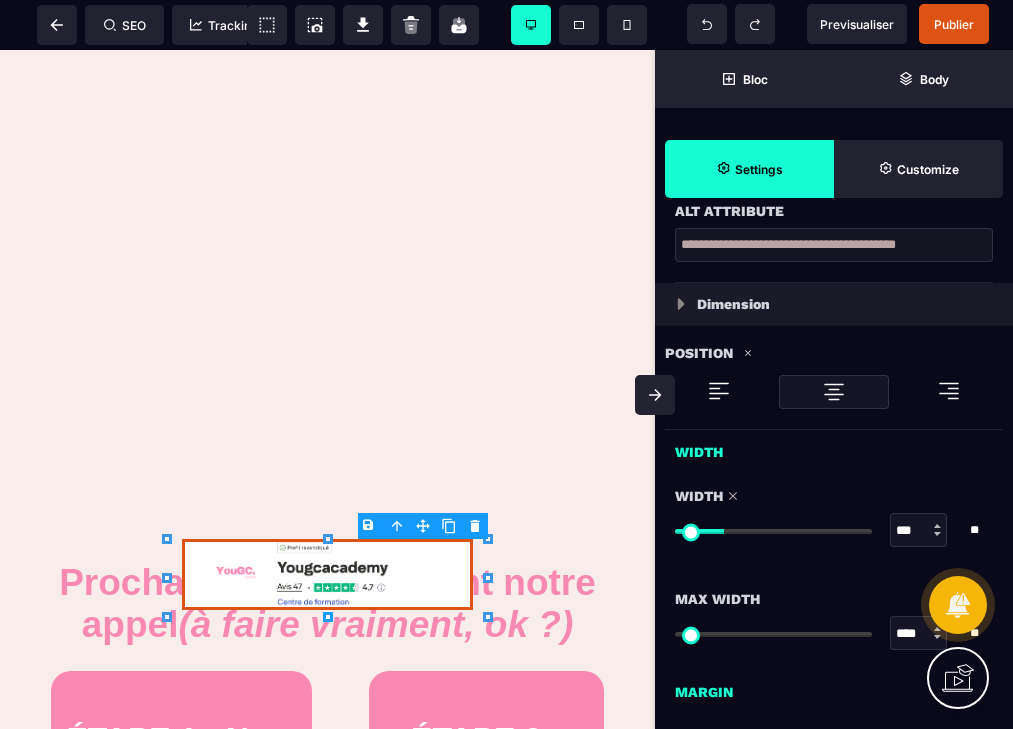 type on "***" 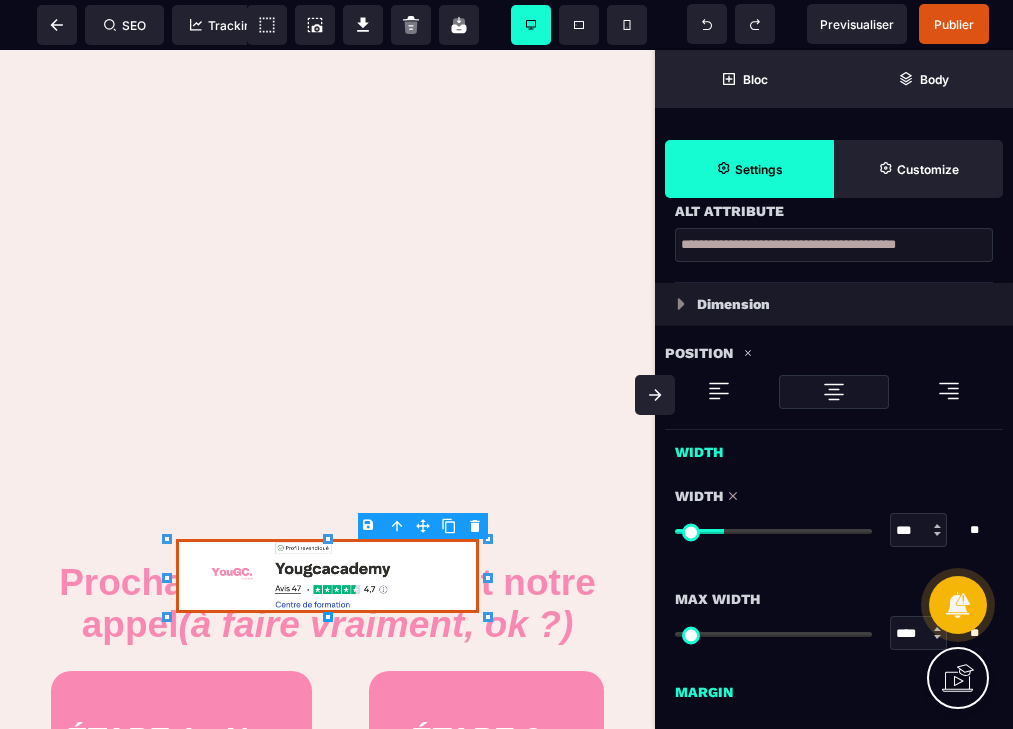type on "***" 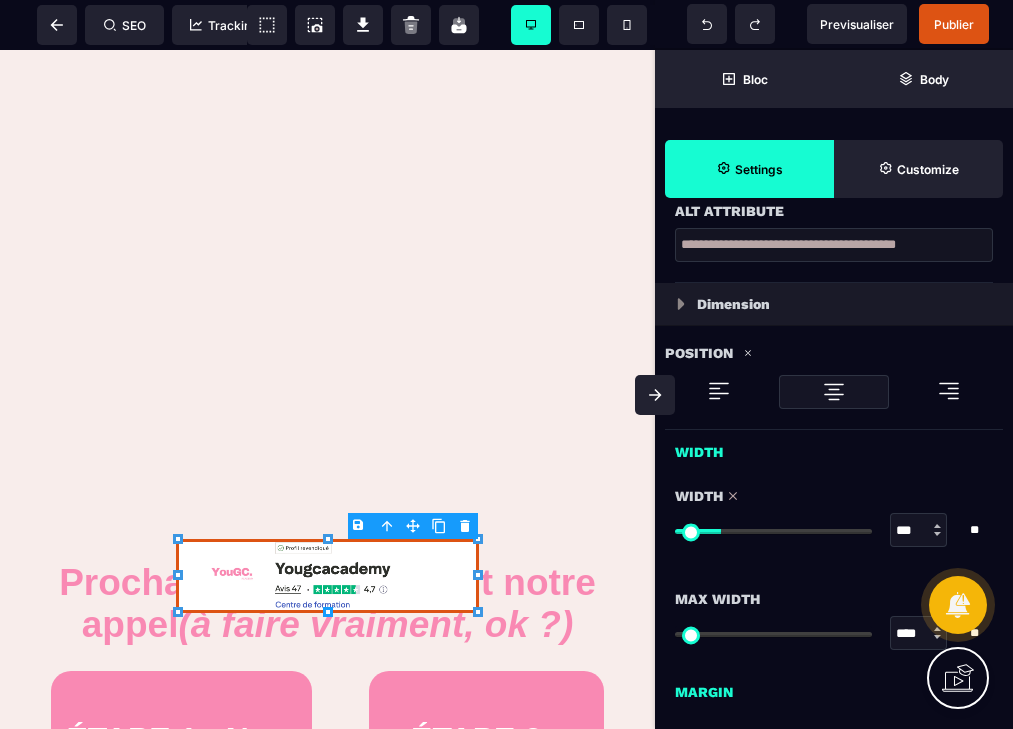 type on "***" 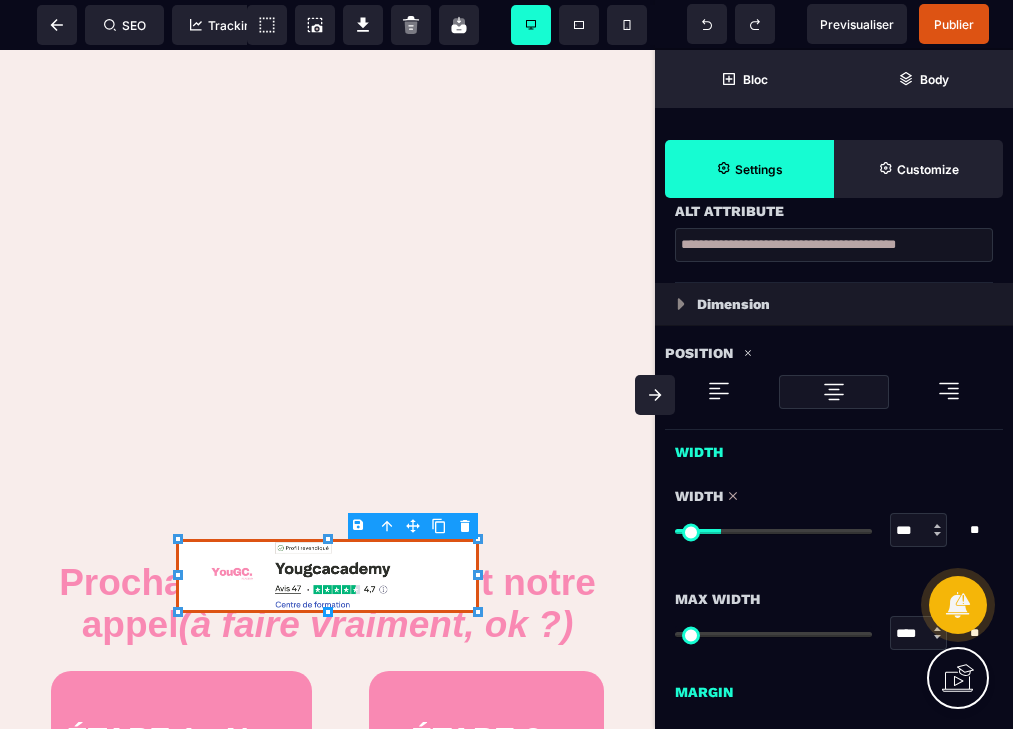 type on "***" 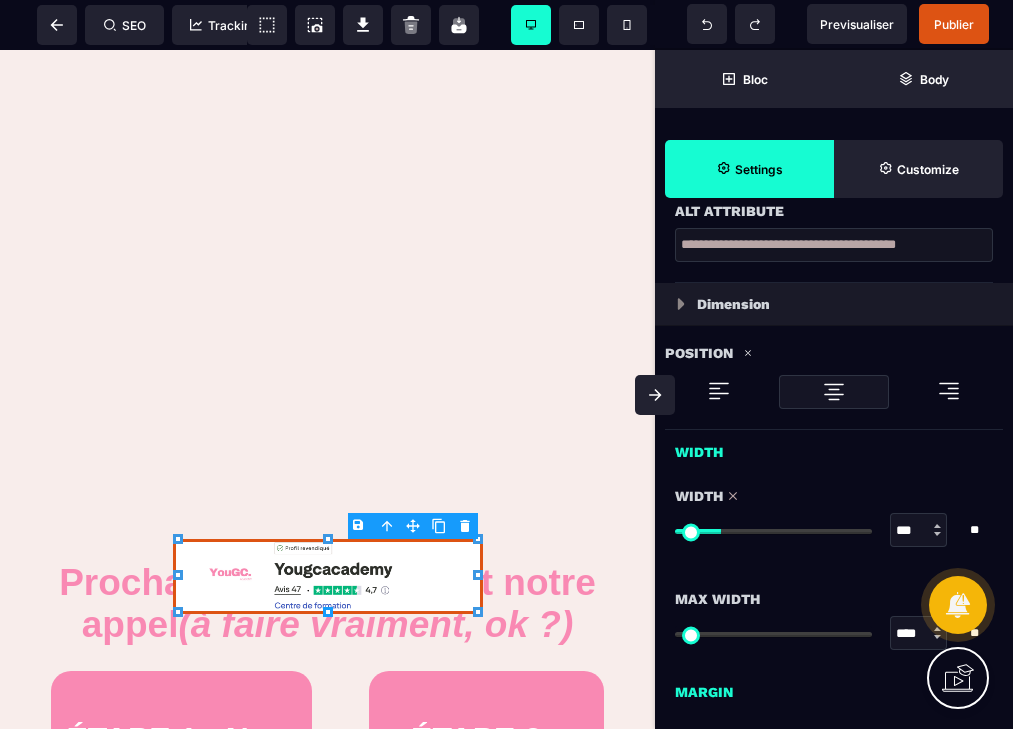 type on "***" 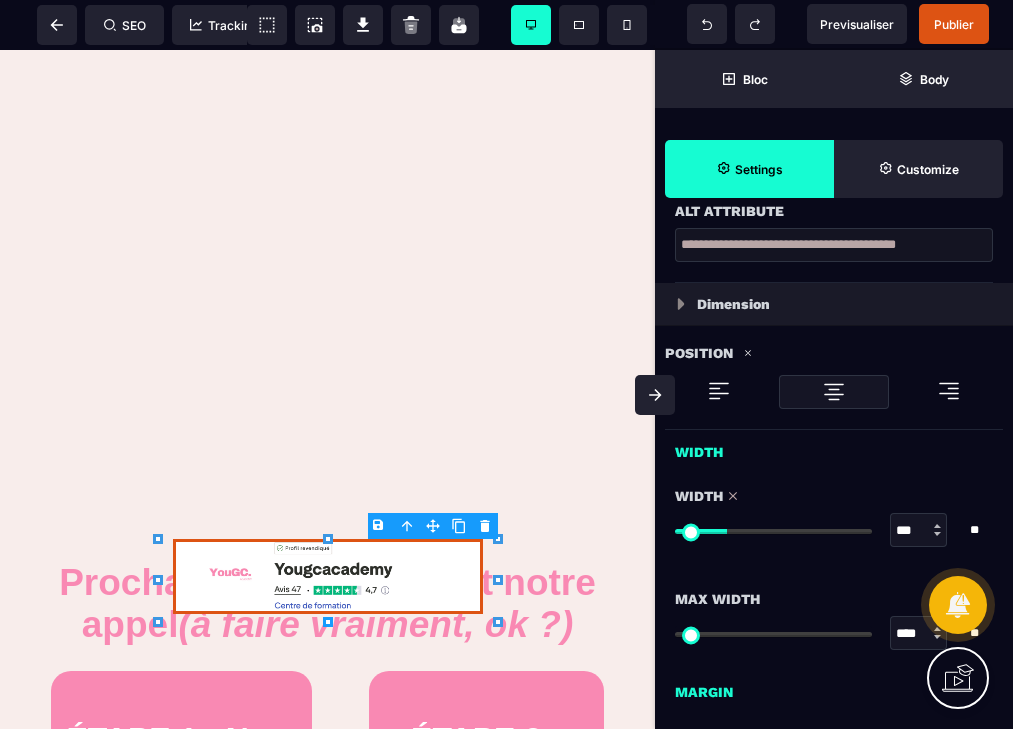type on "***" 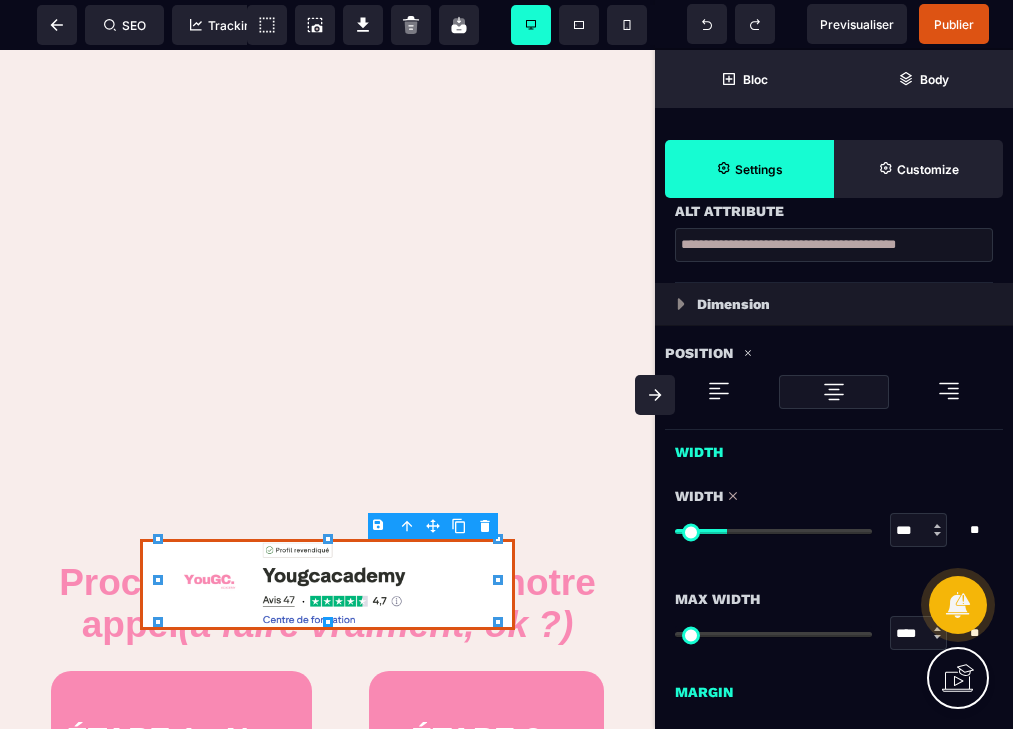 type on "***" 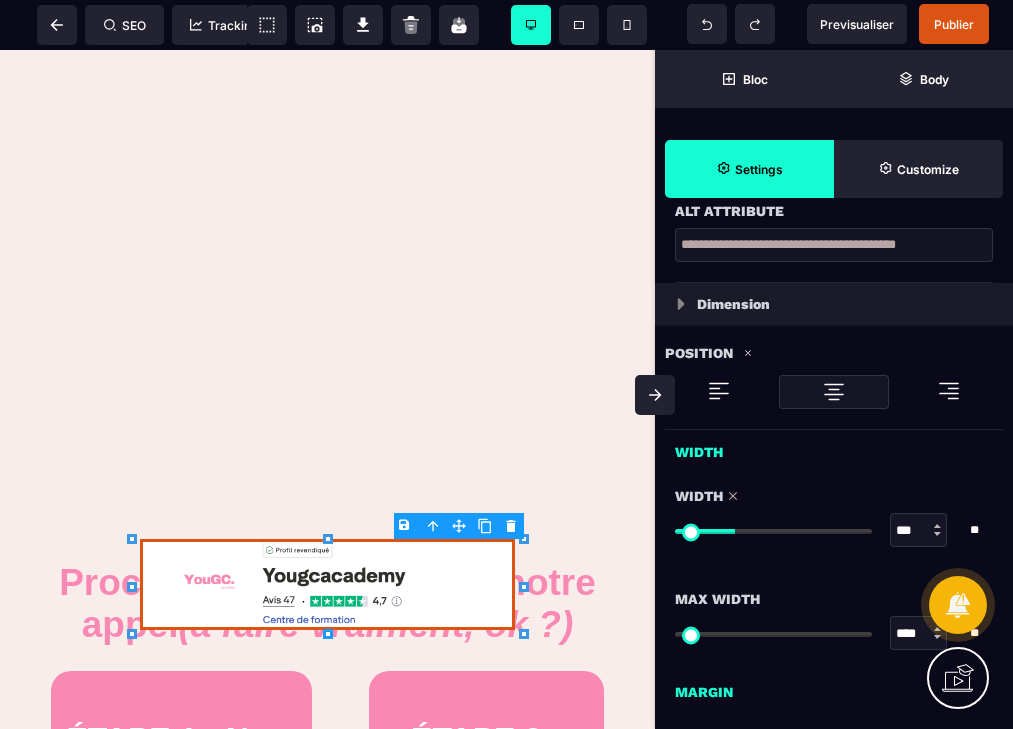 type on "***" 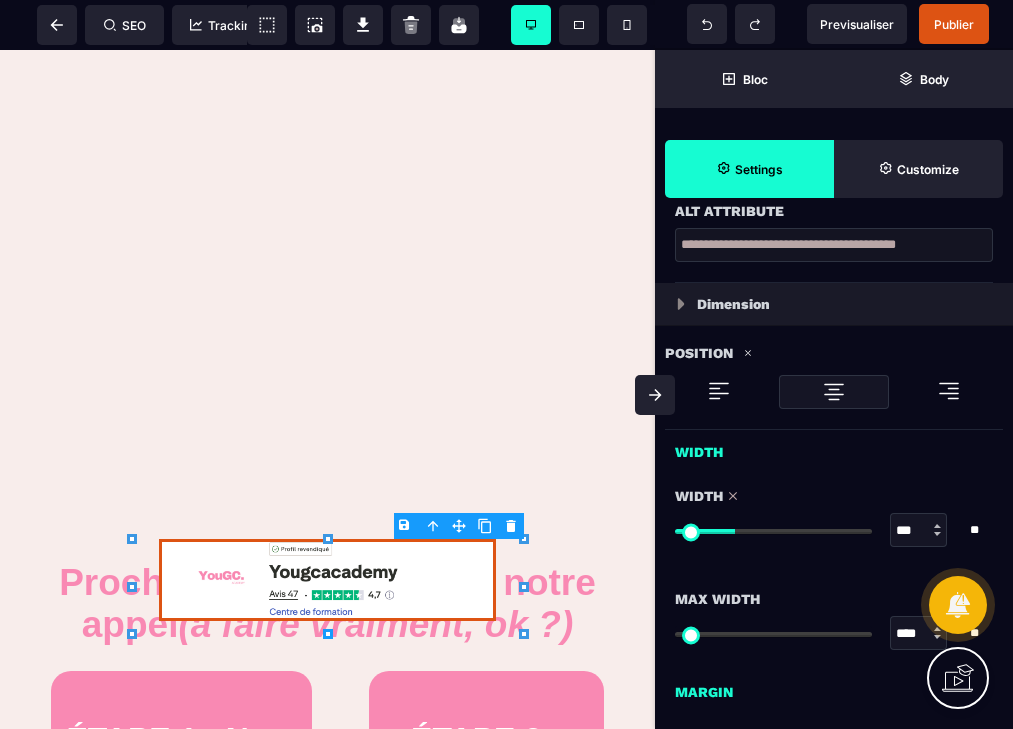 type on "***" 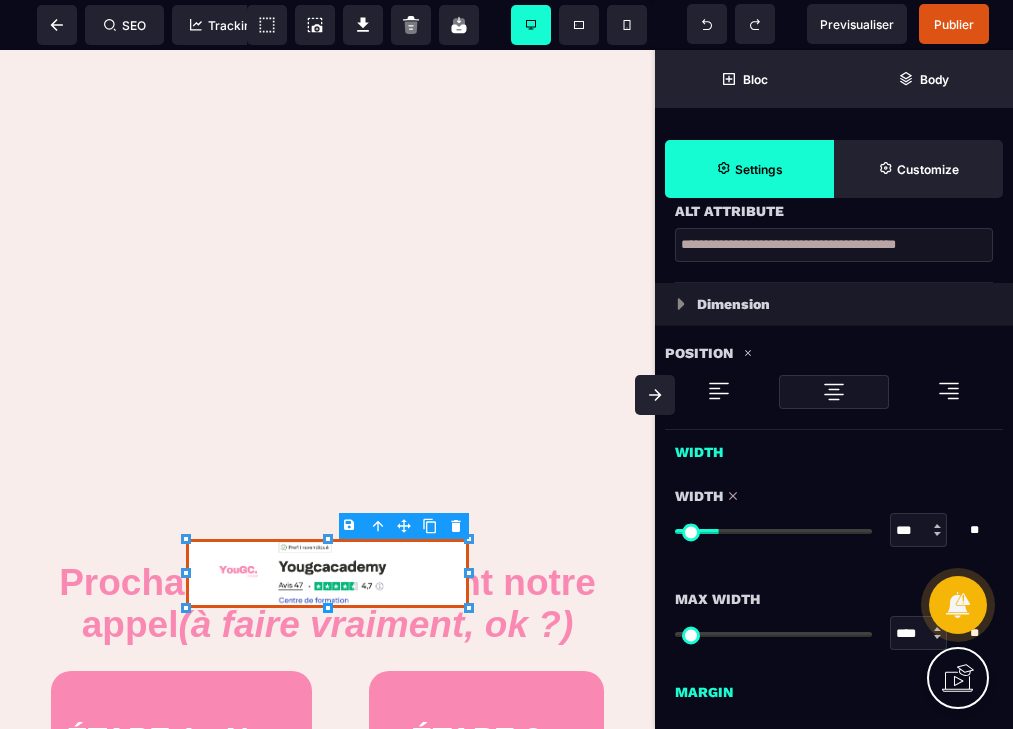 type on "***" 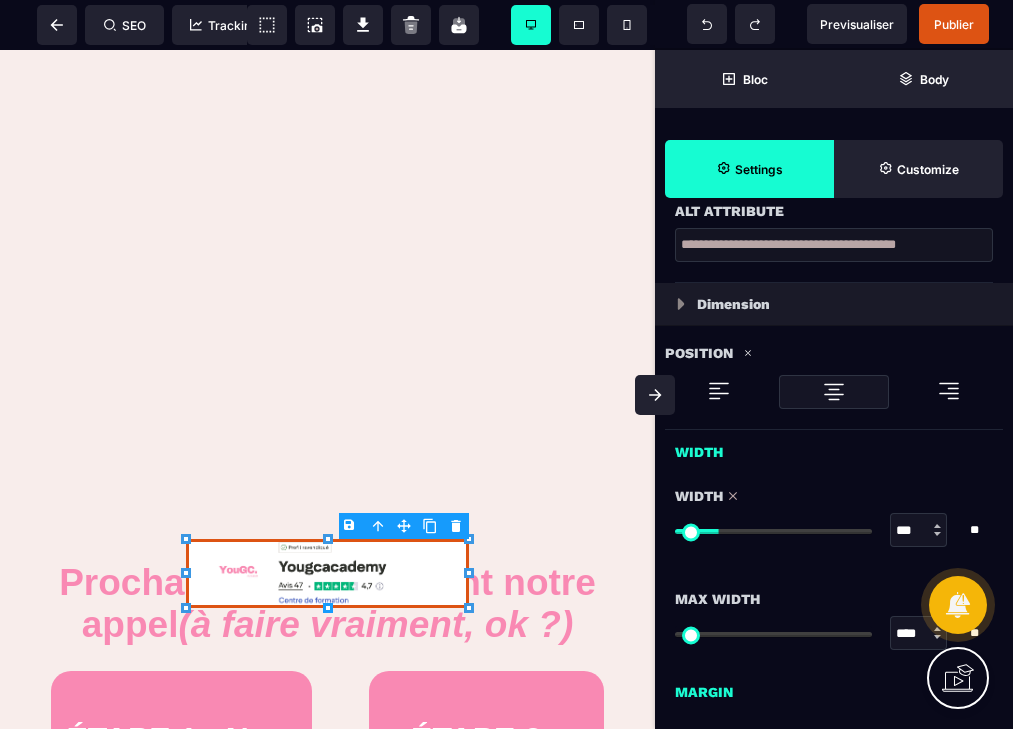 type on "***" 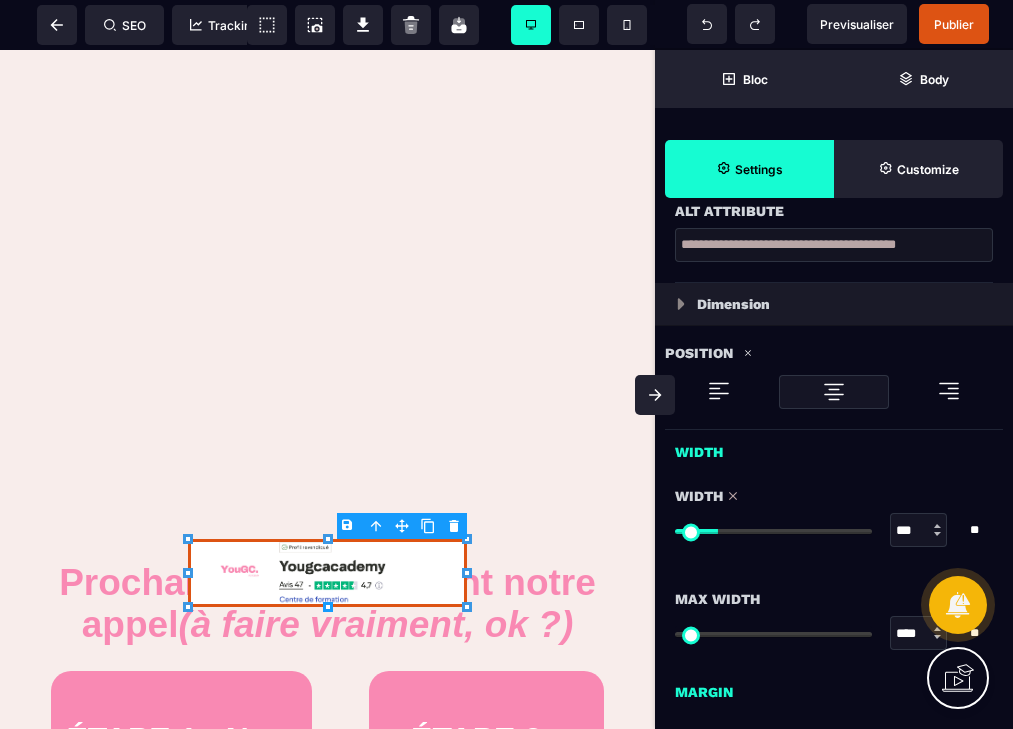 type on "***" 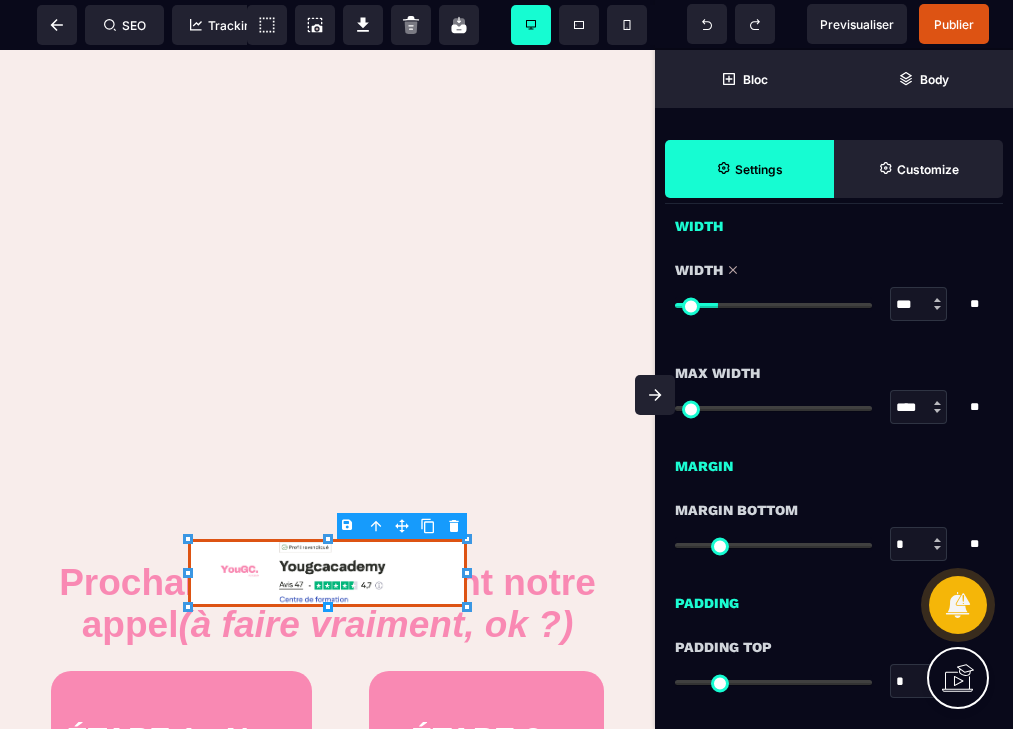 scroll, scrollTop: 834, scrollLeft: 0, axis: vertical 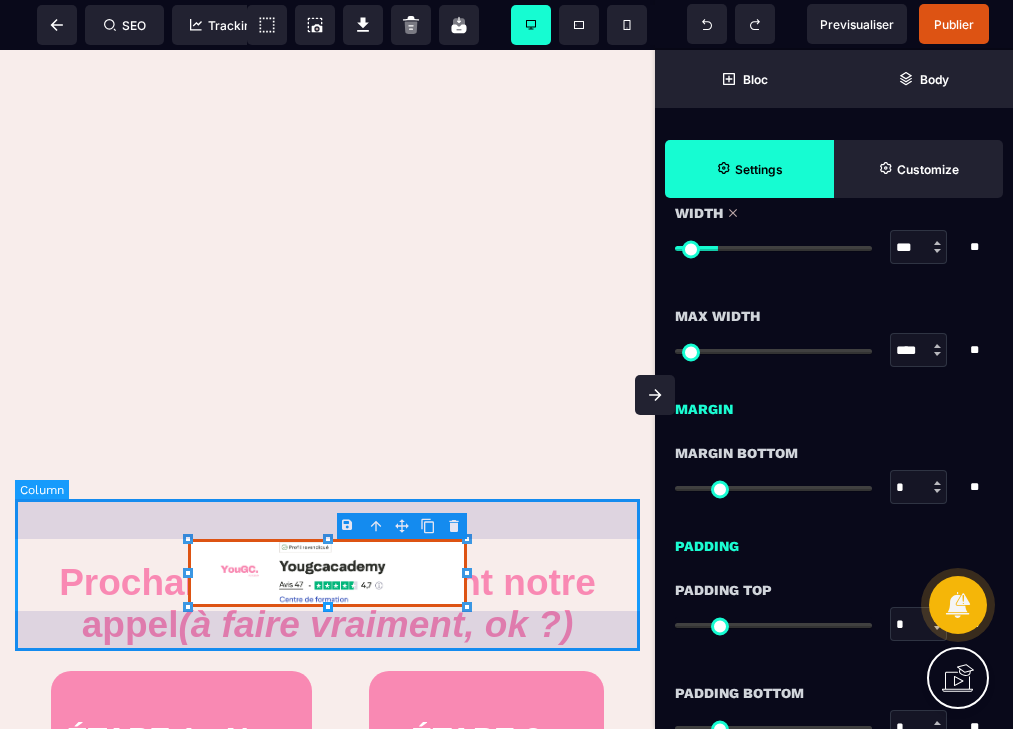 click at bounding box center (327, 575) 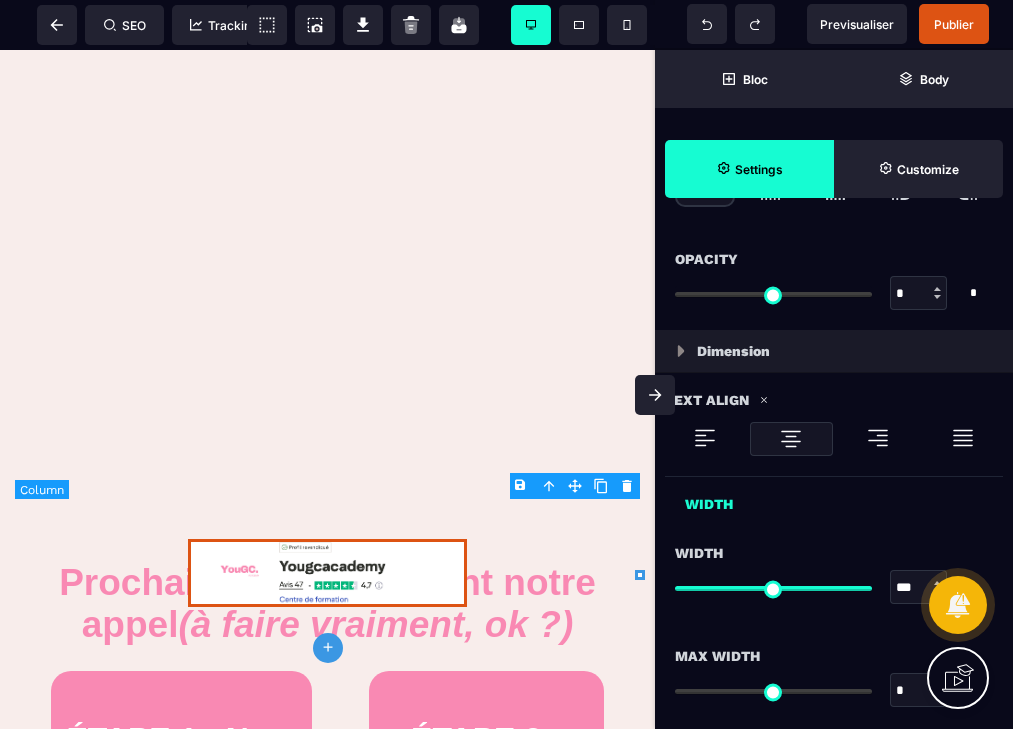 scroll, scrollTop: 0, scrollLeft: 0, axis: both 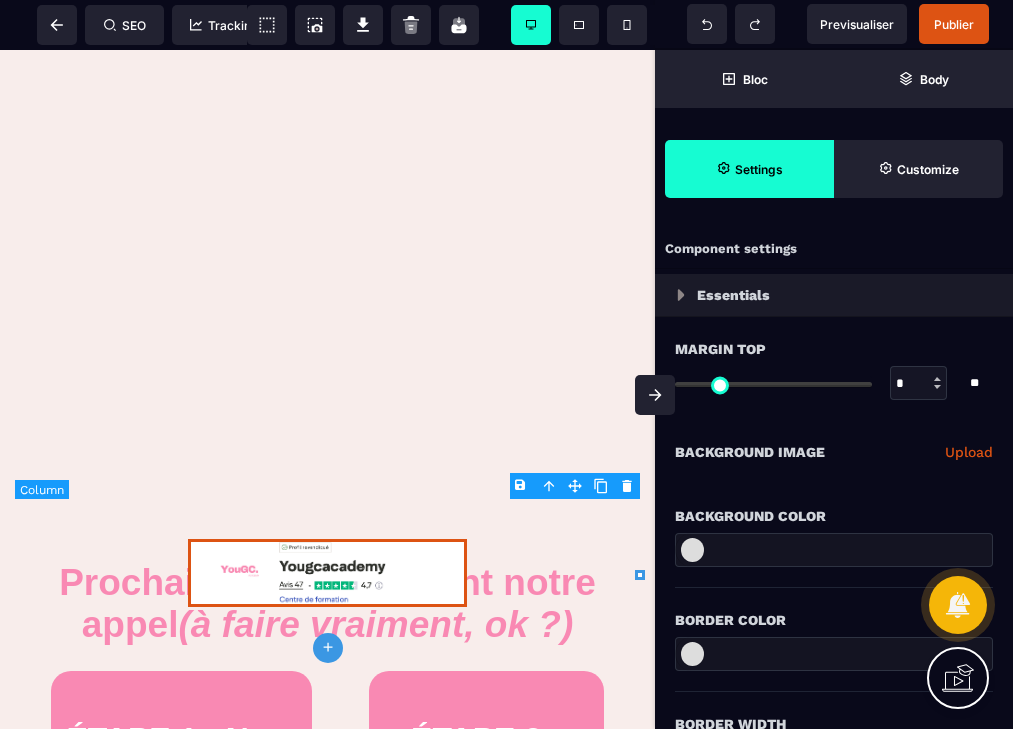 type on "*" 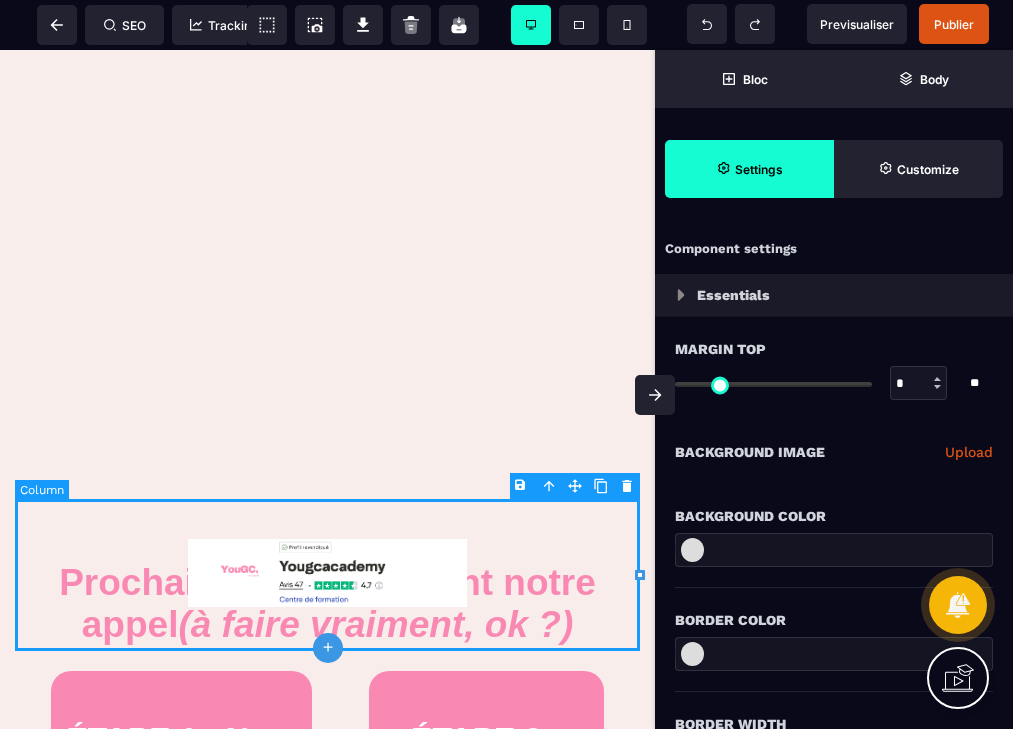 select on "*" 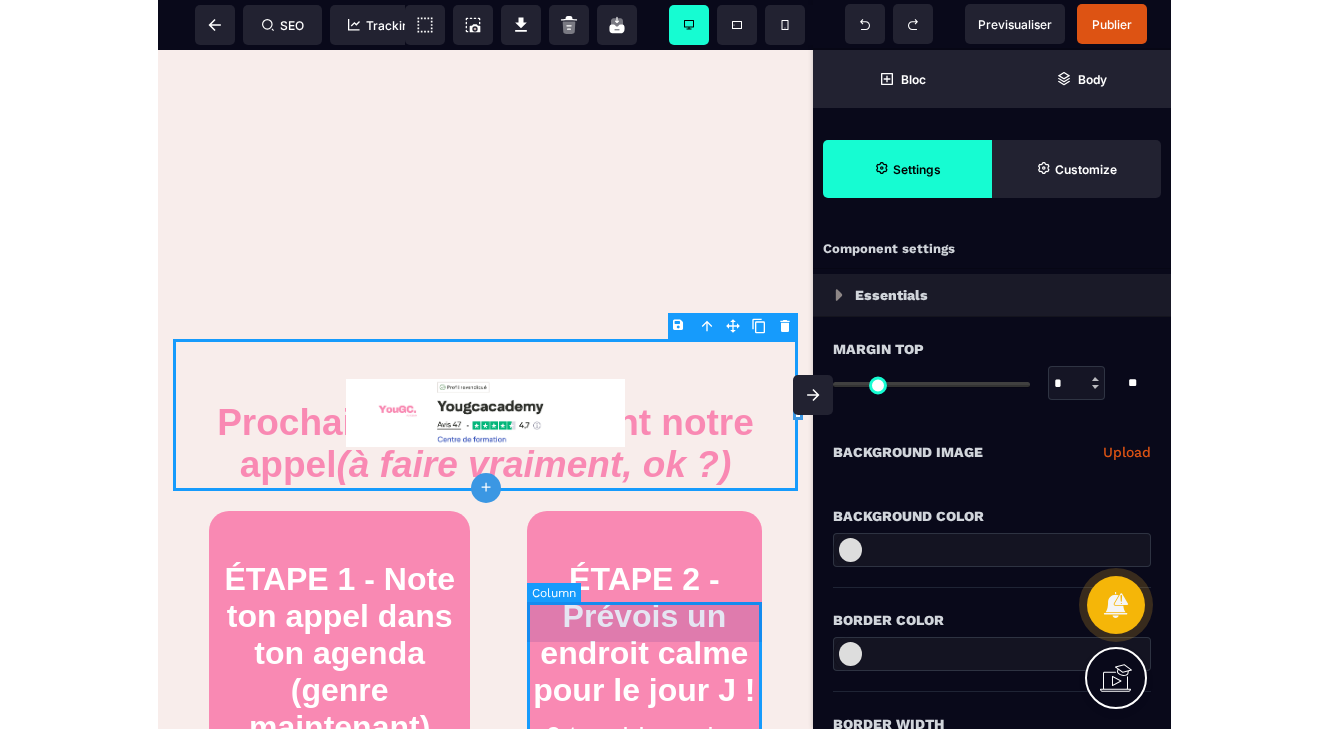 scroll, scrollTop: 713, scrollLeft: 0, axis: vertical 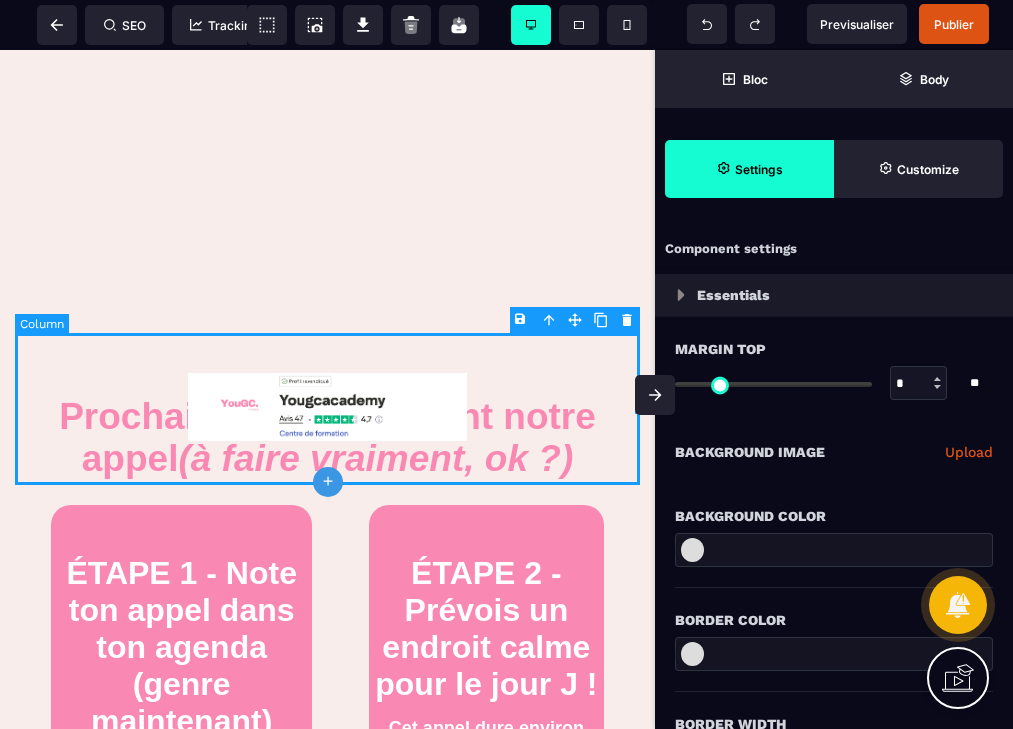click at bounding box center [327, 409] 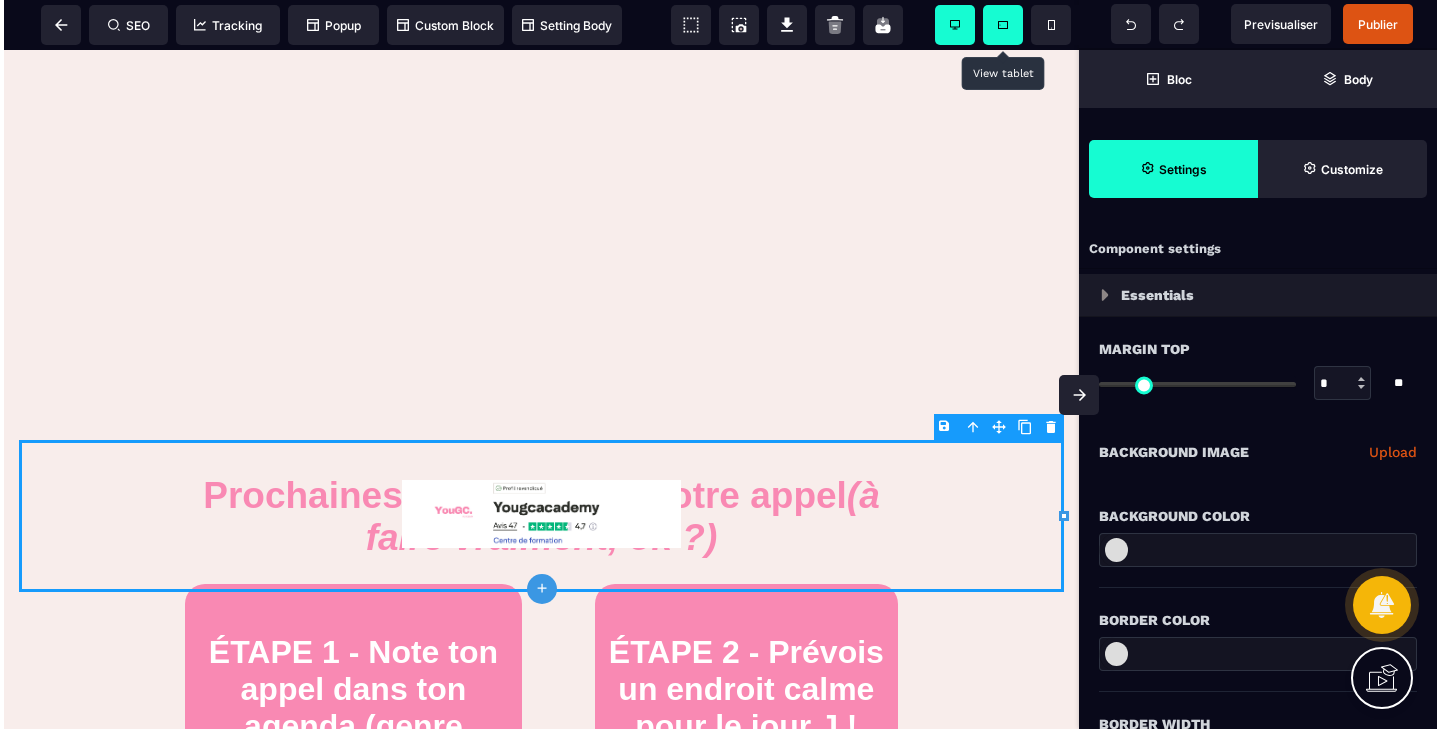 scroll, scrollTop: 559, scrollLeft: 0, axis: vertical 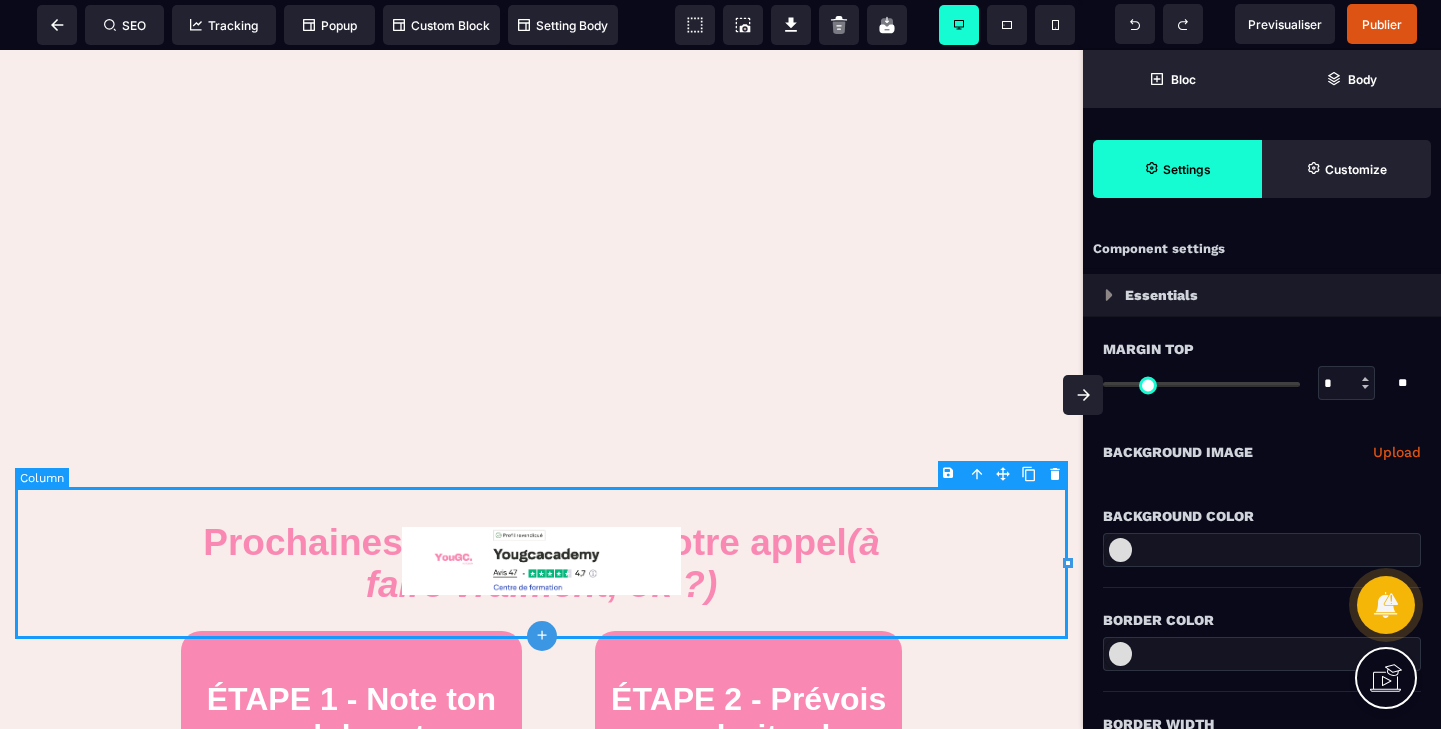 click at bounding box center [541, 563] 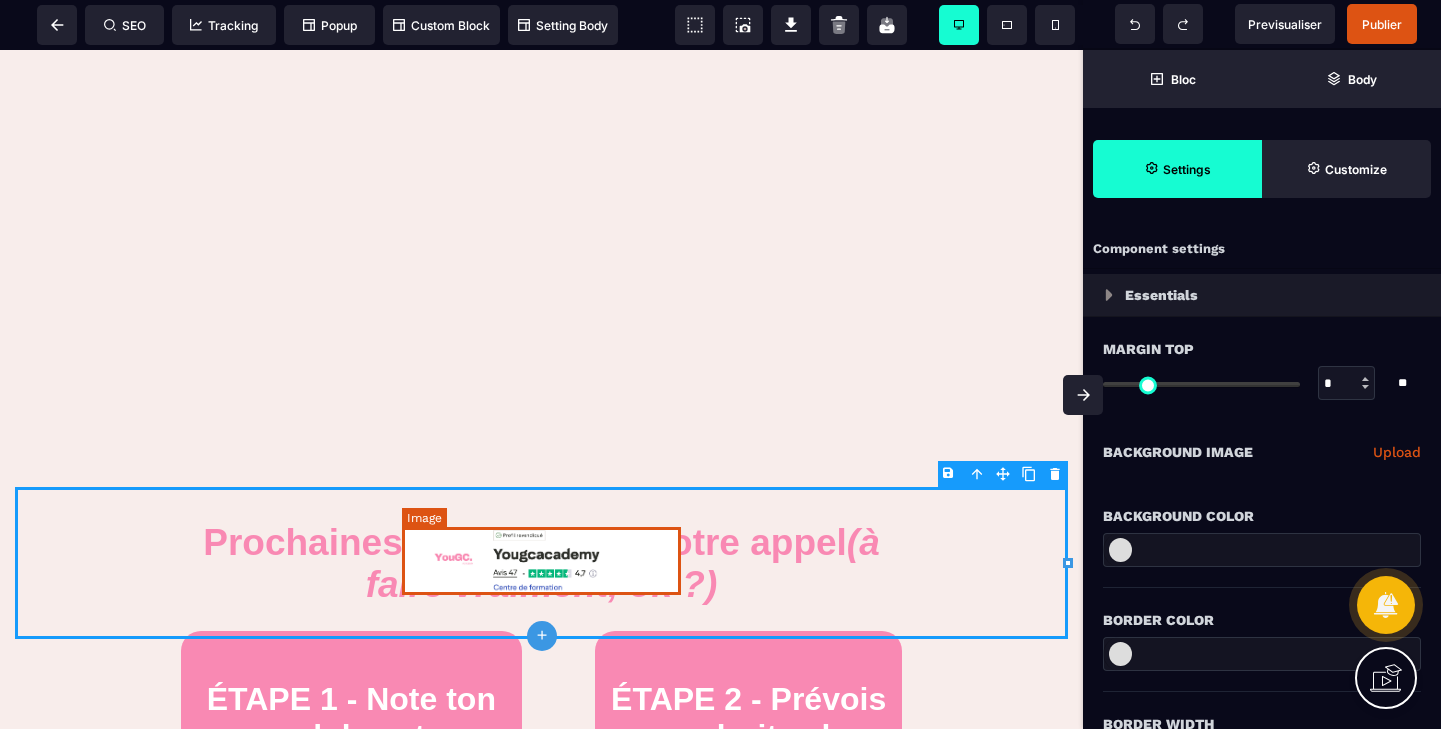 click at bounding box center [541, 561] 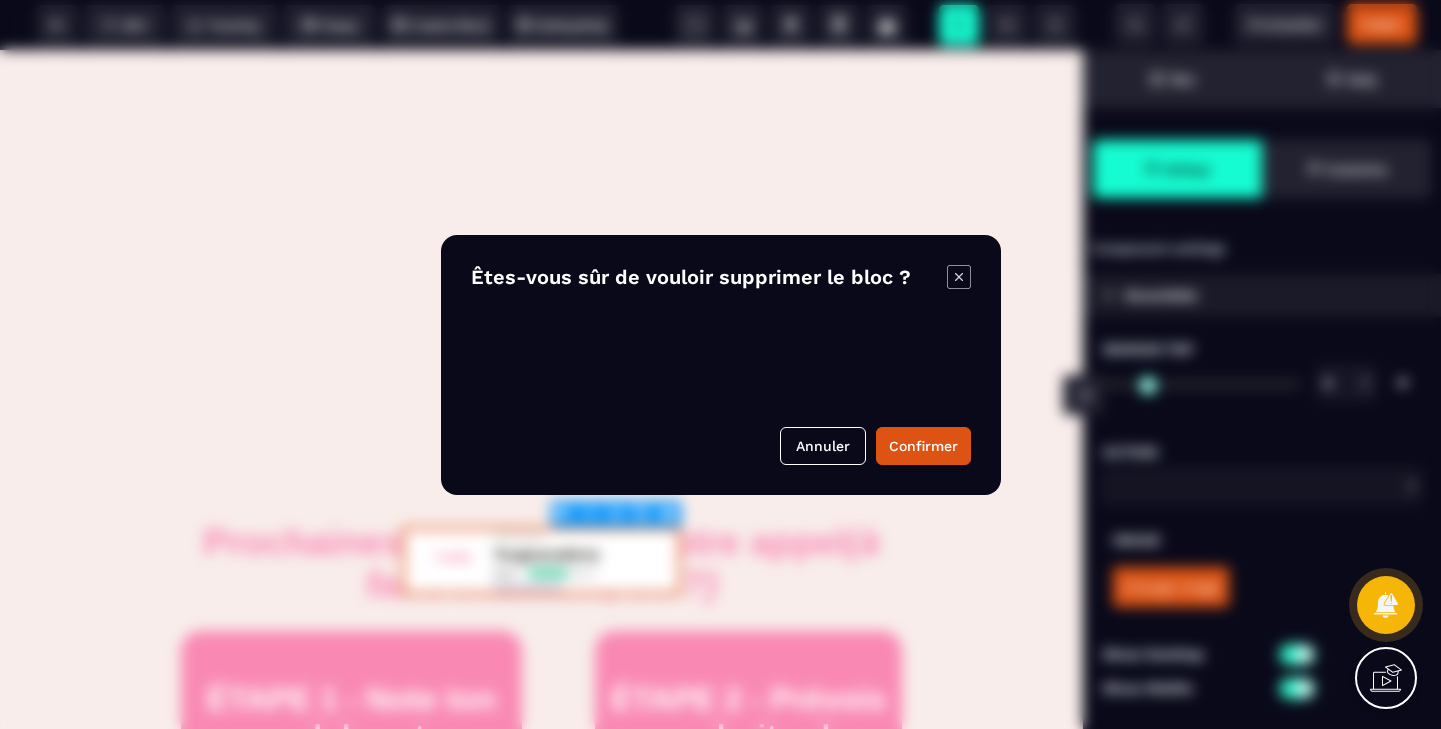 click on "B I U S
A *******
Image
SEO
Tracking
Popup" at bounding box center [720, 364] 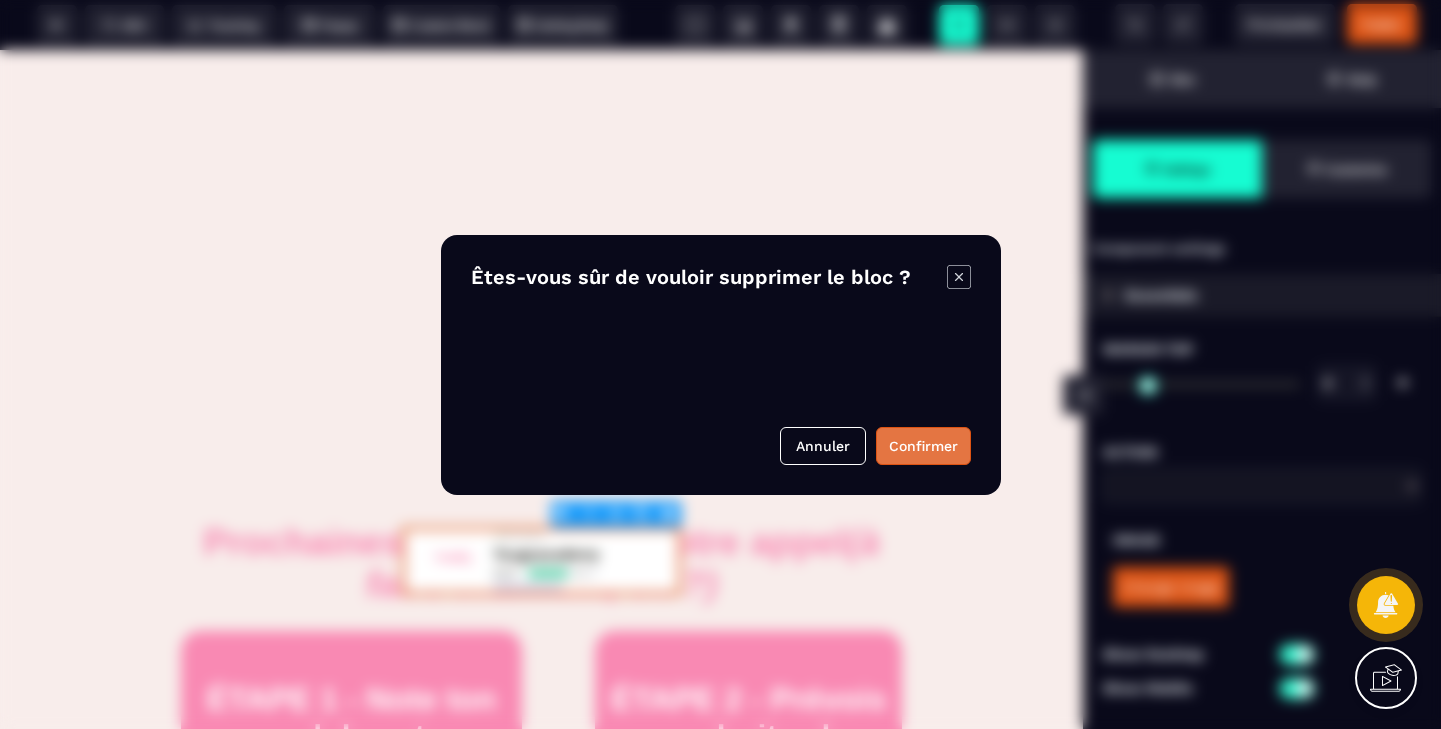 click on "Confirmer" at bounding box center (923, 446) 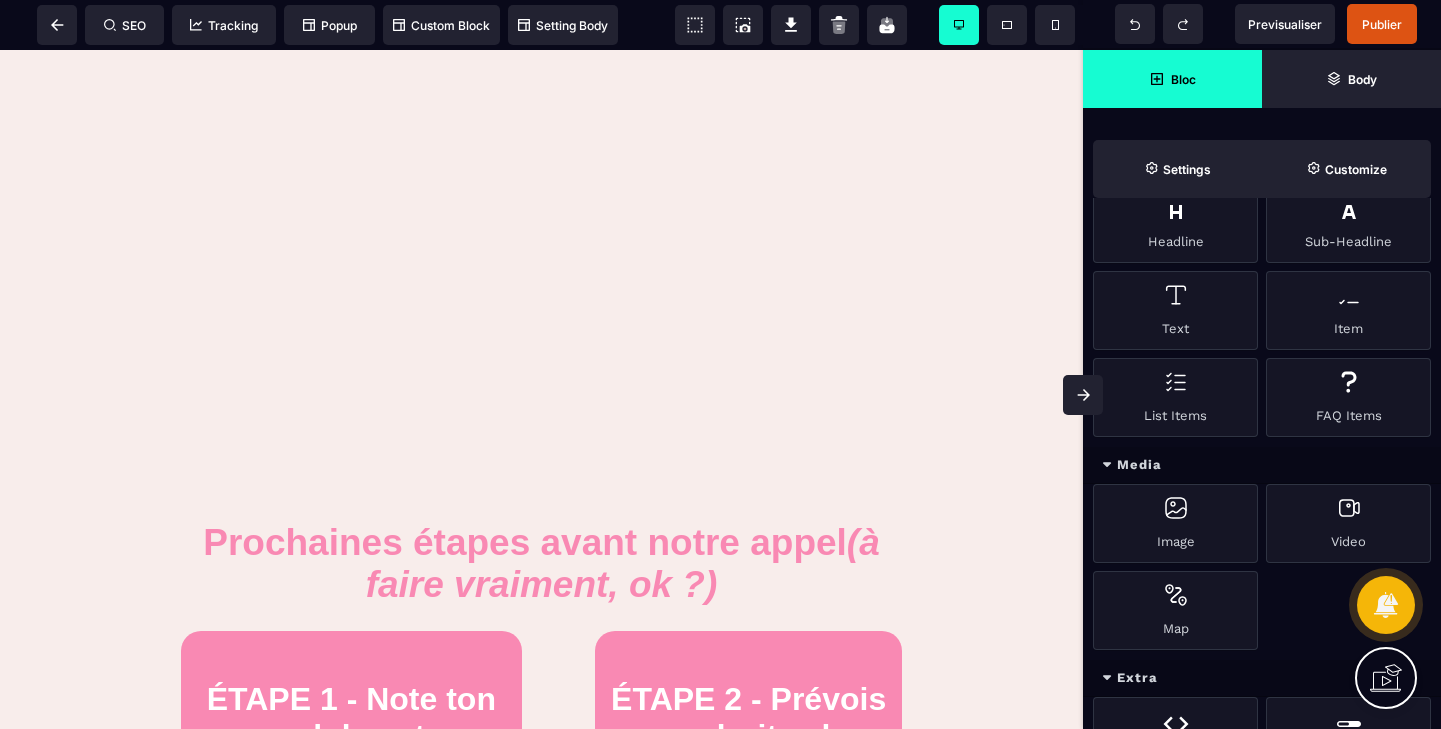 scroll, scrollTop: 793, scrollLeft: 0, axis: vertical 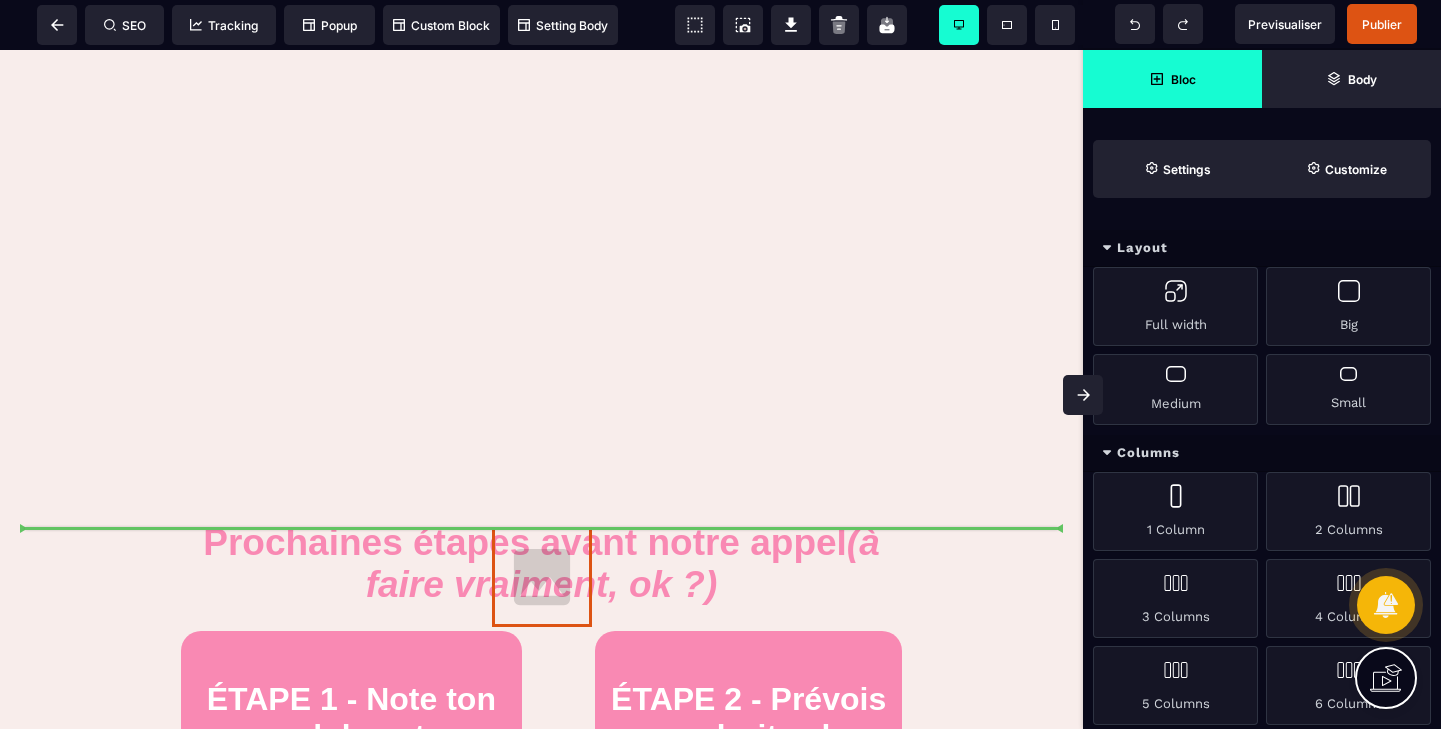 select 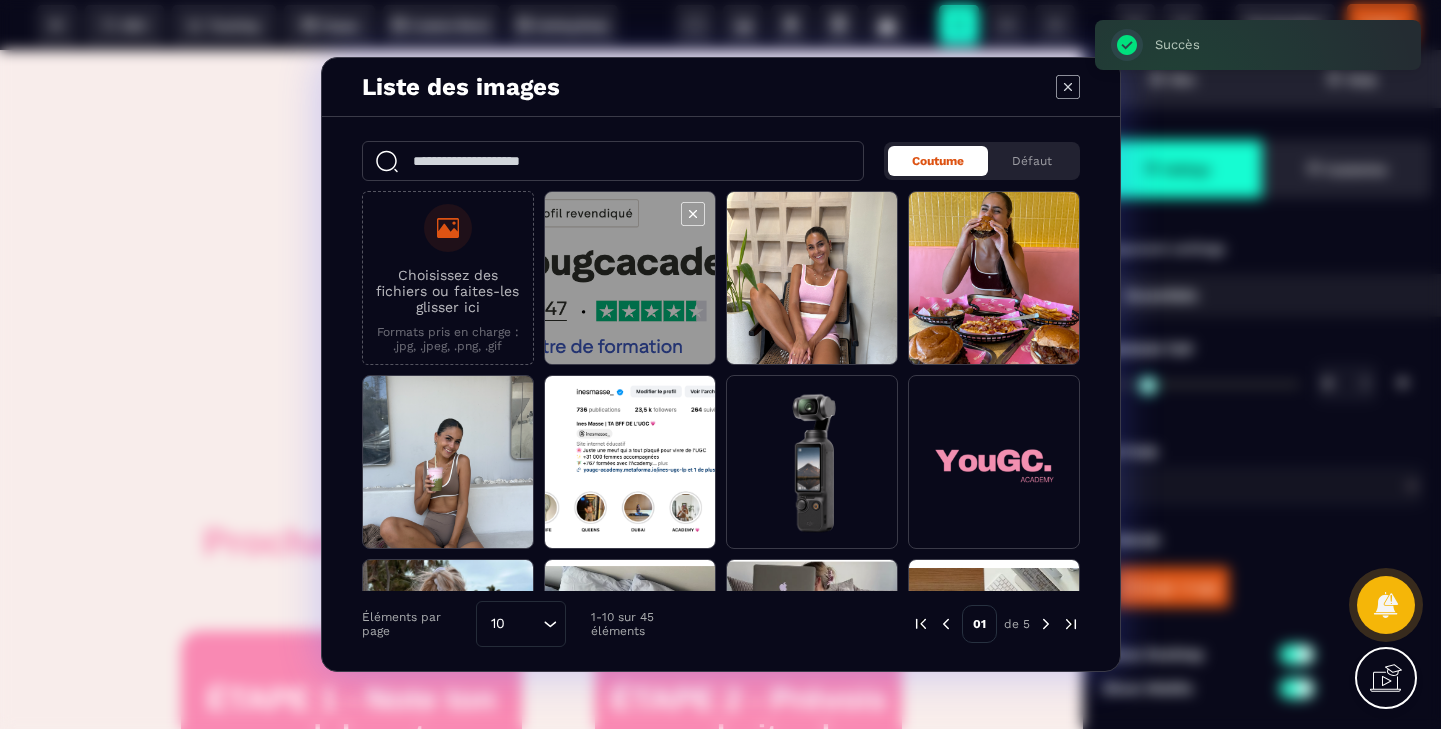 click at bounding box center [630, 279] 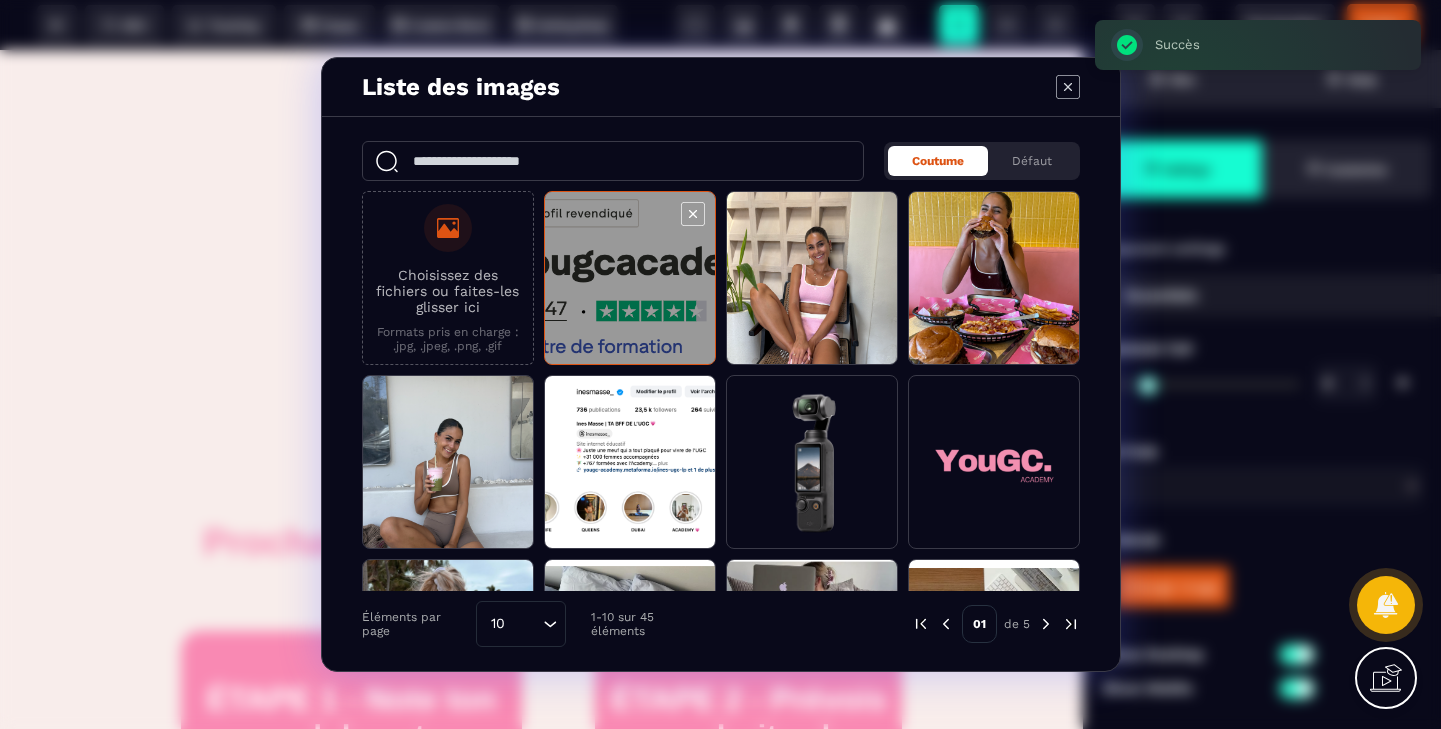 click at bounding box center (630, 279) 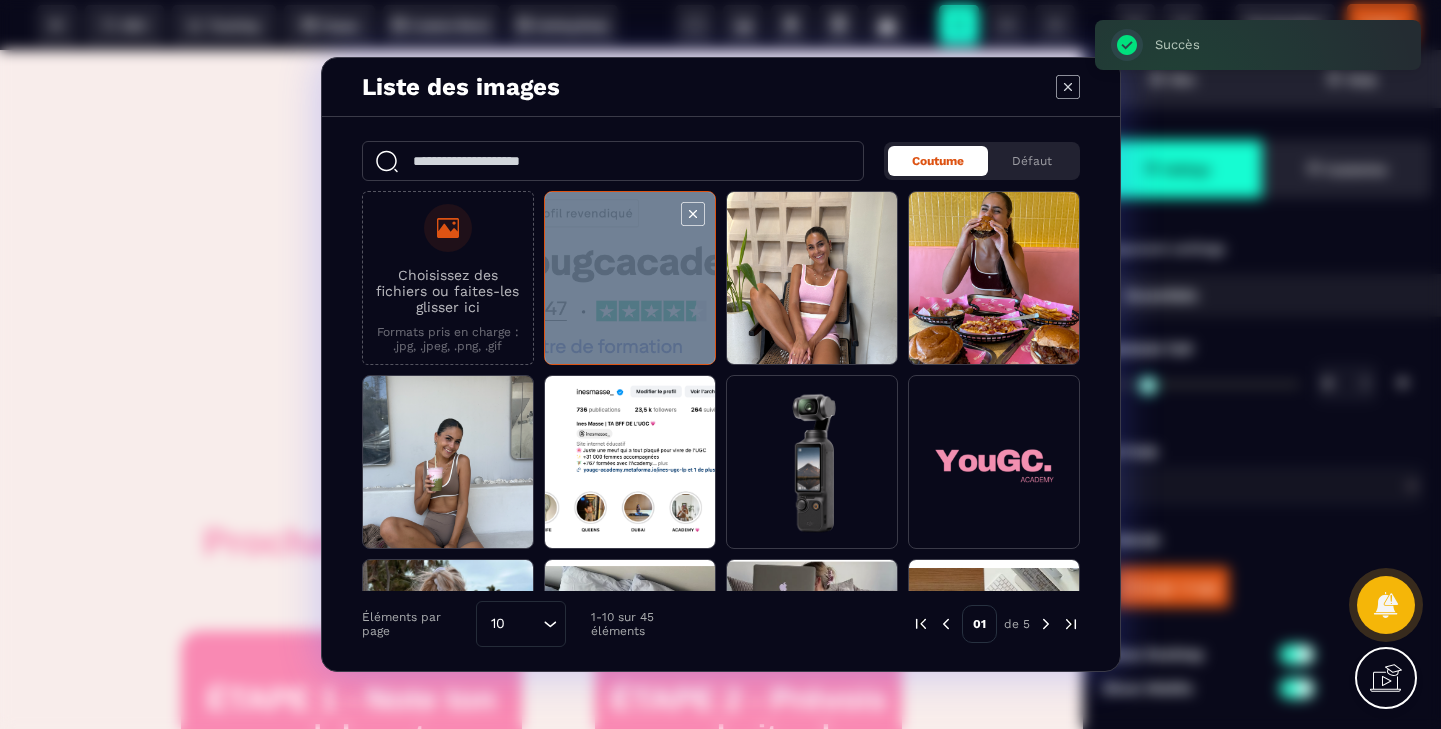 click at bounding box center [630, 279] 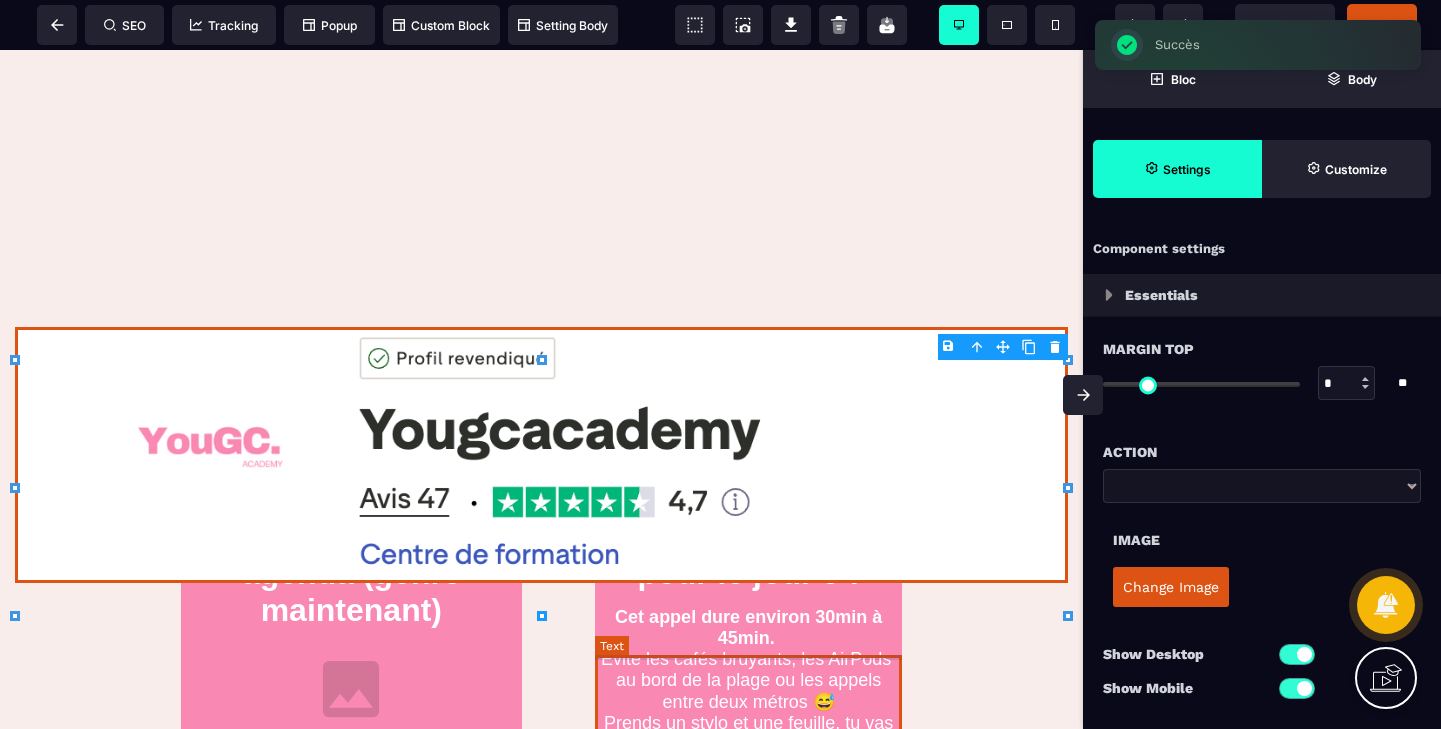 scroll, scrollTop: 767, scrollLeft: 0, axis: vertical 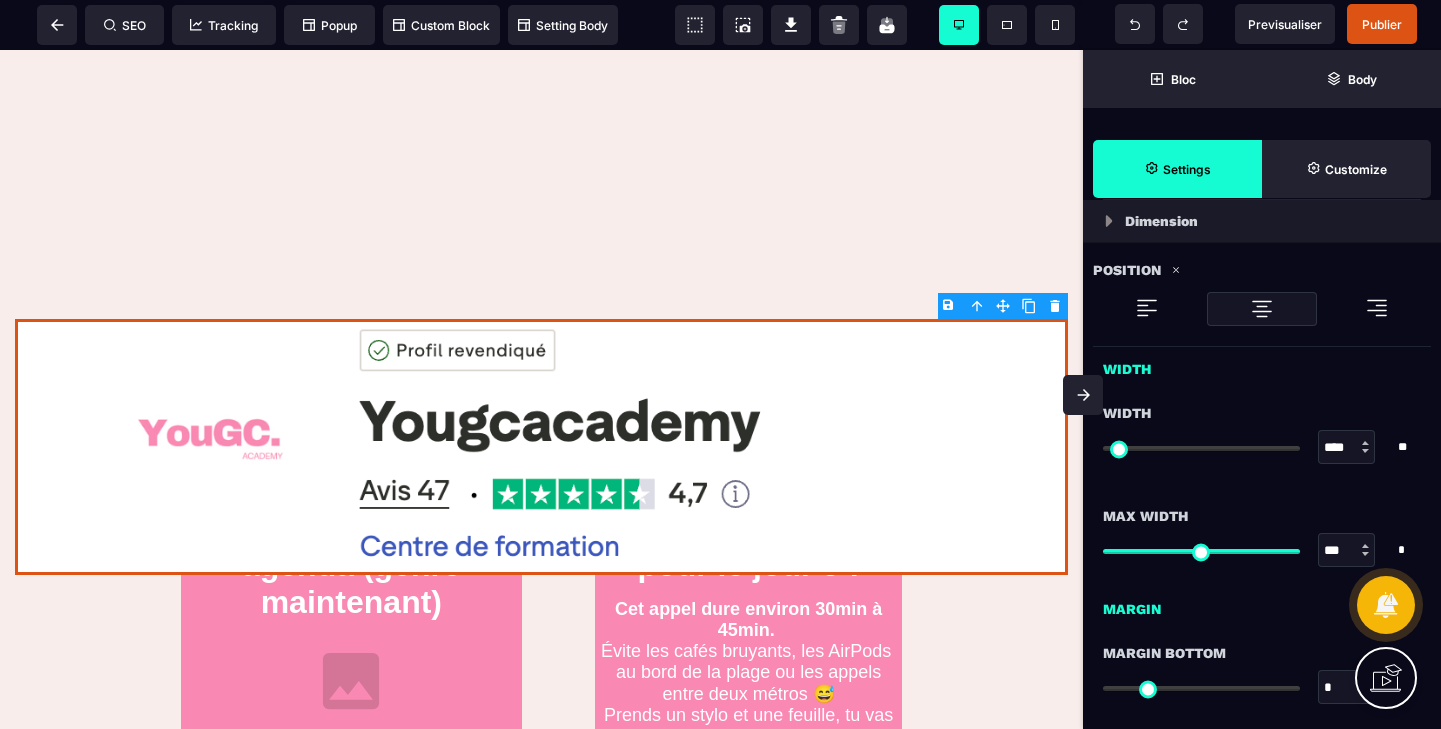 type on "**" 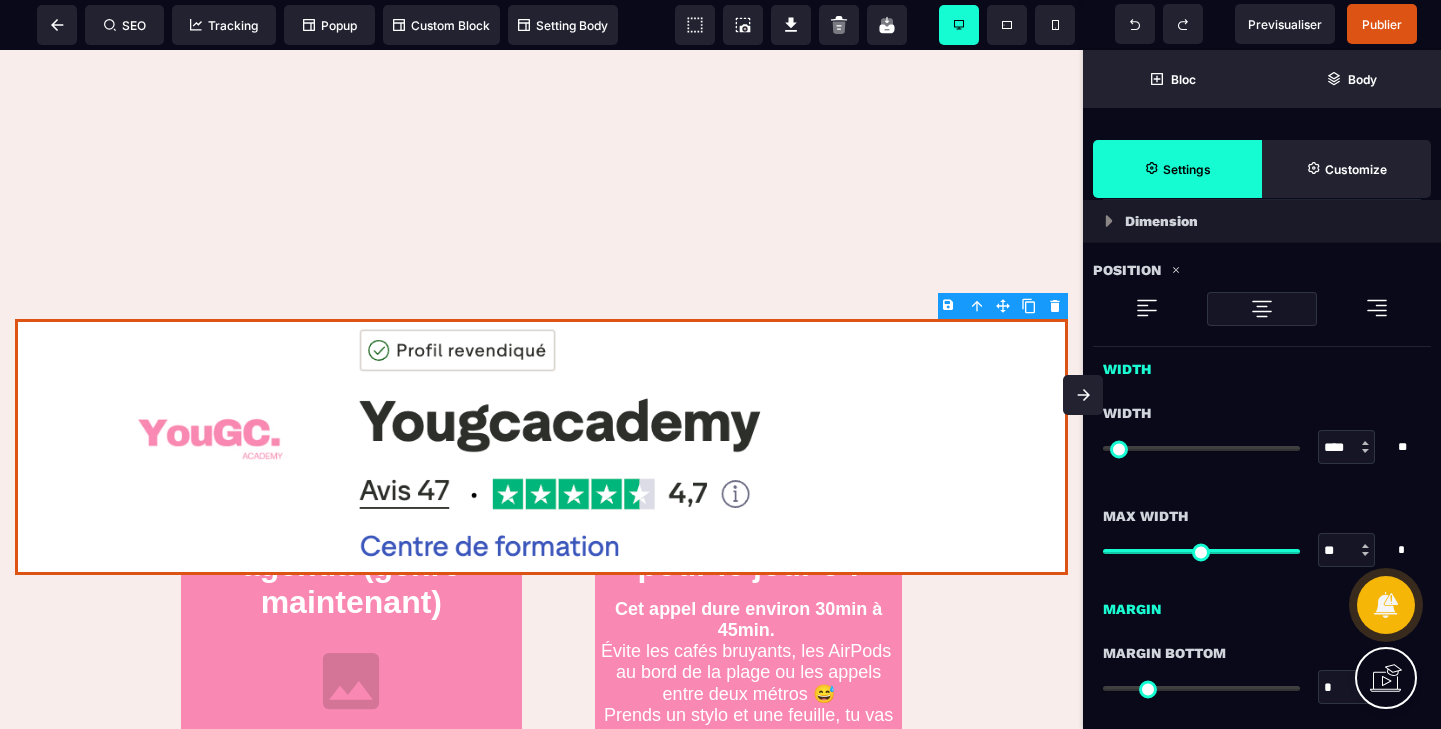 type on "**" 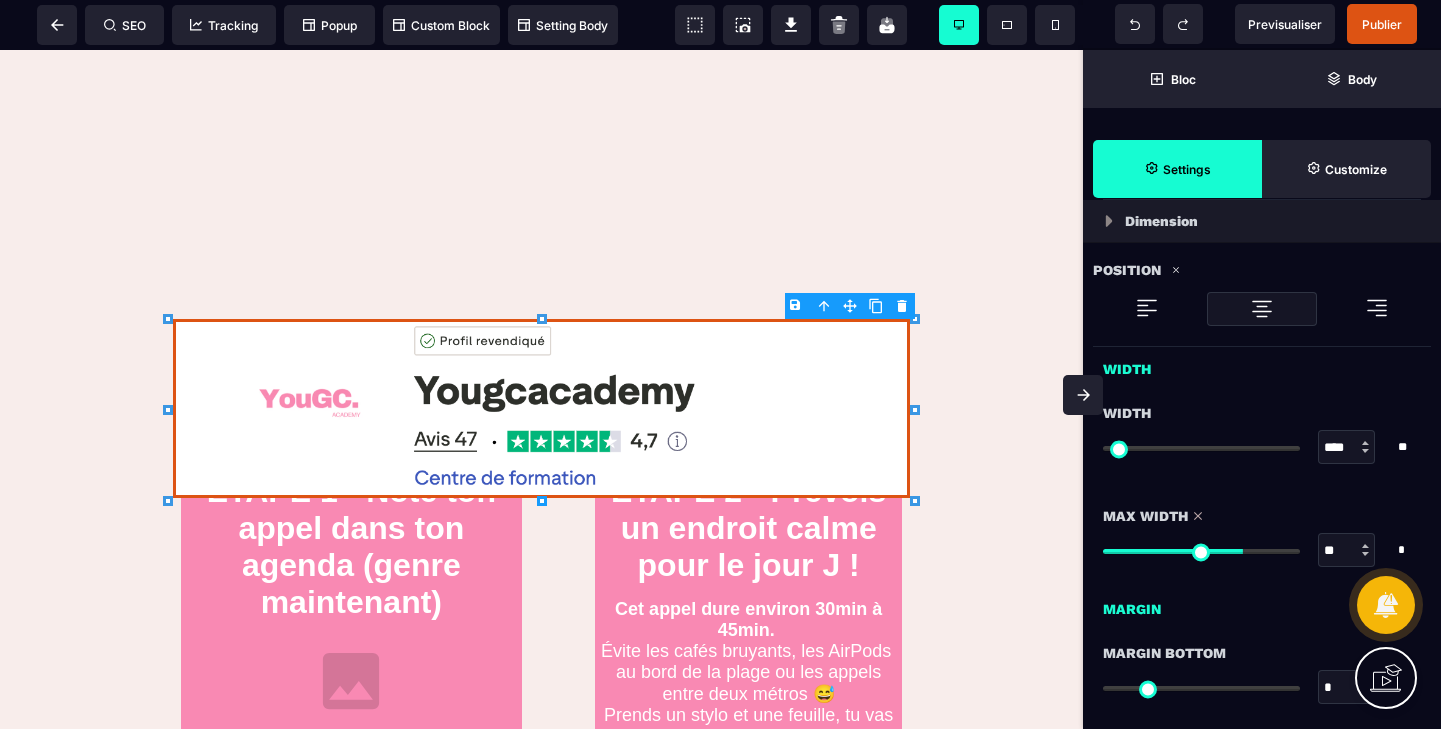 type on "**" 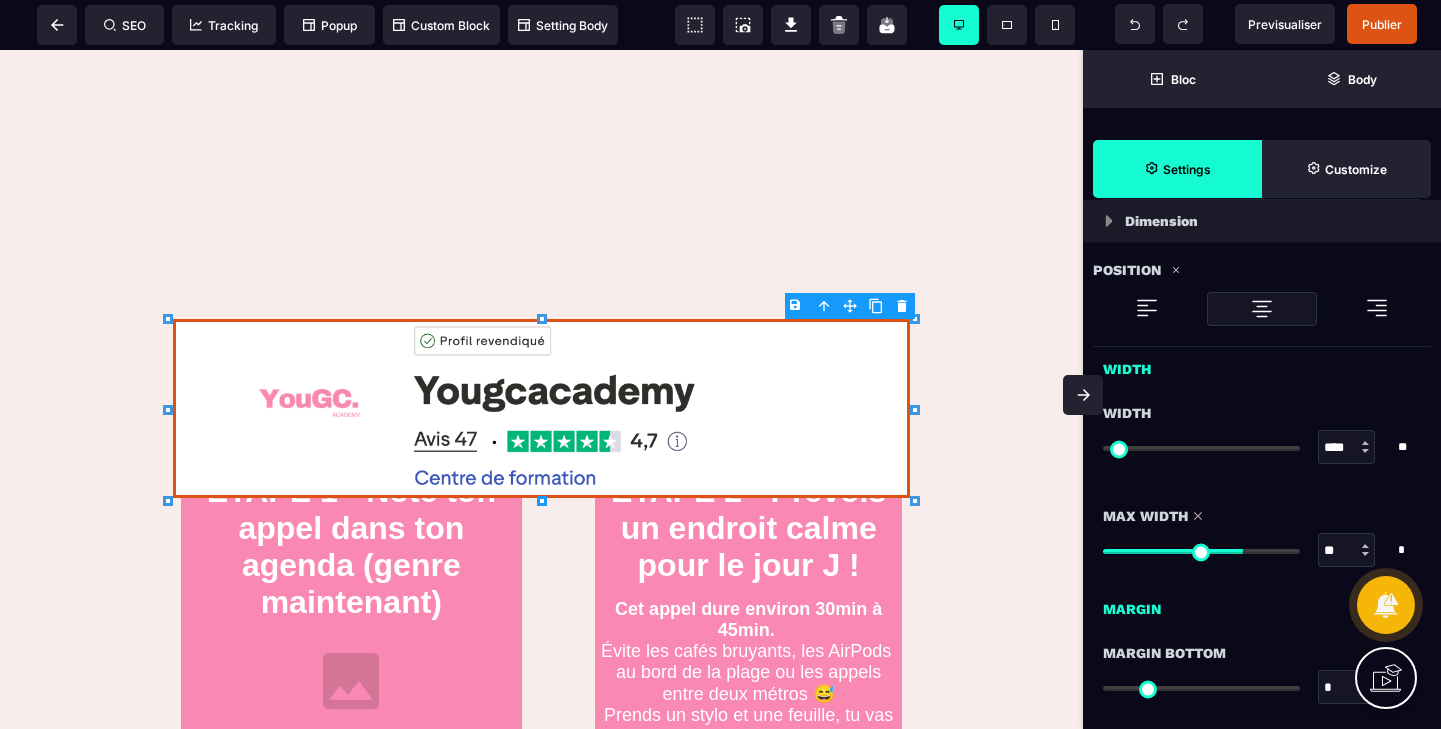 type on "**" 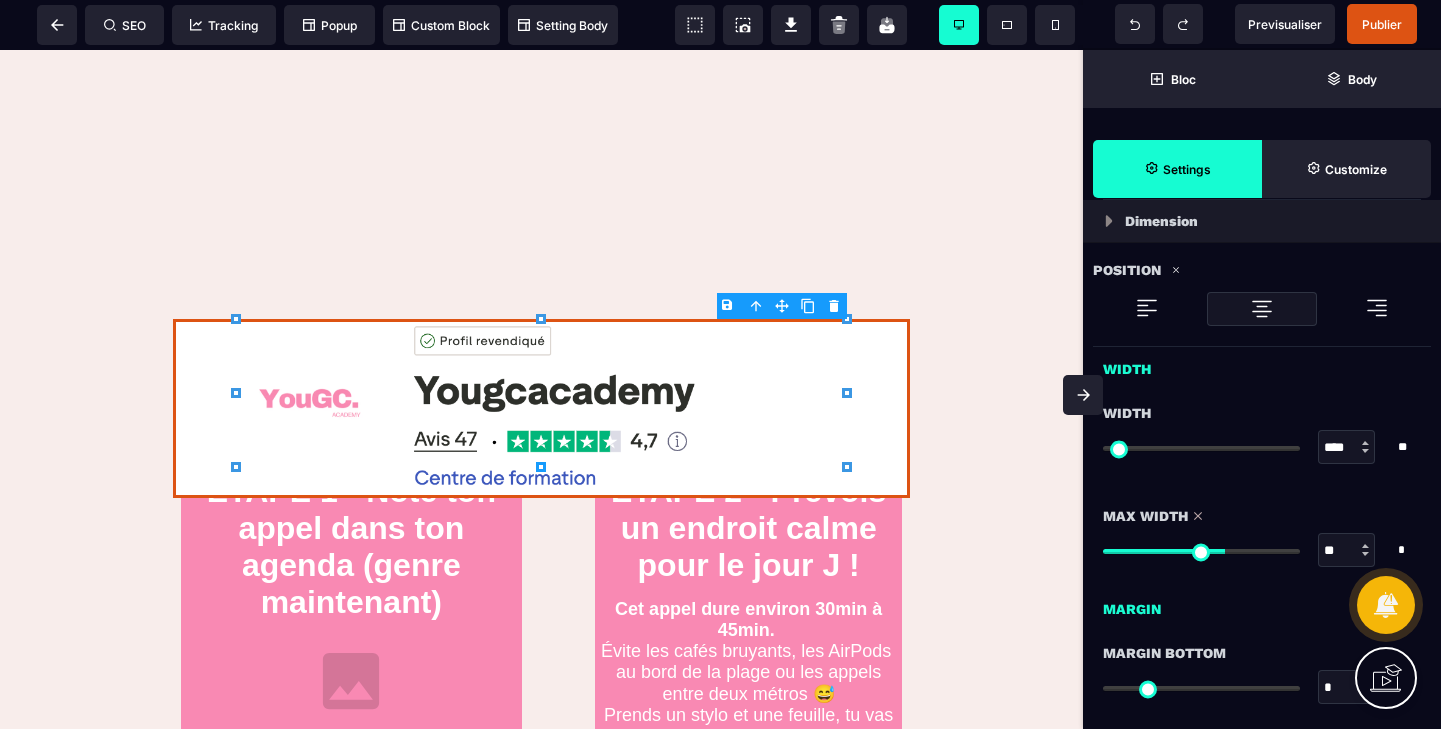 type on "**" 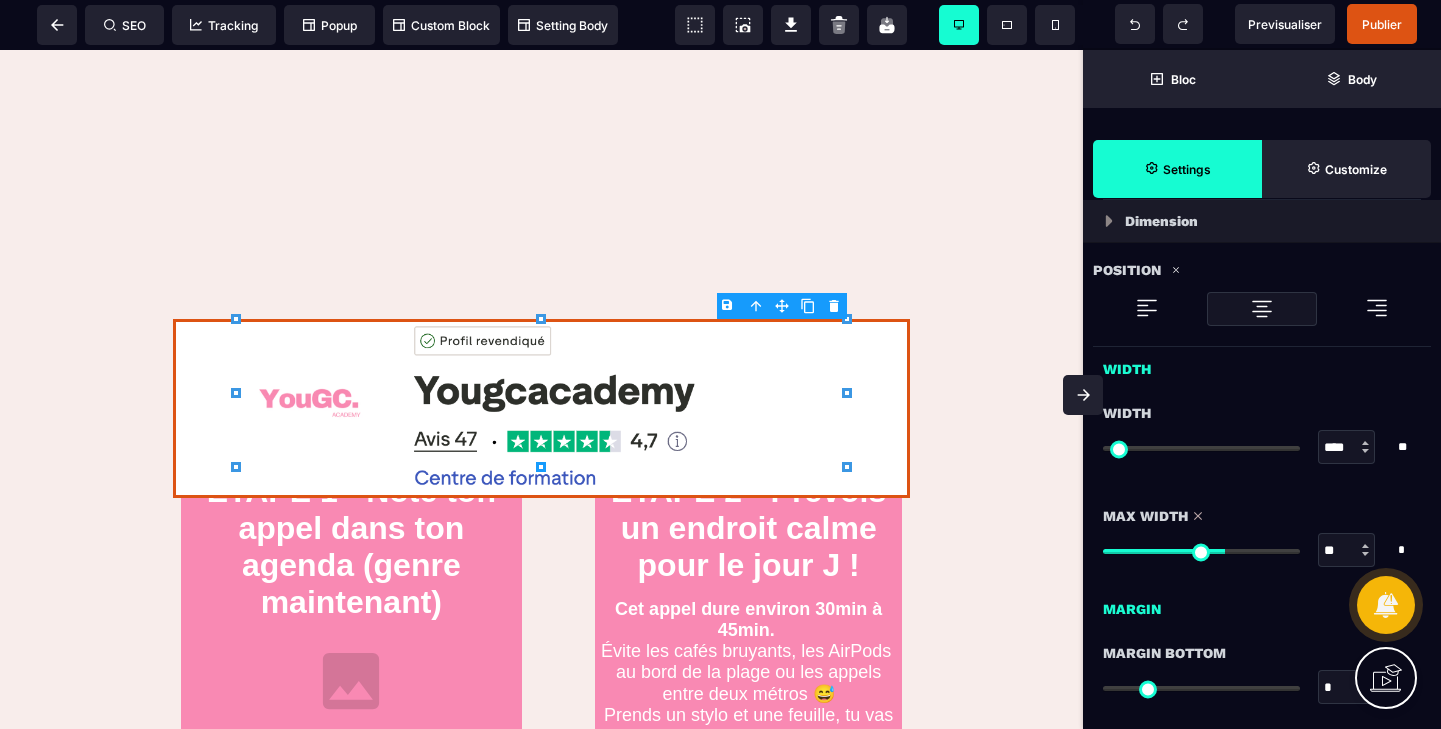 type on "**" 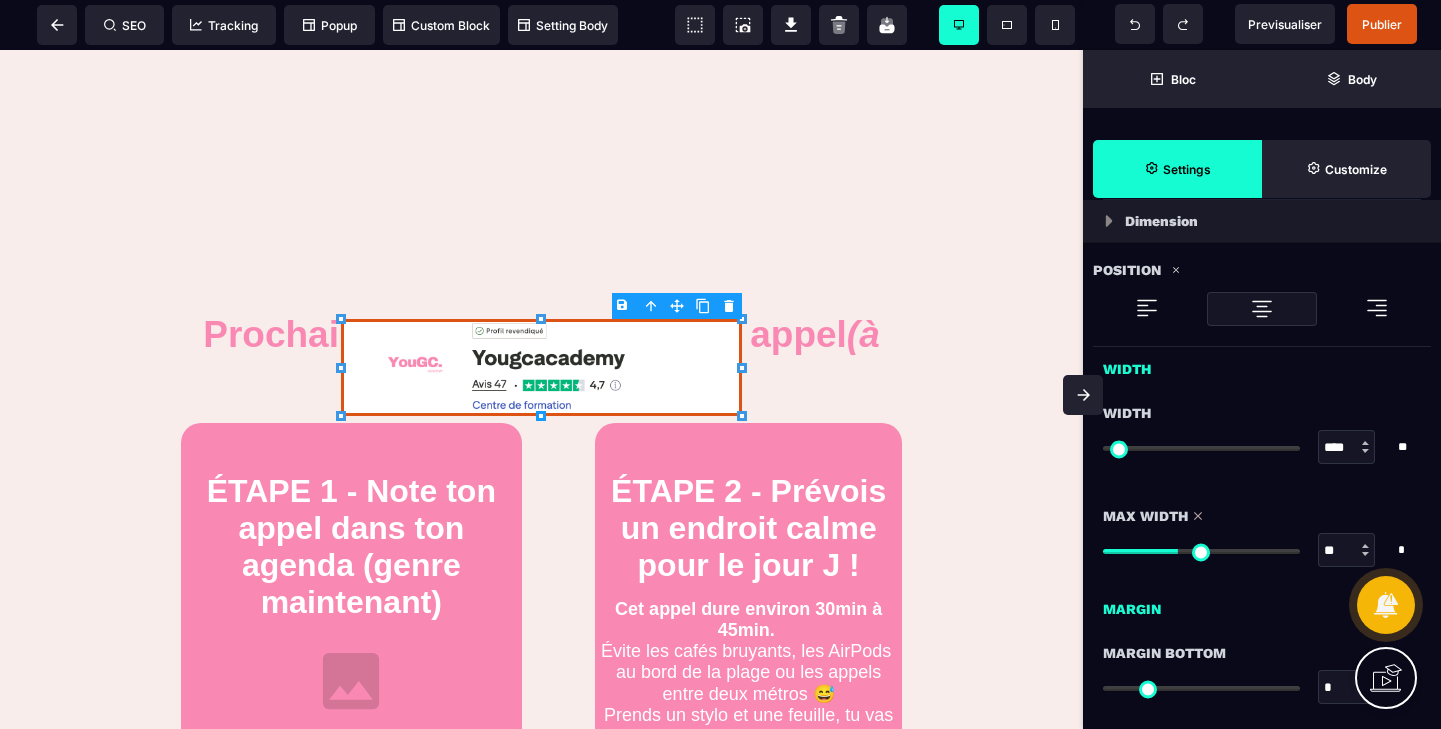 drag, startPoint x: 1292, startPoint y: 554, endPoint x: 1179, endPoint y: 552, distance: 113.0177 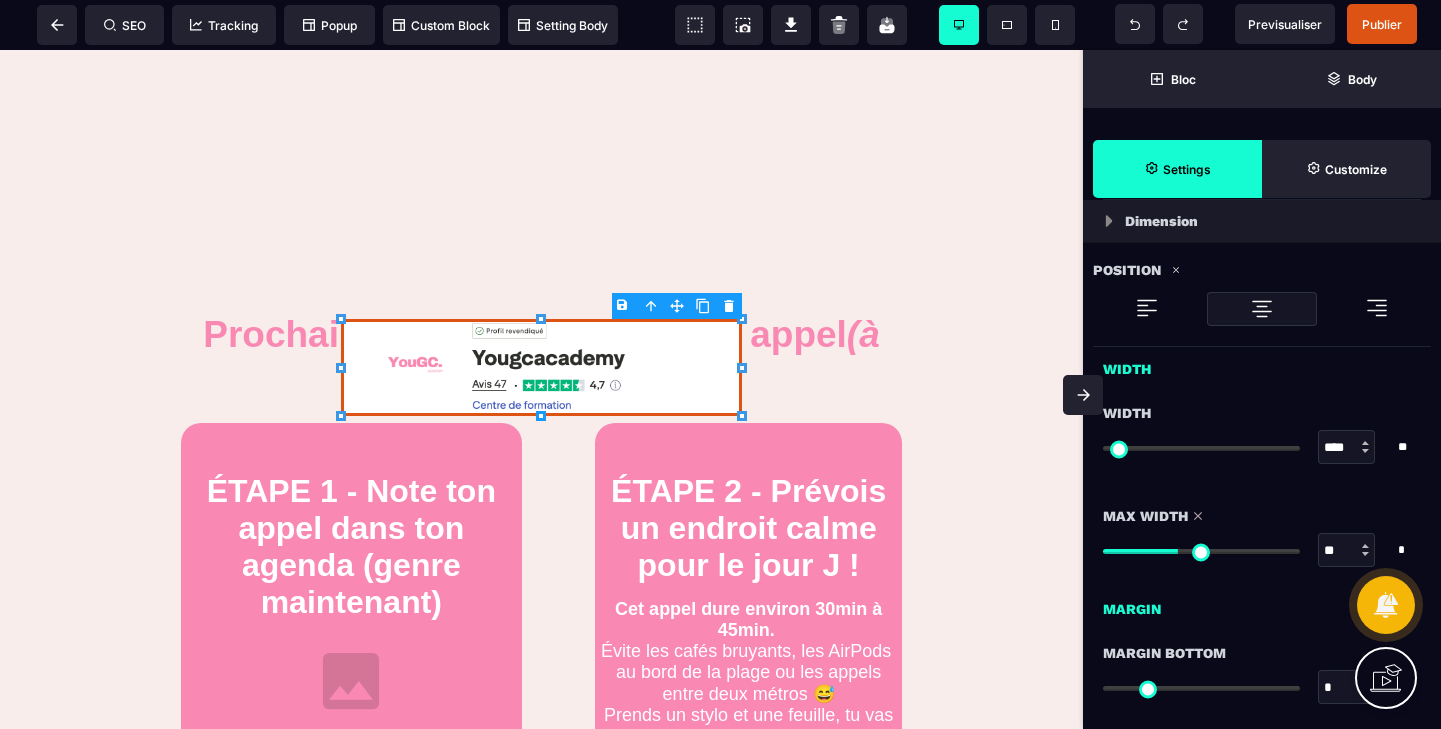 click at bounding box center [1201, 551] 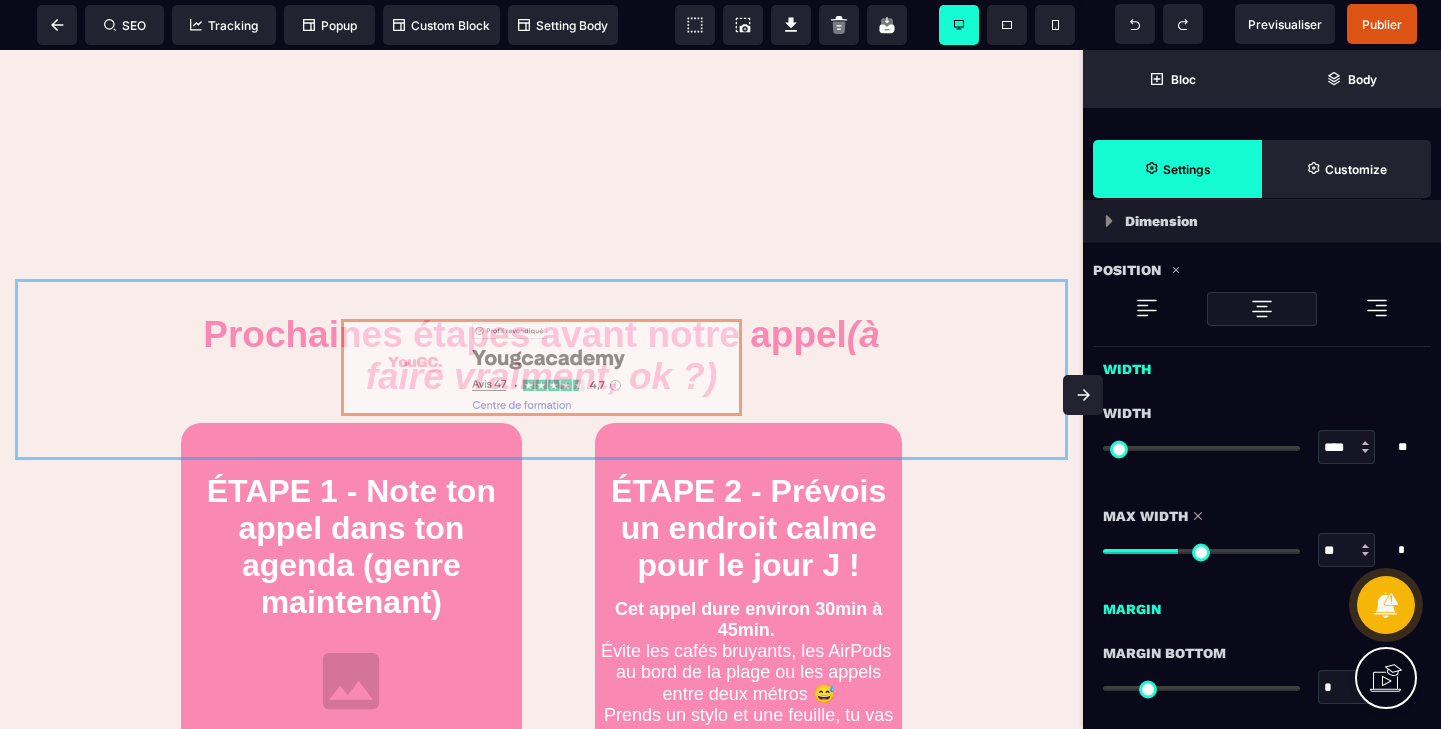 drag, startPoint x: 825, startPoint y: 354, endPoint x: 754, endPoint y: 405, distance: 87.41853 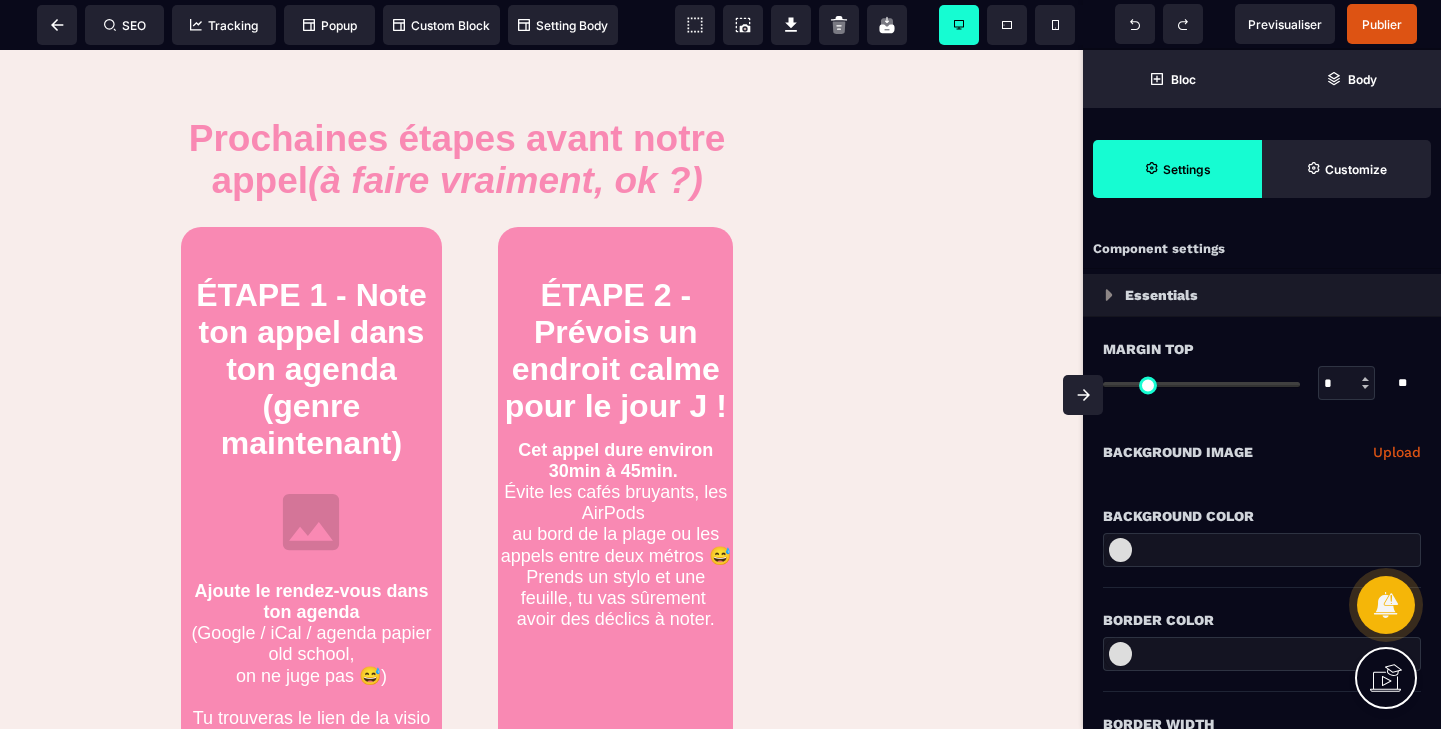 scroll, scrollTop: 767, scrollLeft: 0, axis: vertical 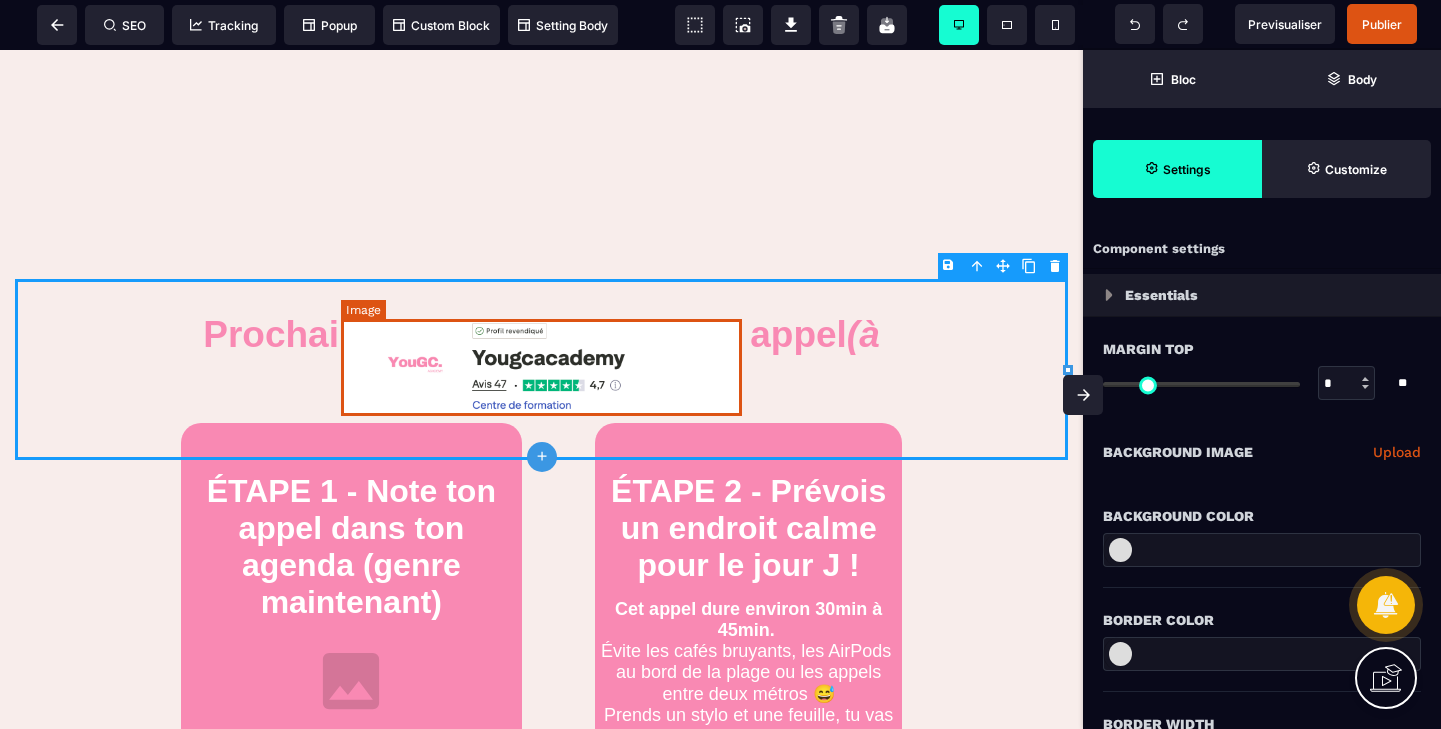 click at bounding box center (541, 367) 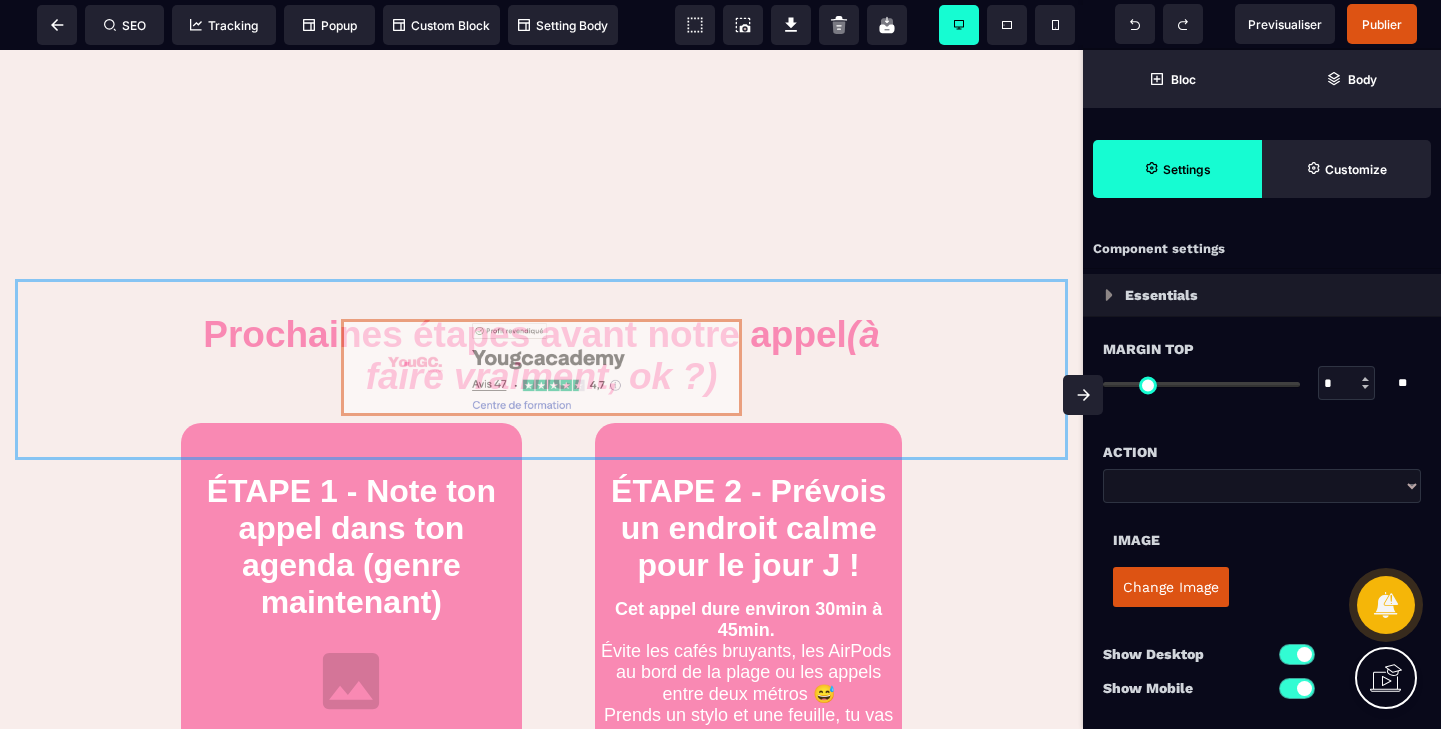 drag, startPoint x: 491, startPoint y: 369, endPoint x: 493, endPoint y: 261, distance: 108.01852 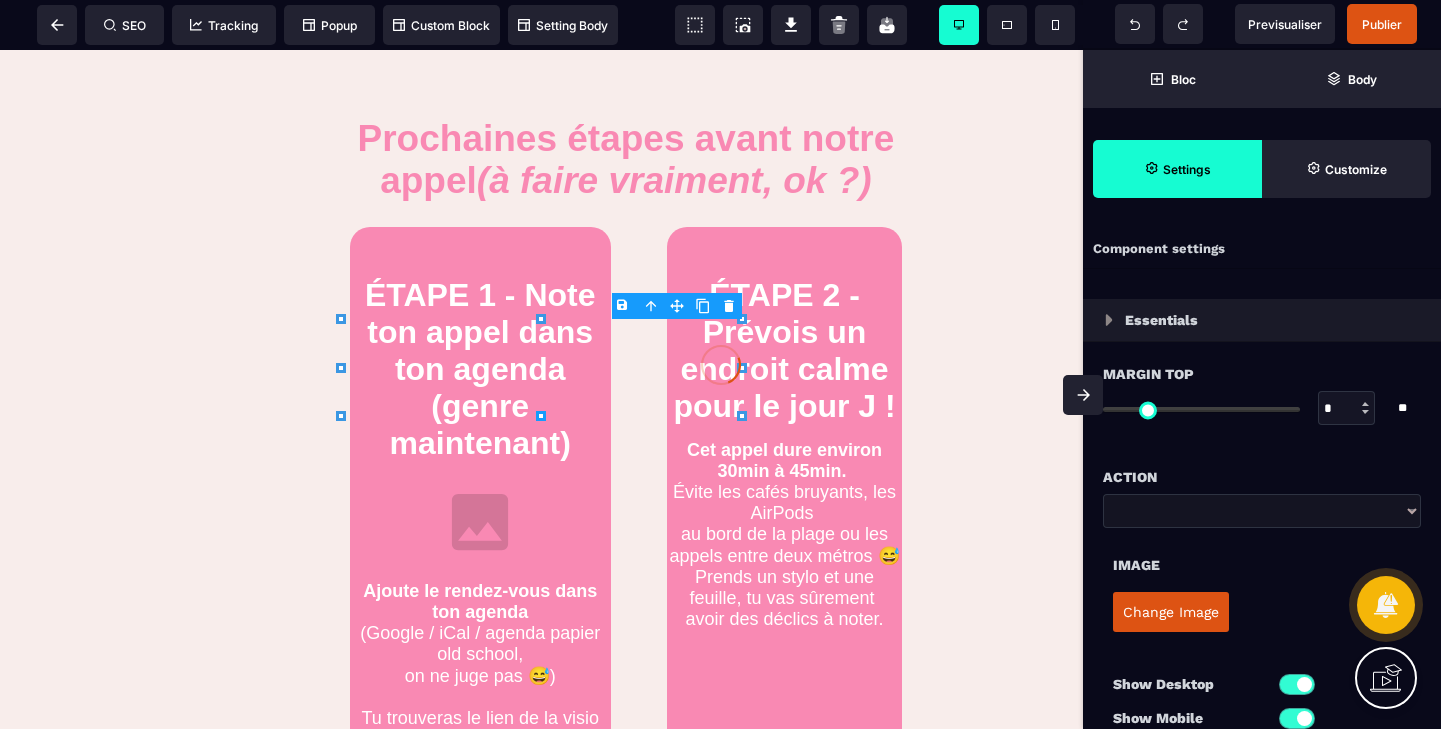 scroll, scrollTop: 767, scrollLeft: 0, axis: vertical 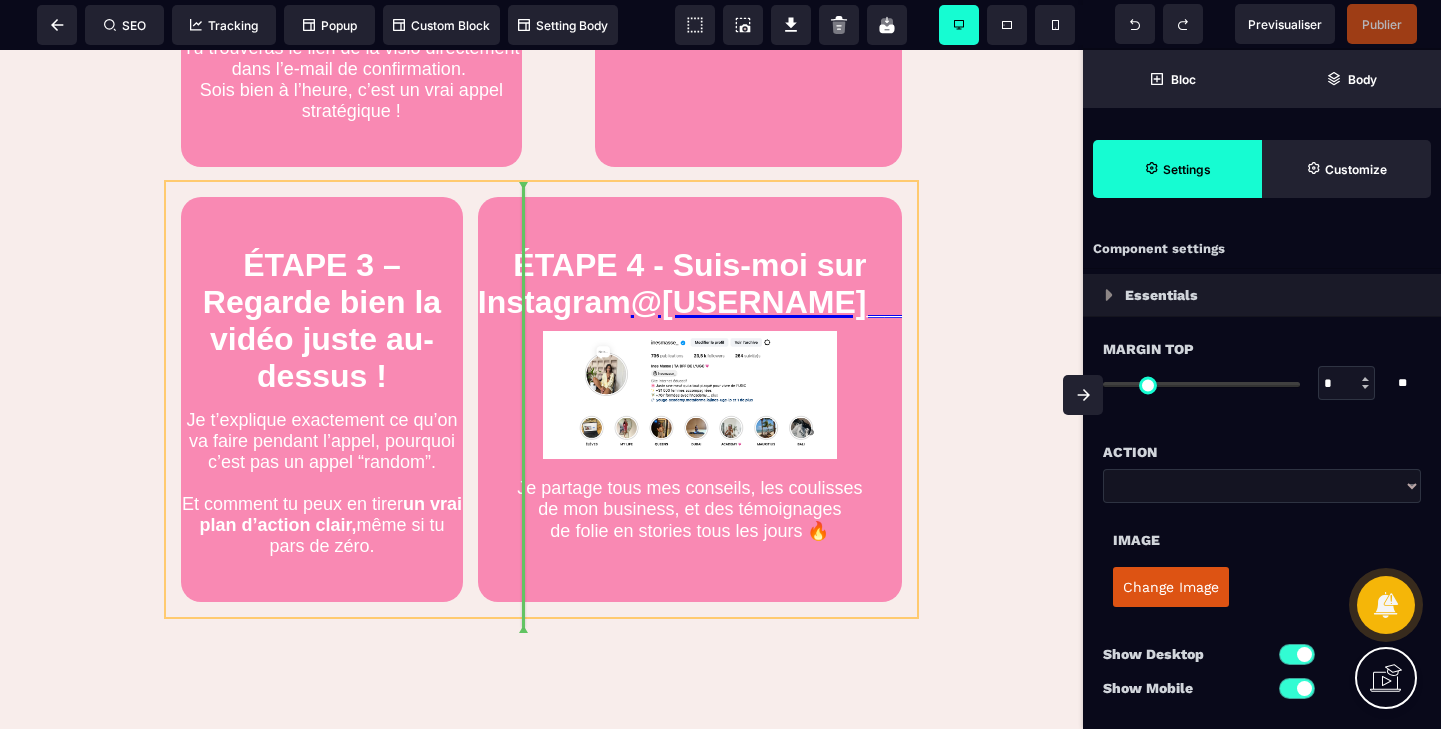 drag, startPoint x: 662, startPoint y: 361, endPoint x: 526, endPoint y: 642, distance: 312.18103 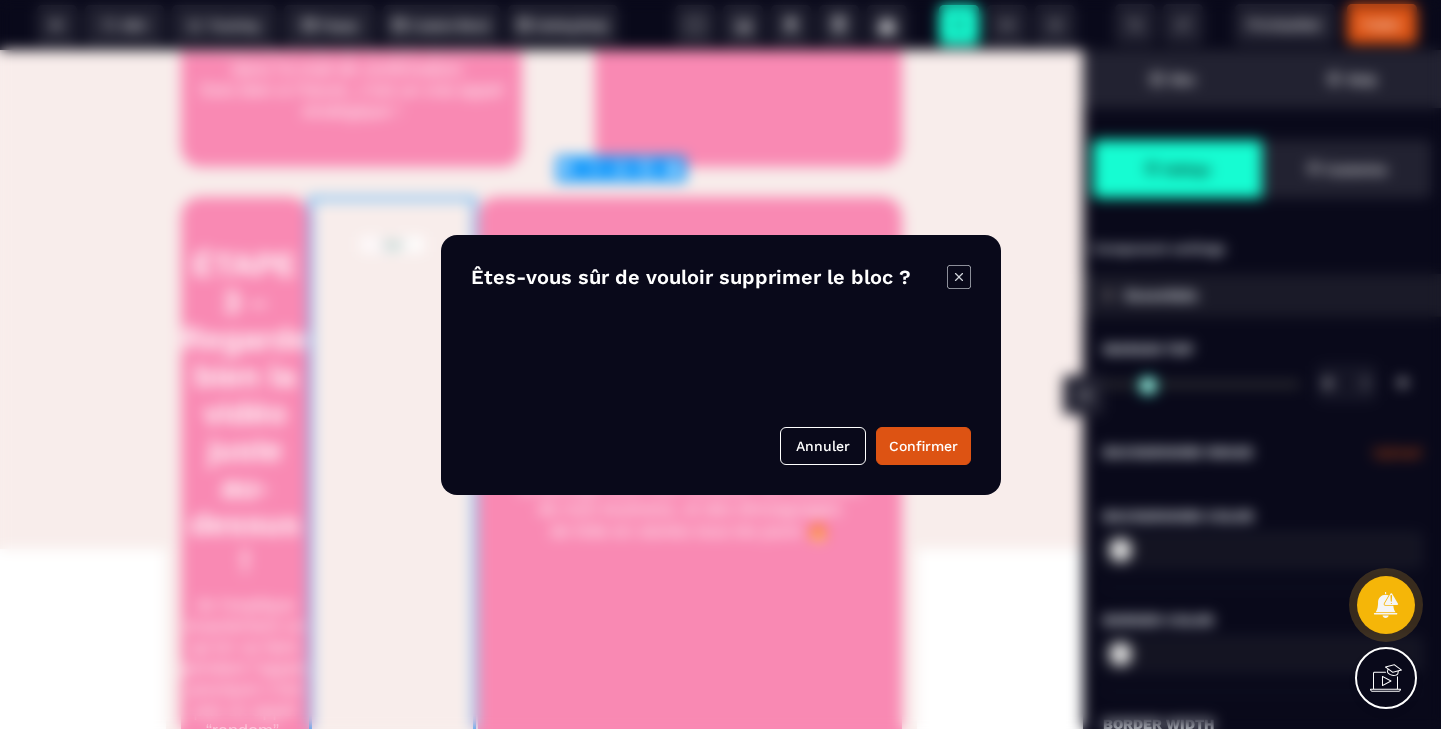 click on "B I U S
A *******
plus
Row
SEO
Big" at bounding box center [720, 364] 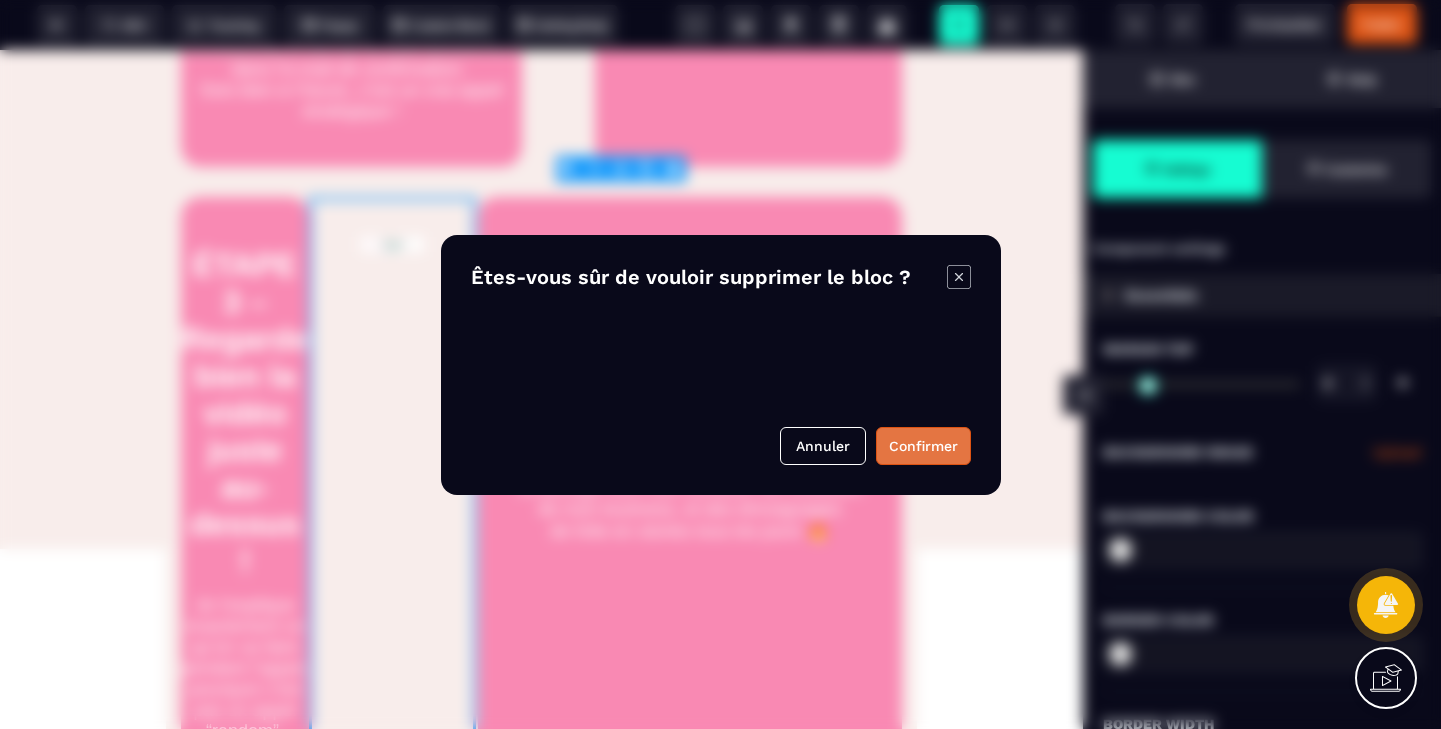 click on "Confirmer" at bounding box center [923, 446] 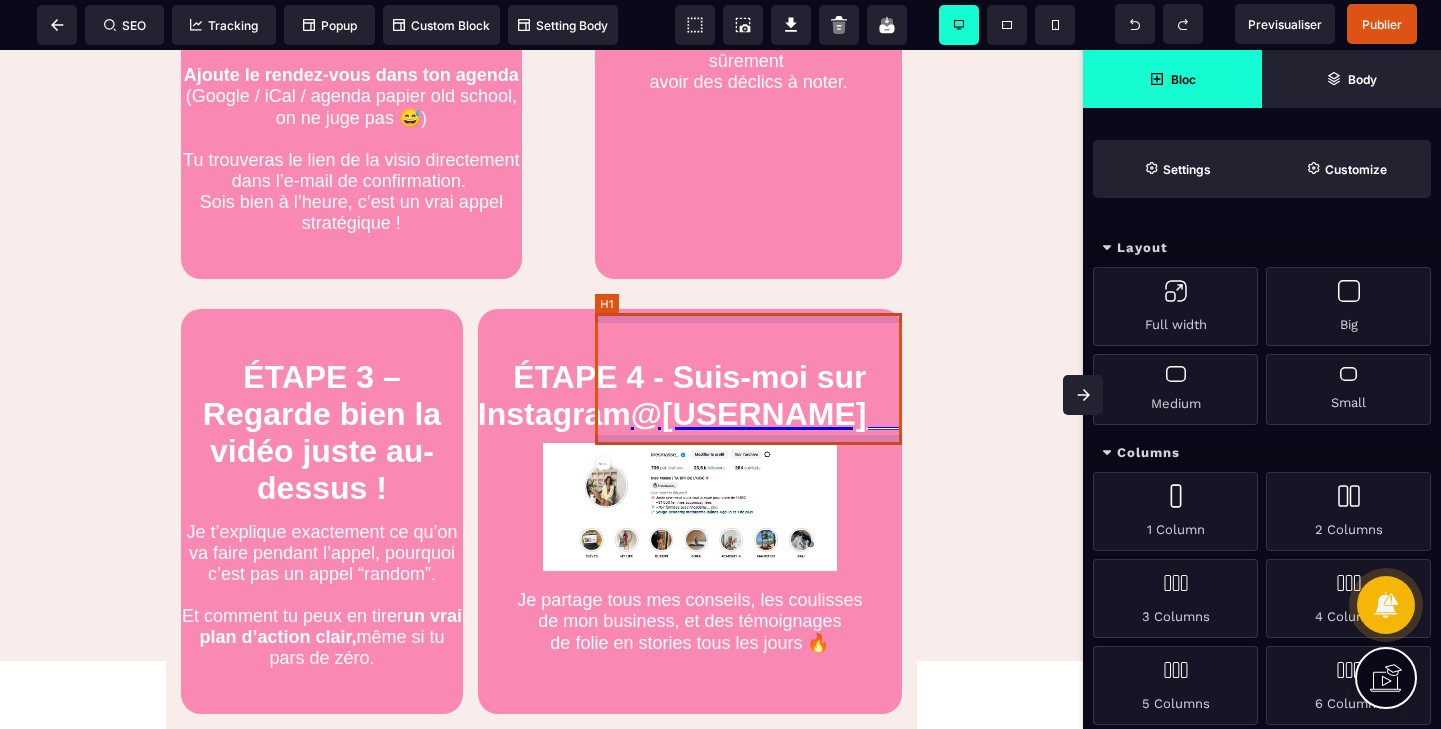 scroll, scrollTop: 1473, scrollLeft: 0, axis: vertical 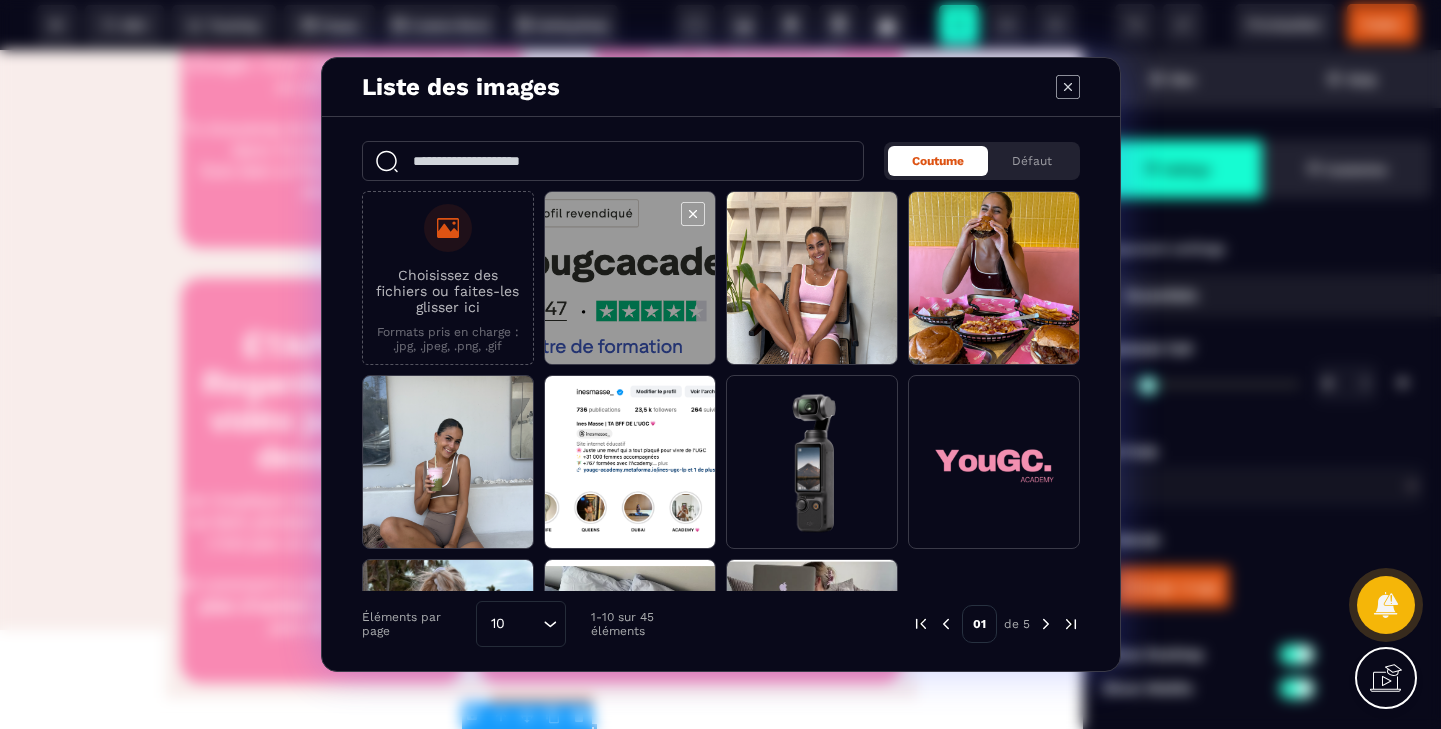 click at bounding box center (630, 279) 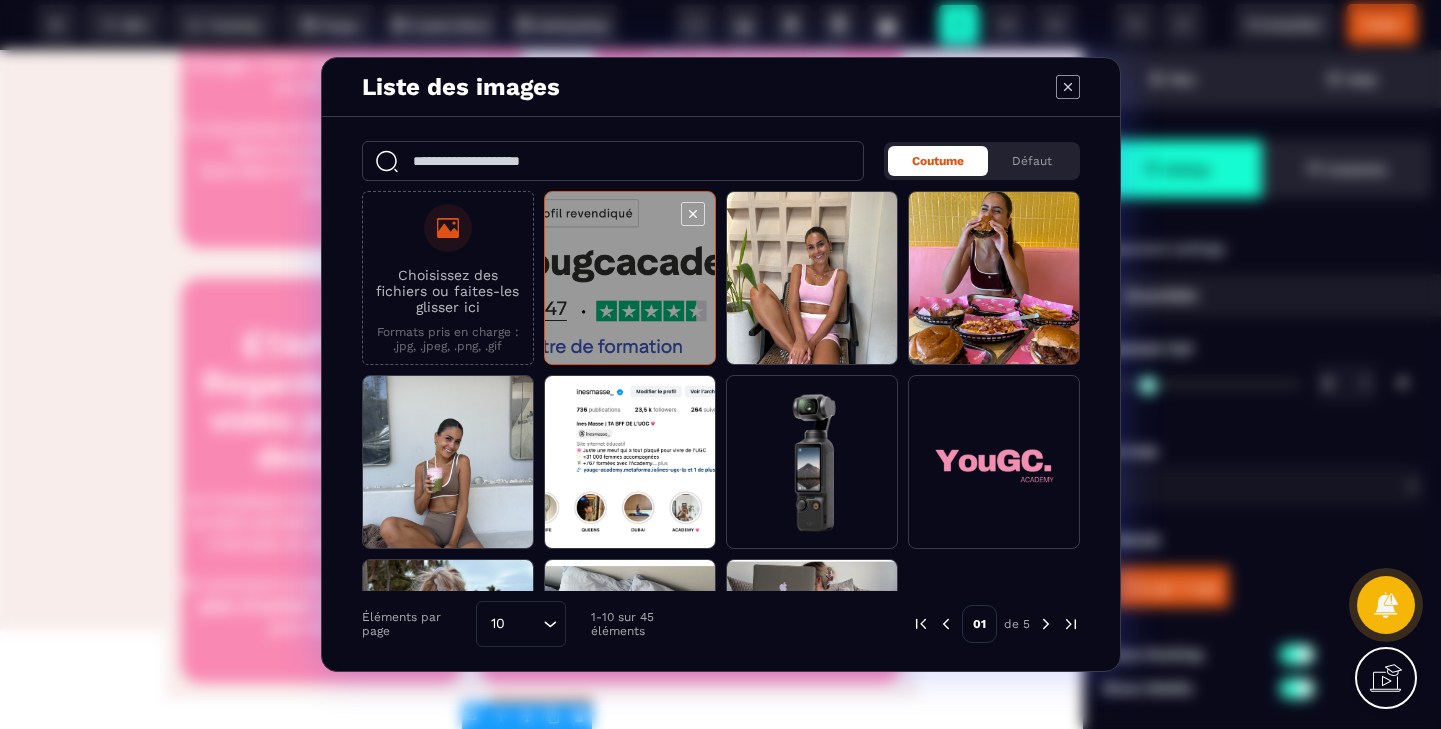 click at bounding box center (630, 279) 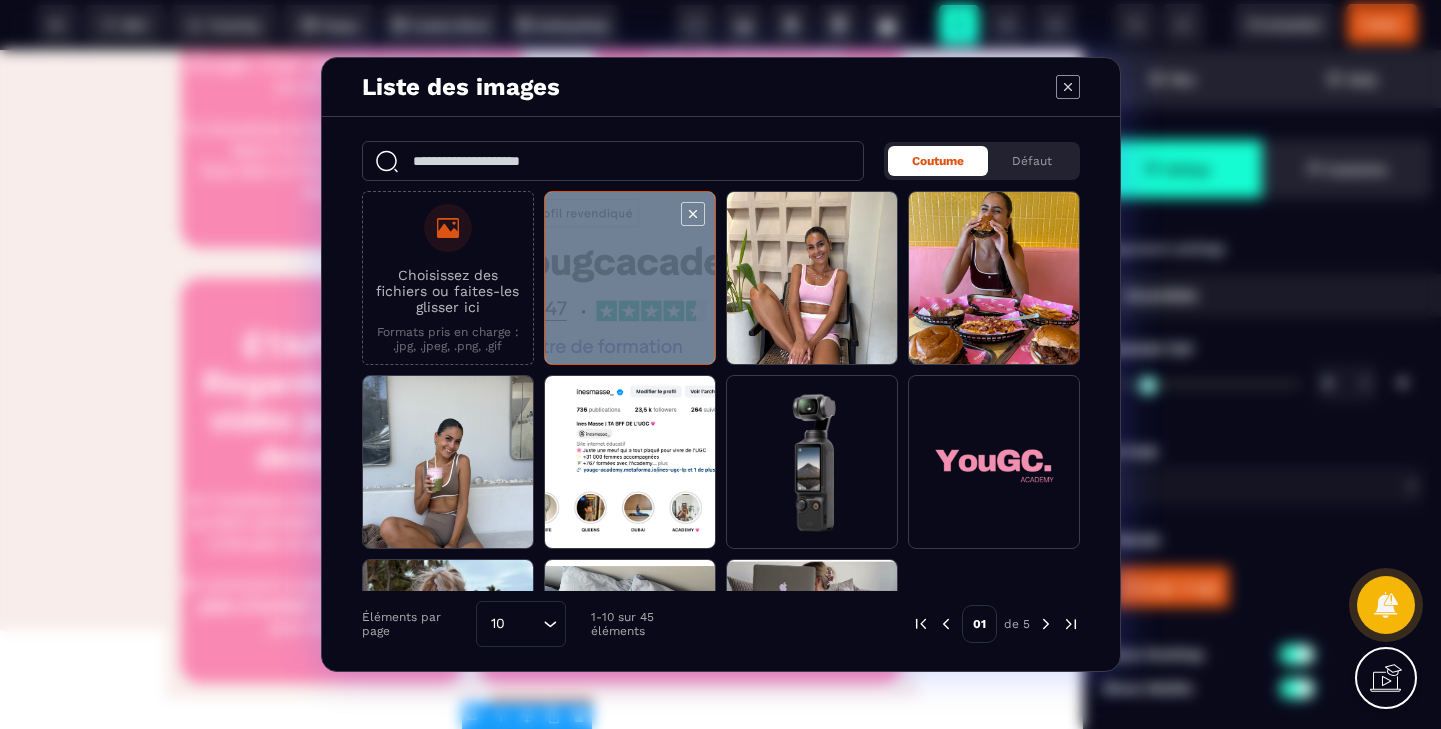 click at bounding box center [630, 279] 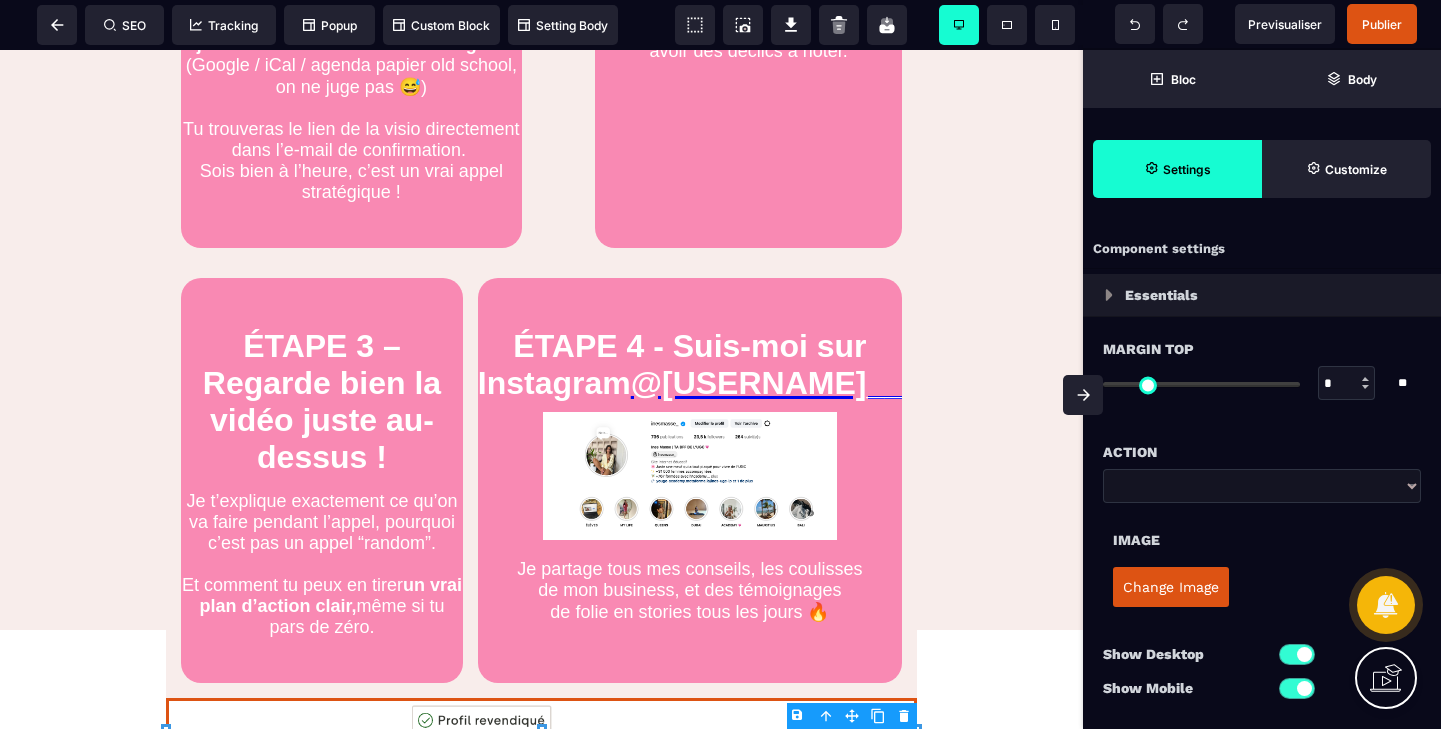 scroll, scrollTop: 1659, scrollLeft: 0, axis: vertical 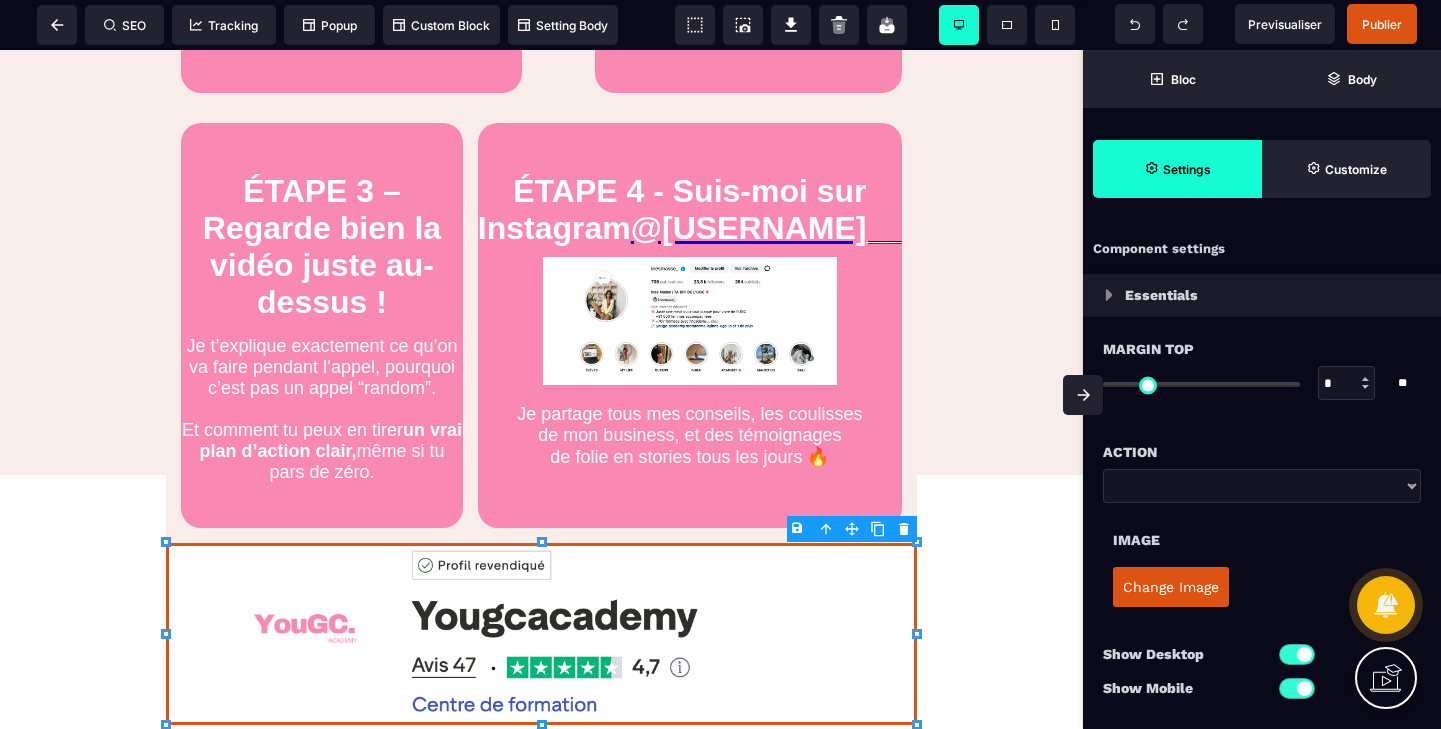 click on "Félicitations : Ton appel découverte est bien réservé ! 🚨 IMPORTANT : À FAIRE AVANT L’APPEL 🚨 Avant qu’on se parle, prends 2 min pour regarder la vidéo
ci-dessous, c’est essentiel pour que notre appel te serve à 100 % ⬇️ Prochaines étapes avant notre appel
(à faire vraiment, ok ?) ÉTAPE 1 - Note ton appel dans ton agenda (genre maintenant) Ajoute le rendez-vous dans ton agenda (Google / iCal / agenda papier old school, on ne juge pas 😅) Tu trouveras le lien de la visio directement dans l’e-mail de confirmation.
Sois bien à l’heure, c’est un vrai appel stratégique ! ÉTAPE 2 - Prévois un endroit calme pour le jour J ! Cet appel dure environ 30min à 45min.
Évite les cafés bruyants, les AirPods
au bord de la plage ou les appels entre deux métros 😅
Prends un stylo et une feuille, tu vas sûrement
avoir des déclics à noter. ÉTAPE 3 – Regarde bien la vidéo juste au-dessus ! Et comment tu peux en tirer un vrai plan d’action clair,
@[USERNAME]__" at bounding box center (541, -1239) 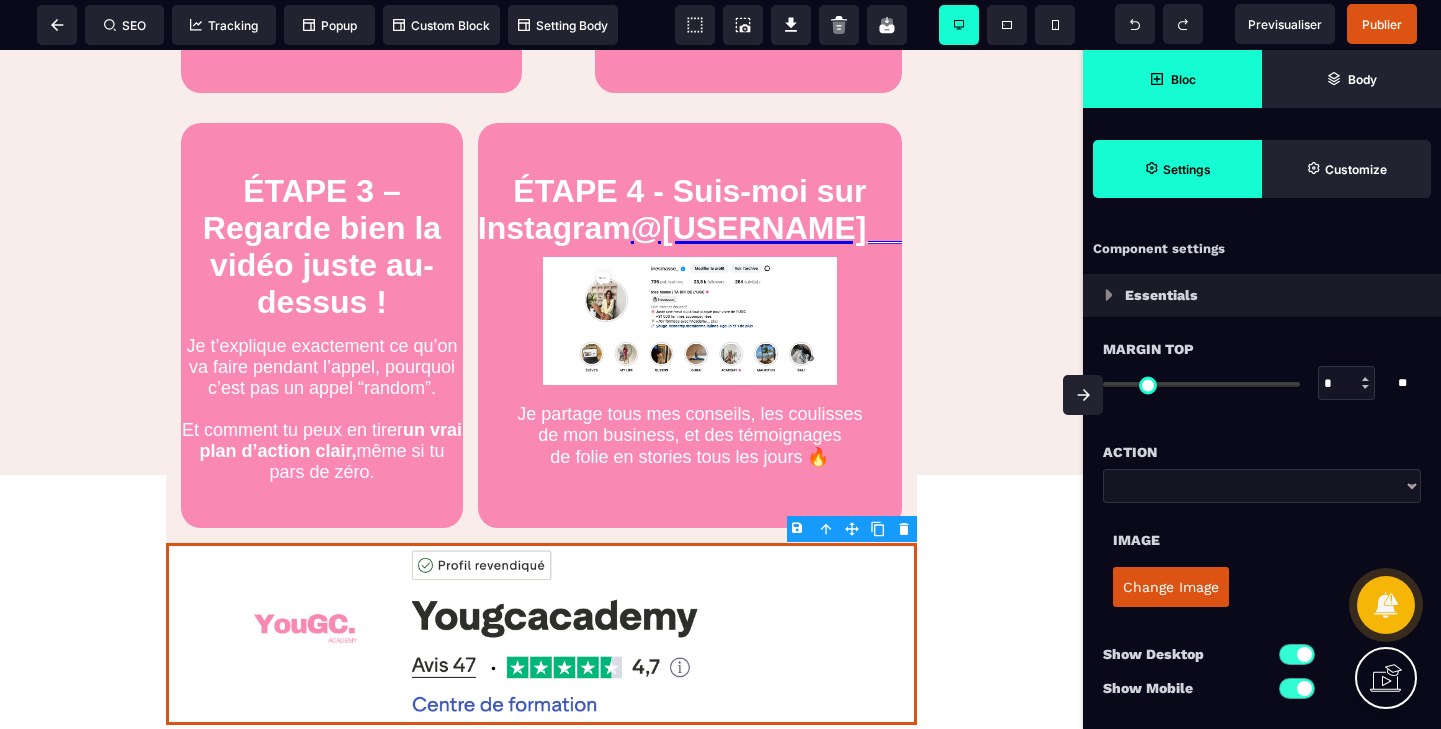 click on "Bloc" at bounding box center (1183, 79) 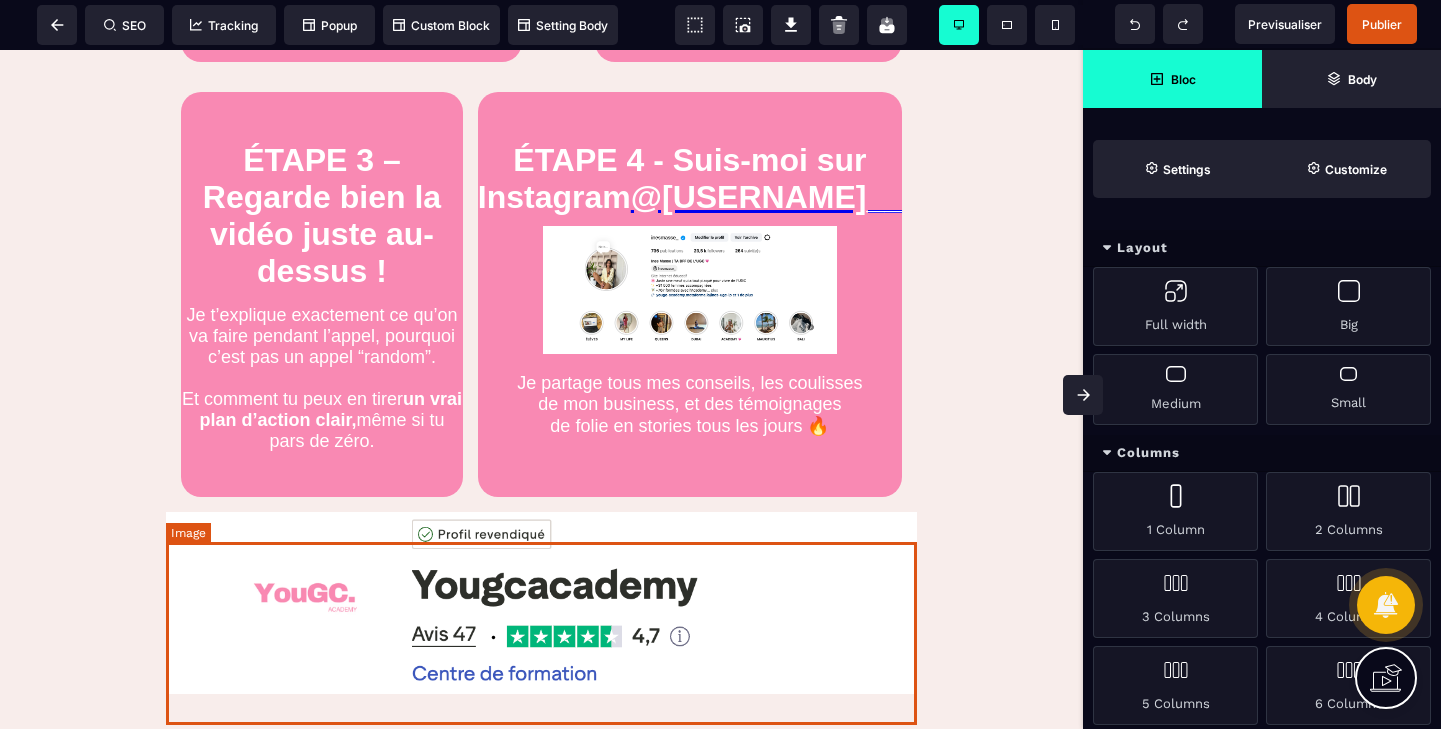 click at bounding box center (541, 603) 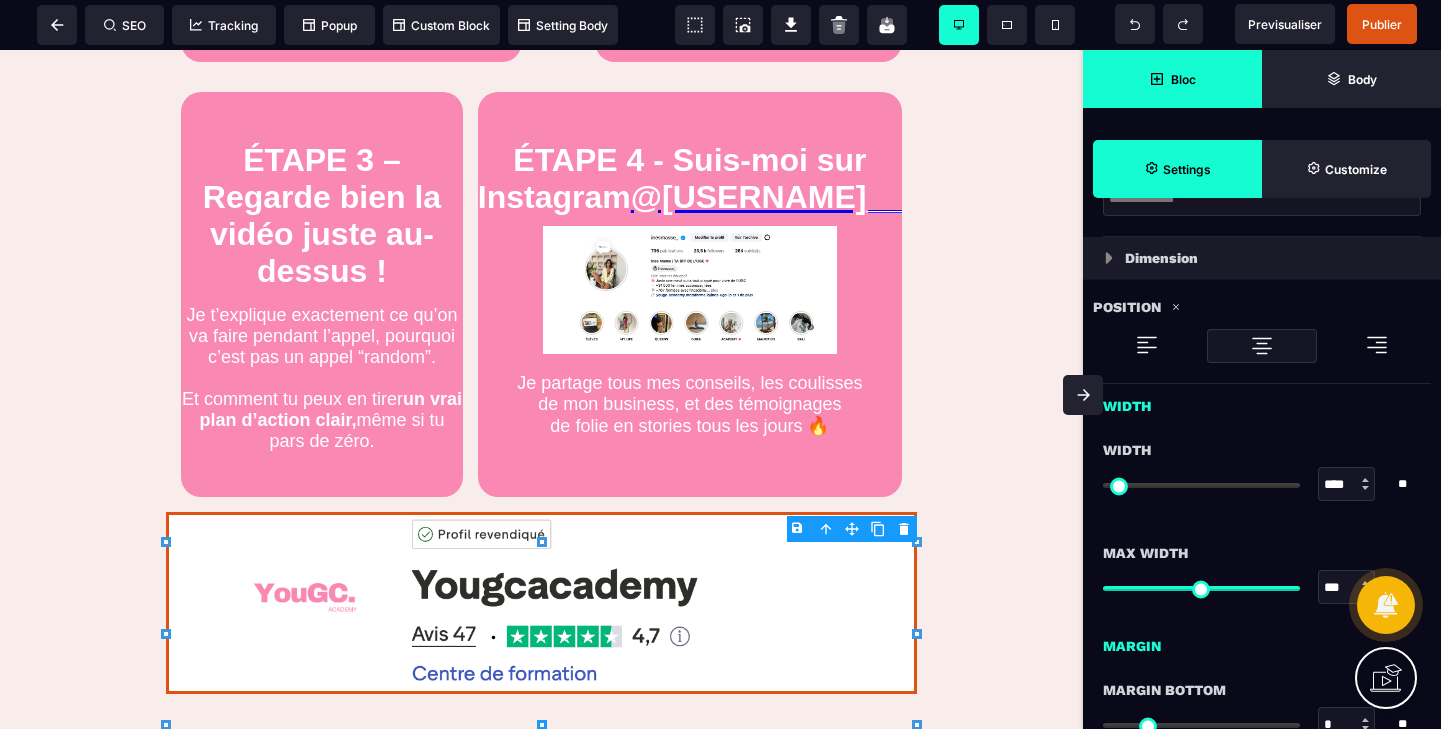 scroll, scrollTop: 703, scrollLeft: 0, axis: vertical 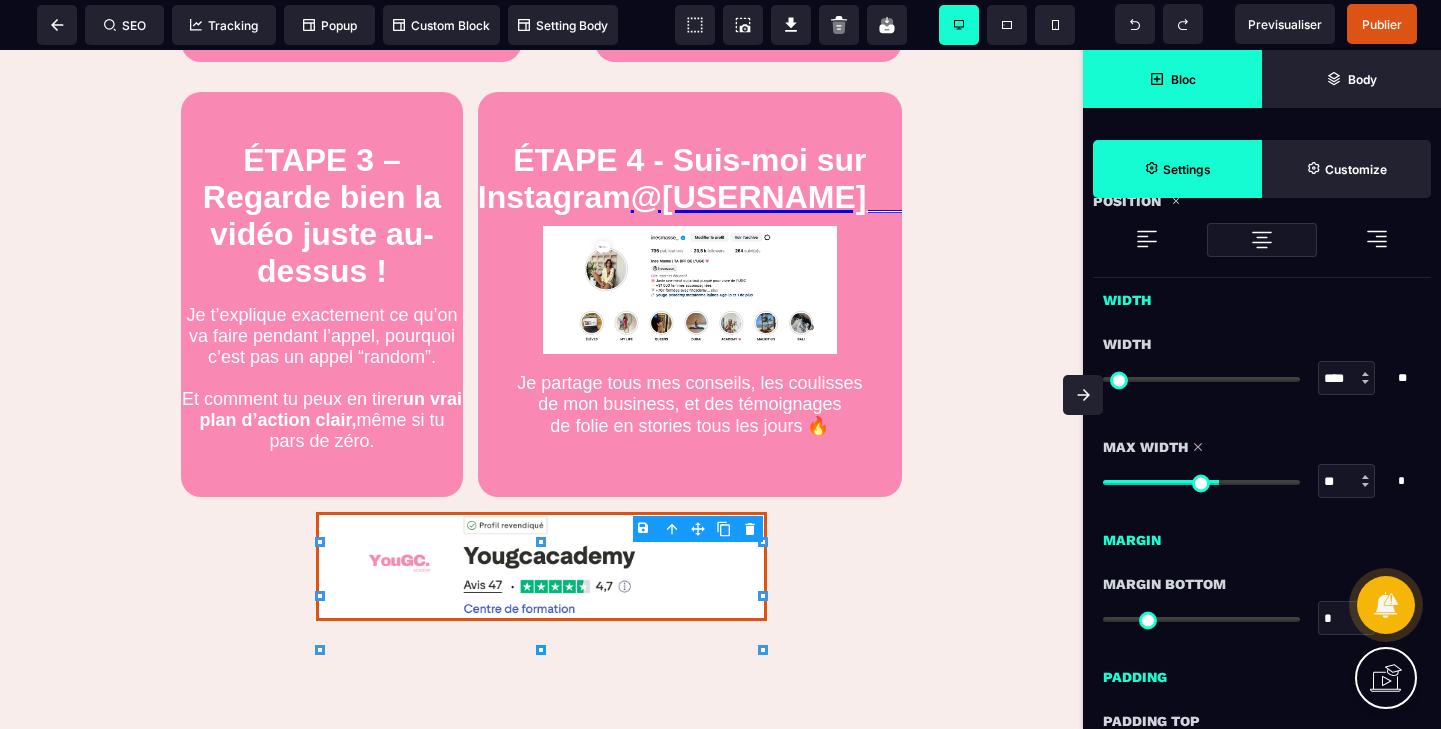 drag, startPoint x: 1294, startPoint y: 486, endPoint x: 1218, endPoint y: 497, distance: 76.79192 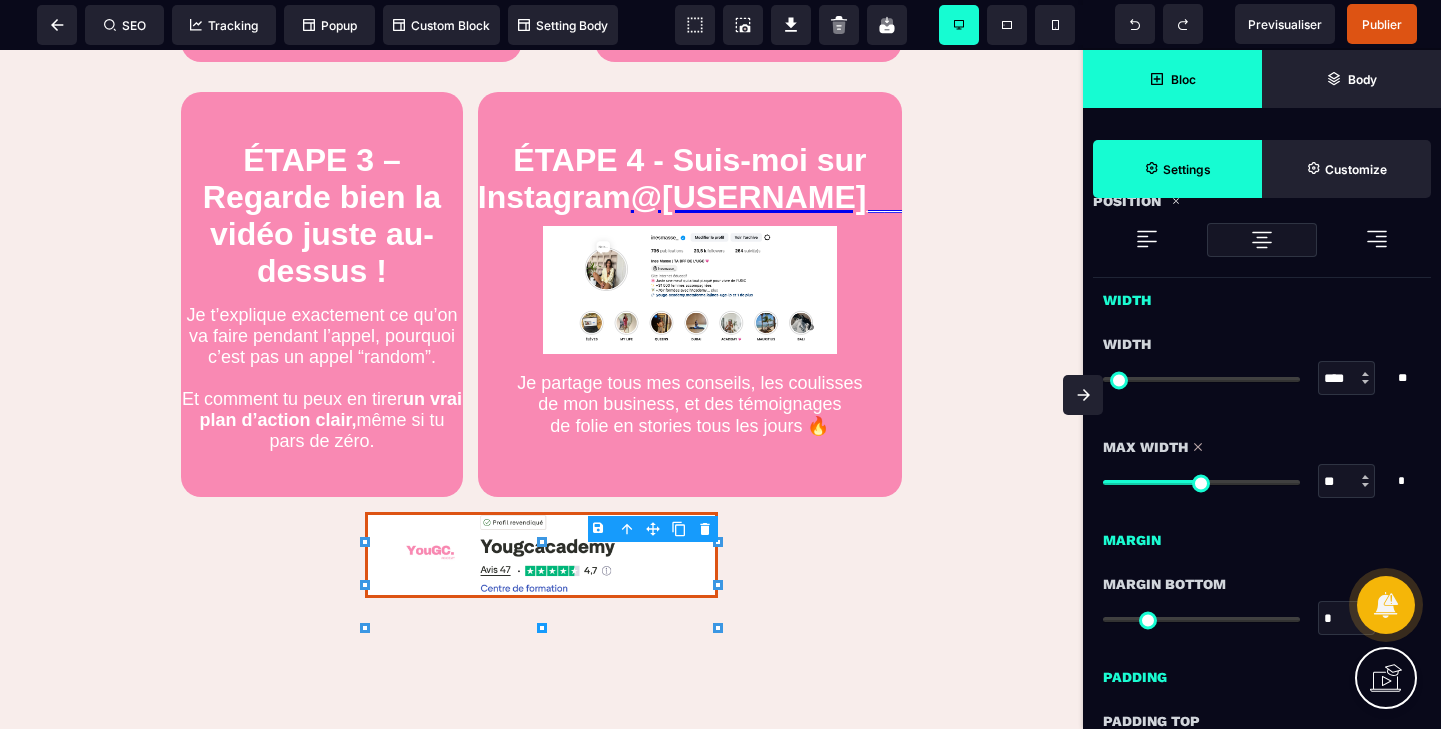 drag, startPoint x: 1220, startPoint y: 490, endPoint x: 1195, endPoint y: 488, distance: 25.079872 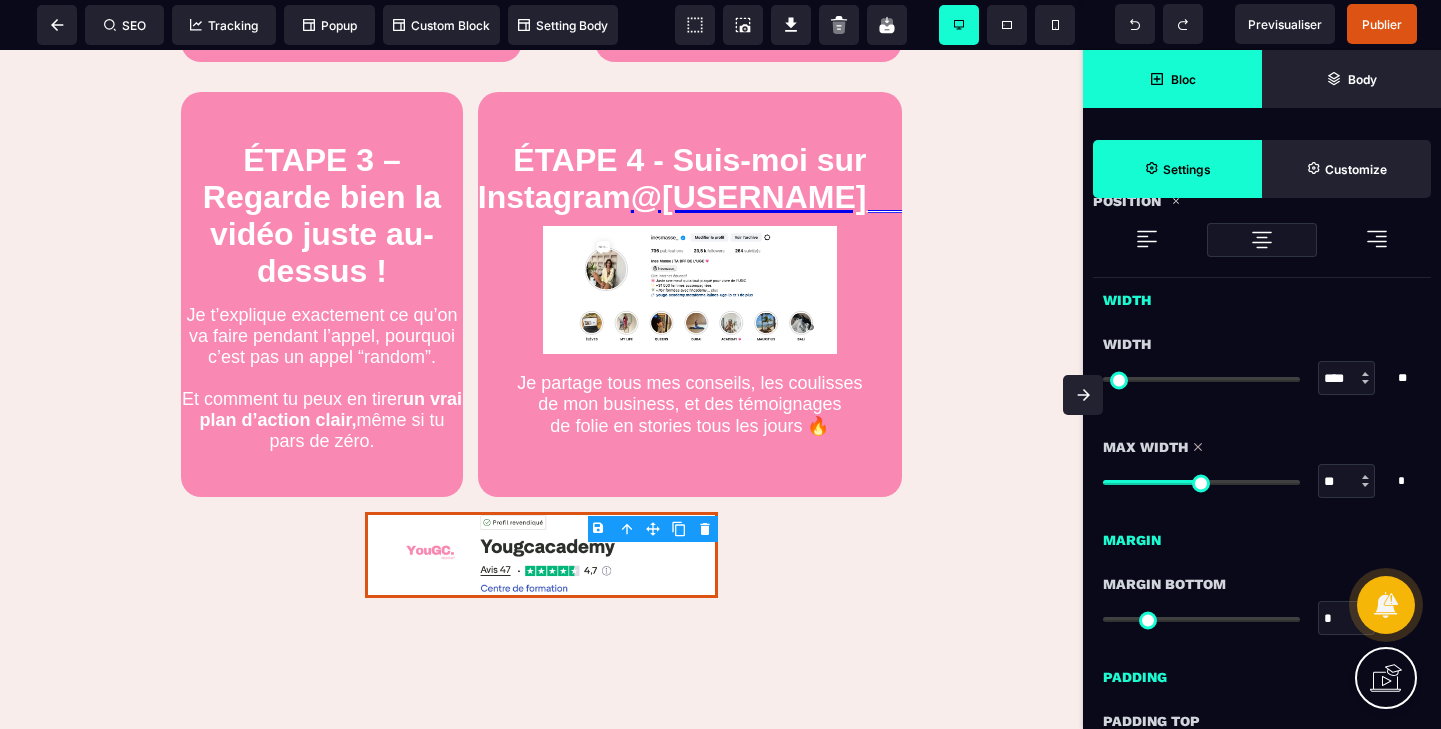 click on "Félicitations : Ton appel découverte est bien réservé ! 🚨 IMPORTANT : À FAIRE AVANT L’APPEL 🚨 Avant qu’on se parle, prends 2 min pour regarder la vidéo
ci-dessous, c’est essentiel pour que notre appel te serve à 100 % ⬇️ Prochaines étapes avant notre appel
(à faire vraiment, ok ?) ÉTAPE 1 - Note ton appel dans ton agenda (genre maintenant) Ajoute le rendez-vous dans ton agenda (Google / iCal / agenda papier old school, on ne juge pas 😅) Tu trouveras le lien de la visio directement dans l’e-mail de confirmation.
Sois bien à l’heure, c’est un vrai appel stratégique ! ÉTAPE 2 - Prévois un endroit calme pour le jour J ! Cet appel dure environ 30min à 45min.
Évite les cafés bruyants, les AirPods
au bord de la plage ou les appels entre deux métros 😅
Prends un stylo et une feuille, tu vas sûrement
avoir des déclics à noter. ÉTAPE 3 – Regarde bien la vidéo juste au-dessus ! Et comment tu peux en tirer un vrai plan d’action clair,
@[USERNAME]__" at bounding box center (541, -418) 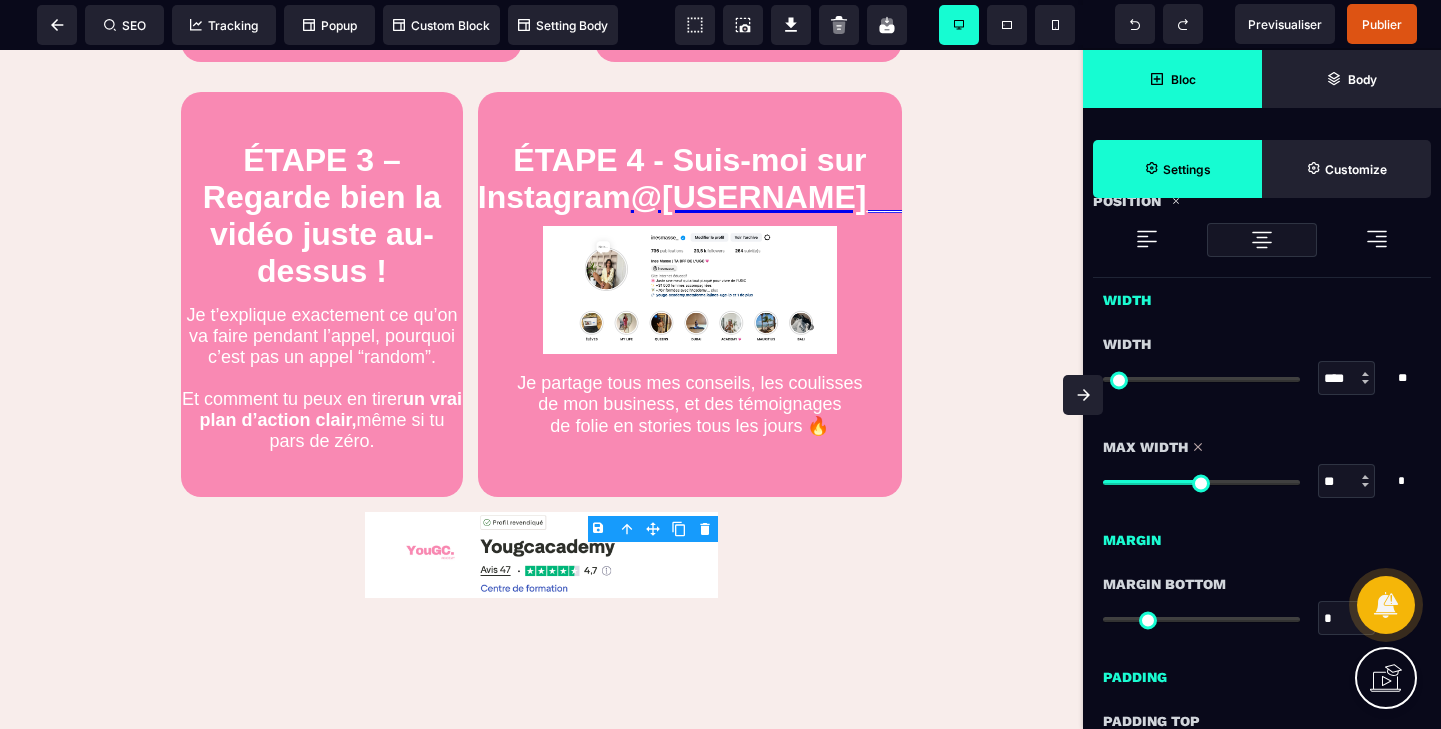 scroll, scrollTop: 1665, scrollLeft: 0, axis: vertical 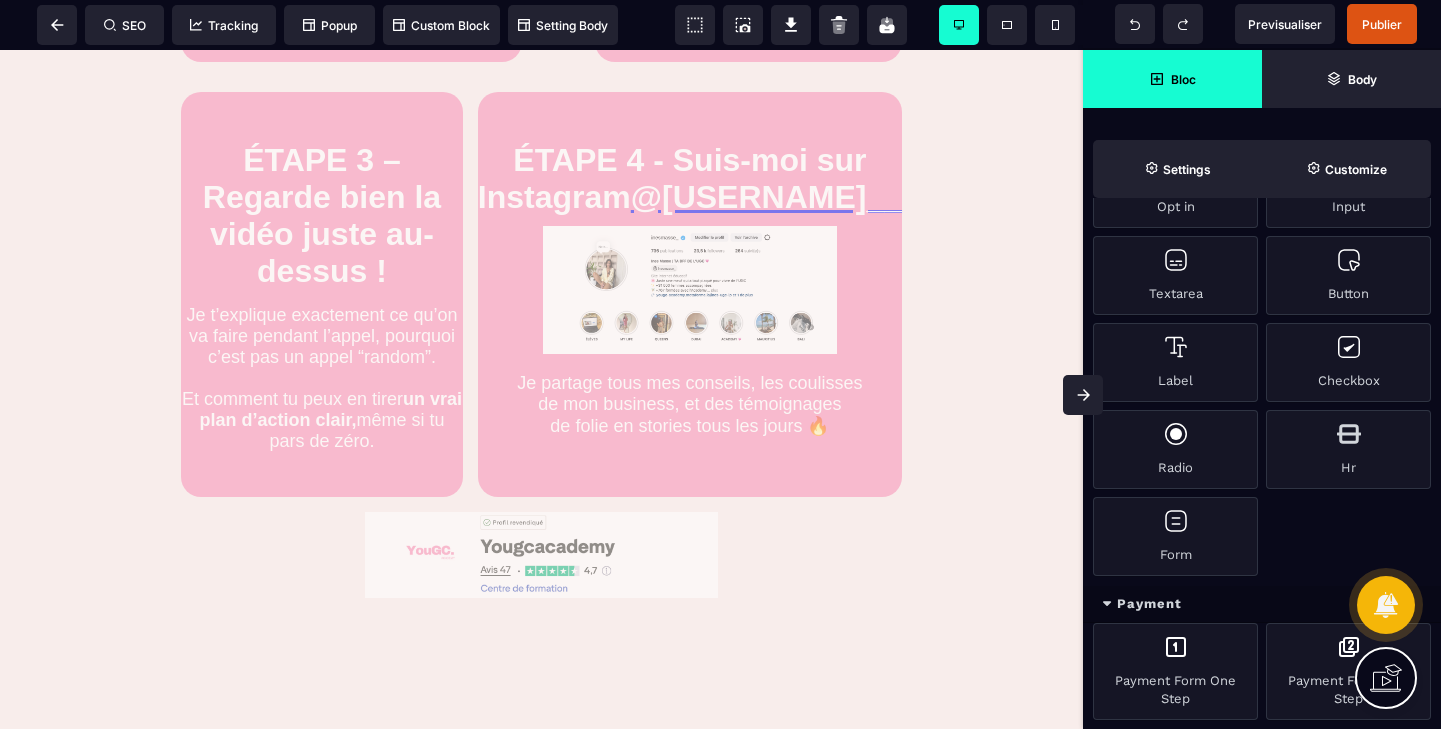 drag, startPoint x: 551, startPoint y: 574, endPoint x: 552, endPoint y: 599, distance: 25.019993 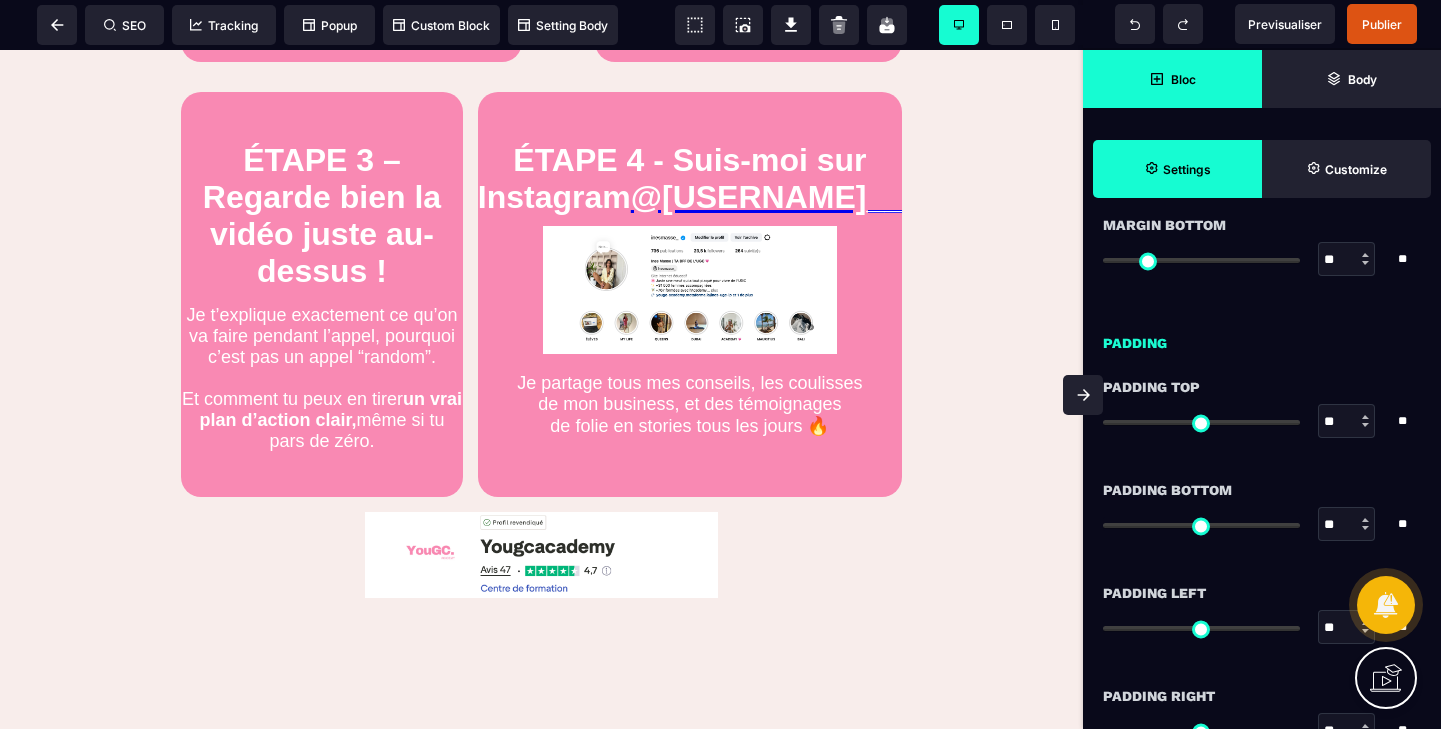 scroll, scrollTop: 0, scrollLeft: 0, axis: both 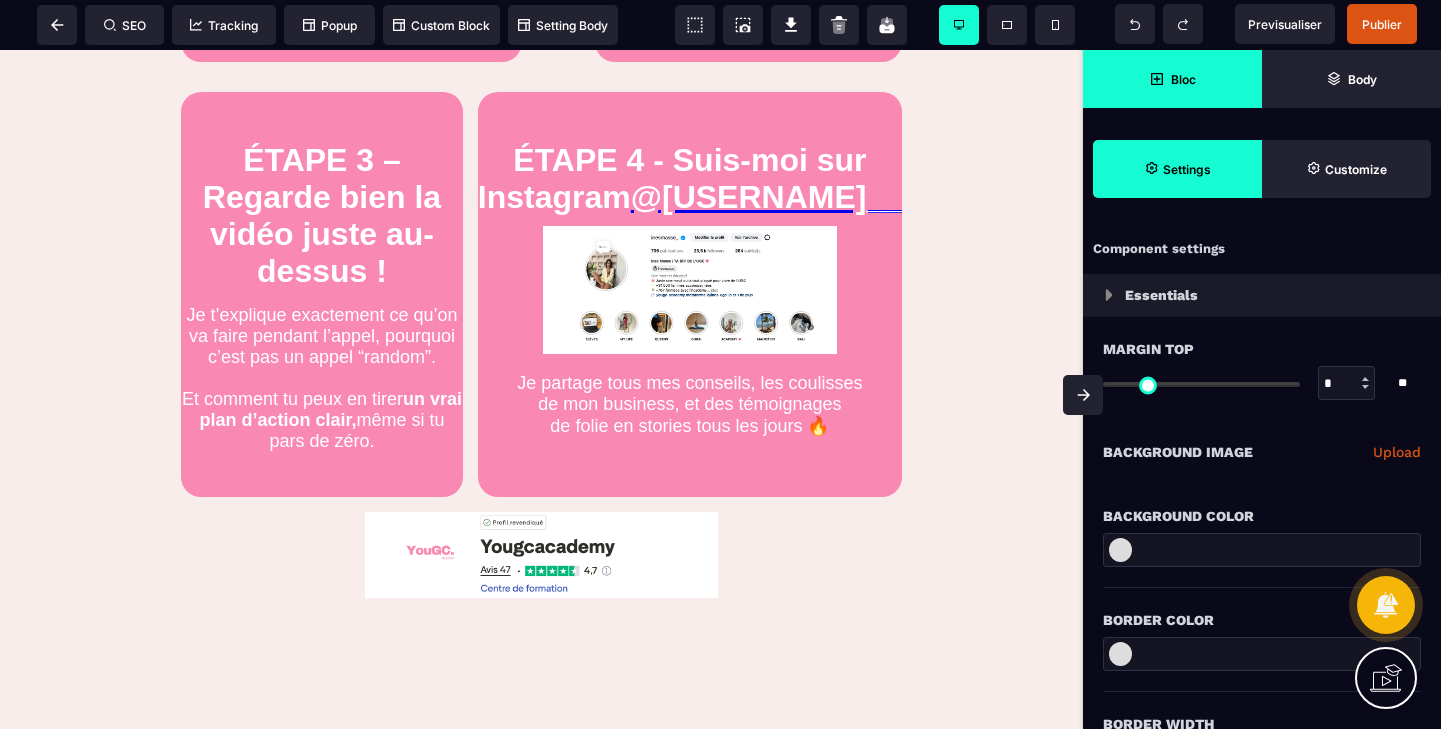 click on "Bloc" at bounding box center [1172, 79] 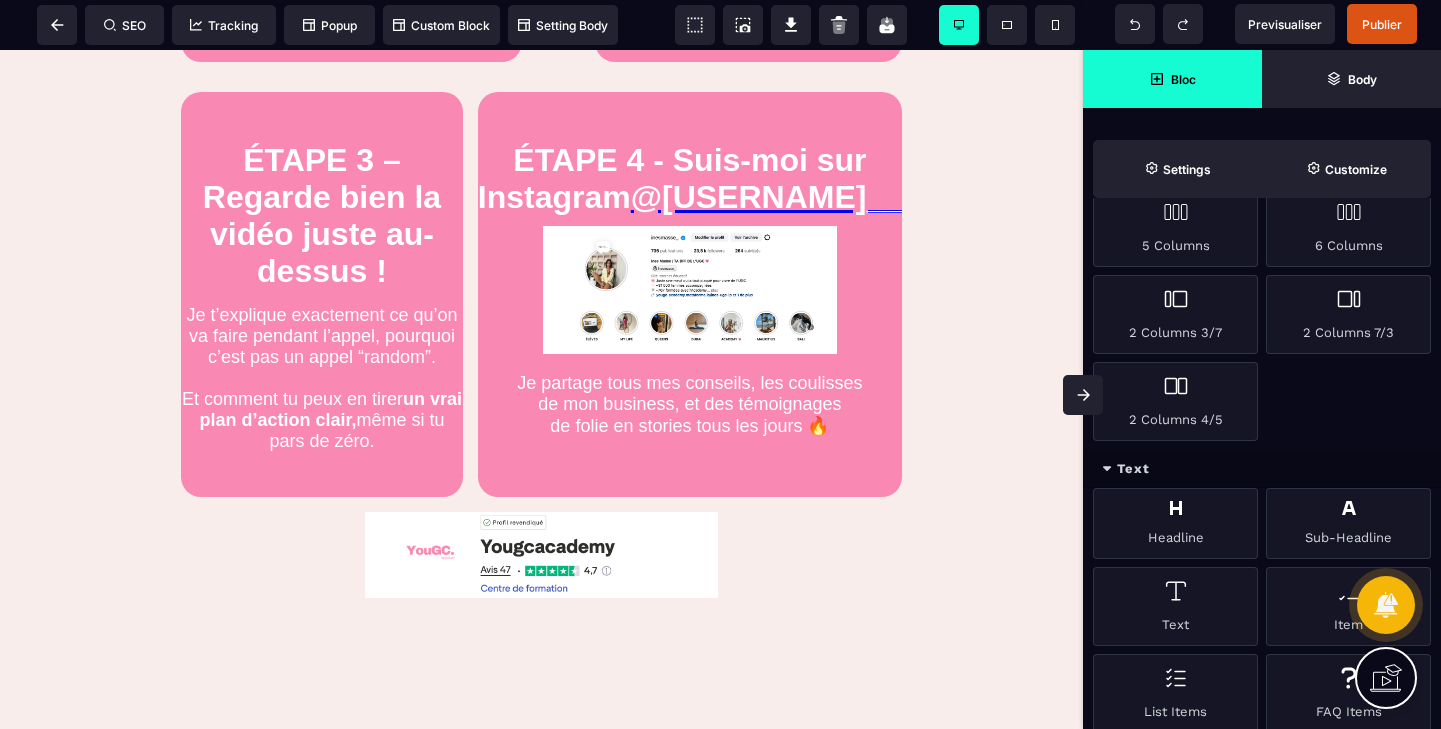scroll, scrollTop: 459, scrollLeft: 0, axis: vertical 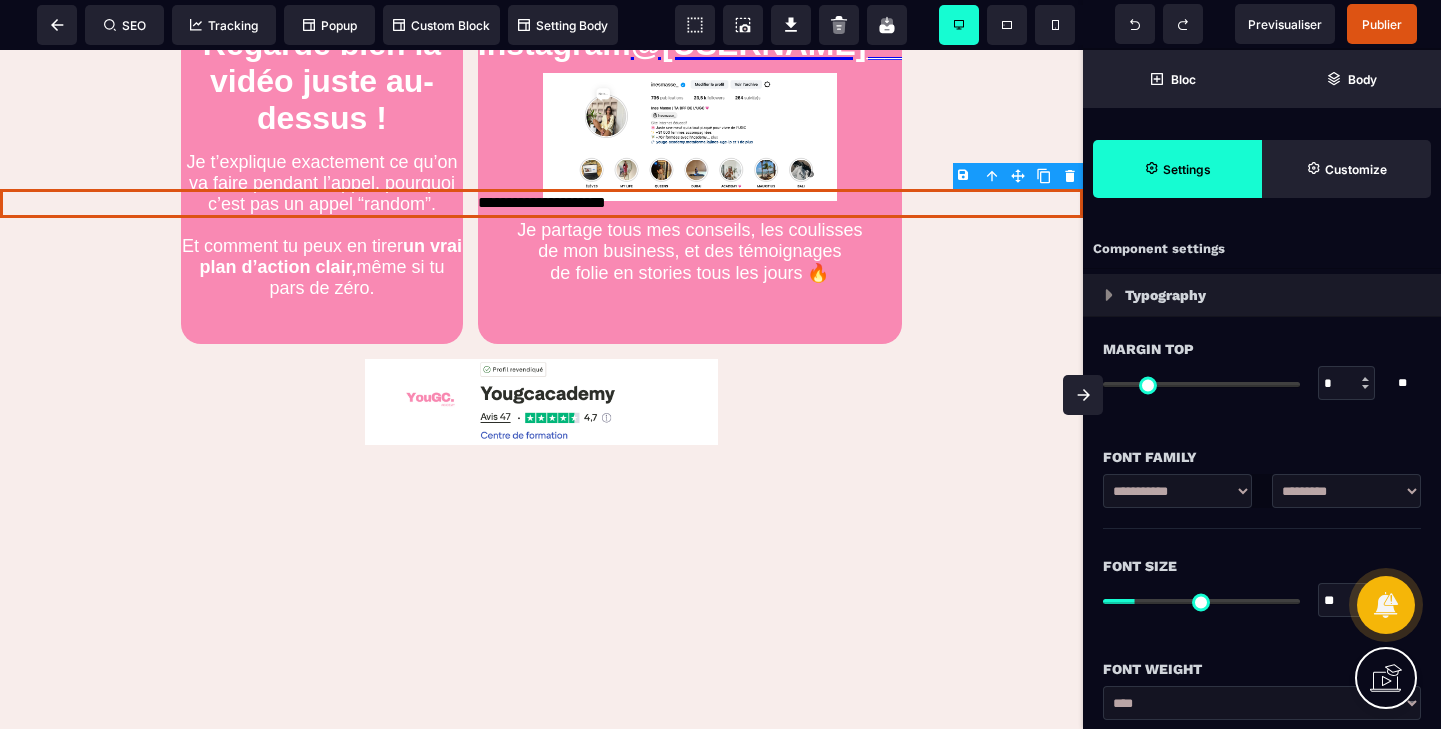 click on "B I U S
A *******
Text
SEO
Tracking
Popup" at bounding box center [720, 364] 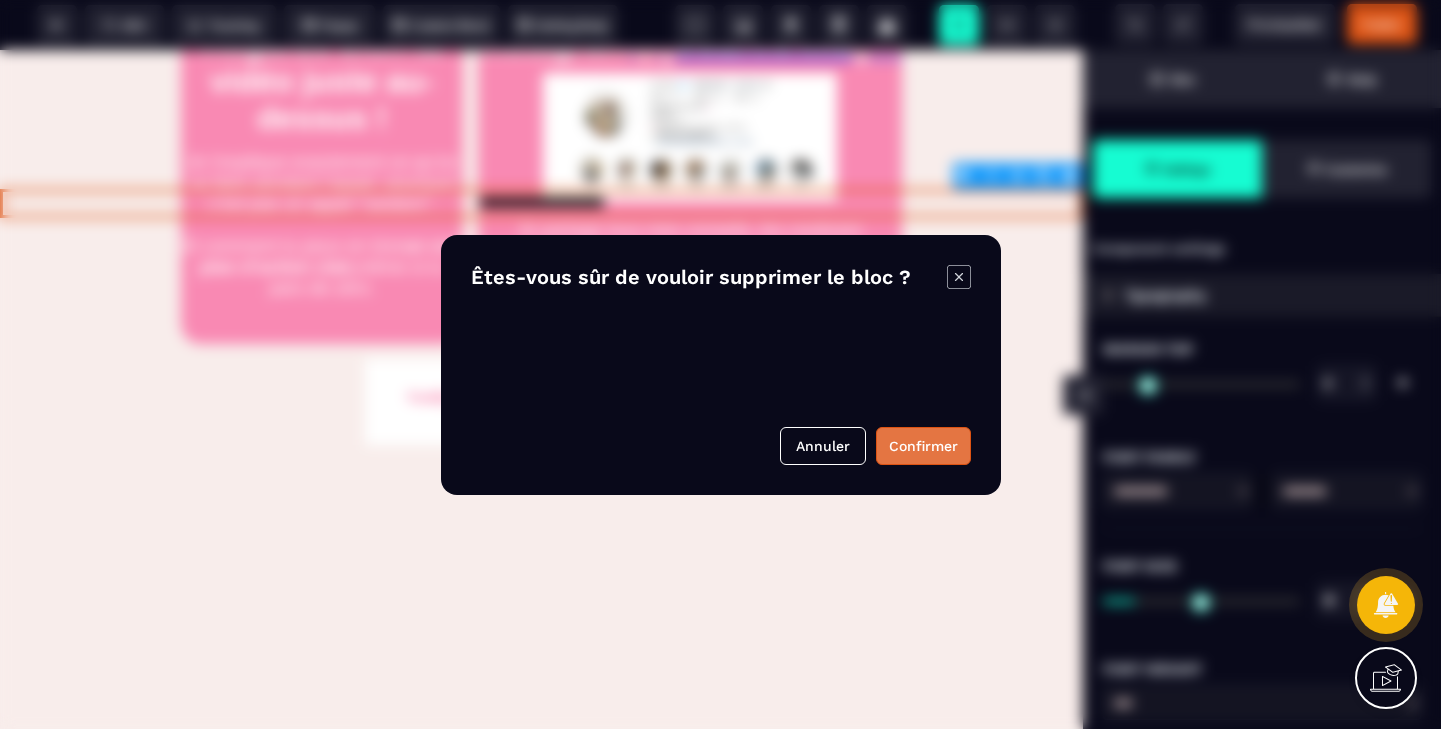 click on "Confirmer" at bounding box center [923, 446] 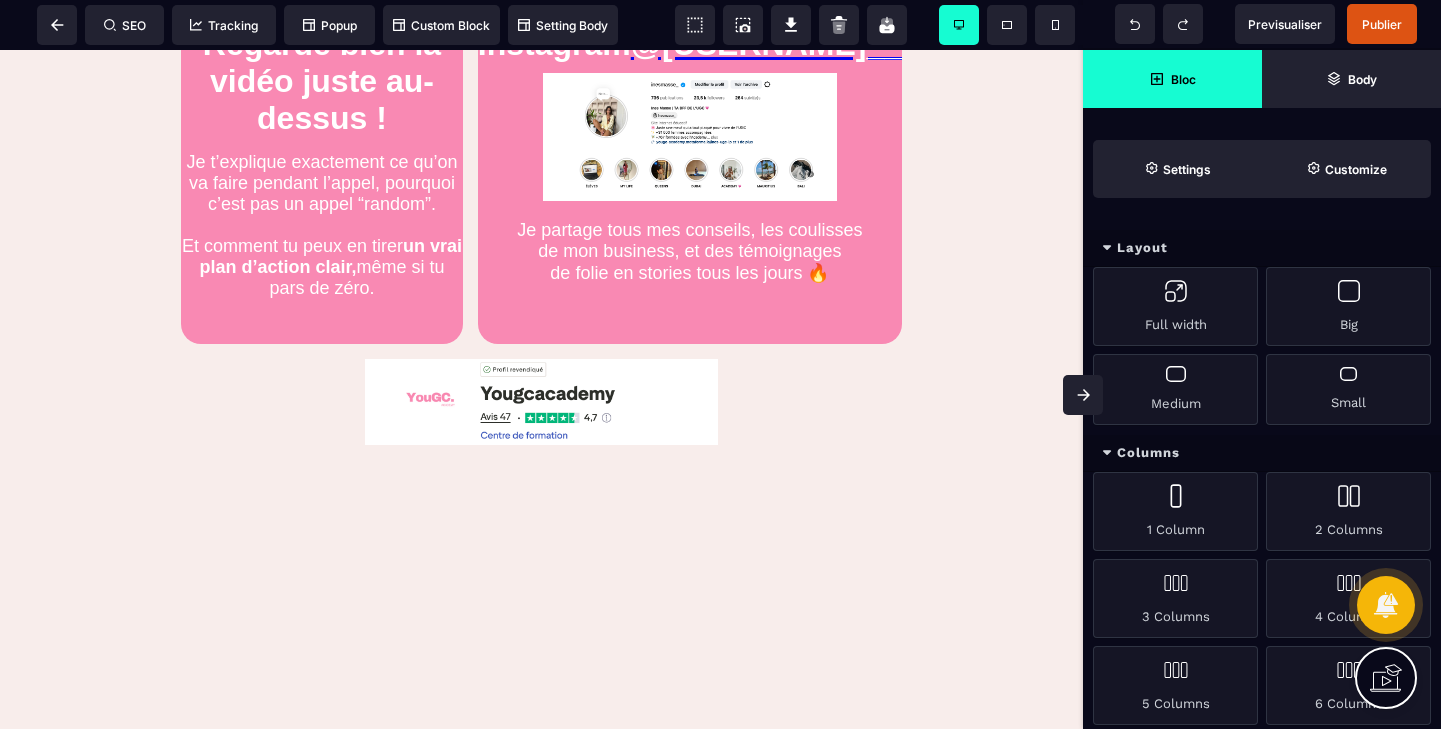 click on "Félicitations : Ton appel découverte est bien réservé ! 🚨 IMPORTANT : À FAIRE AVANT L’APPEL 🚨 Avant qu’on se parle, prends 2 min pour regarder la vidéo
ci-dessous, c’est essentiel pour que notre appel te serve à 100 % ⬇️ Prochaines étapes avant notre appel
(à faire vraiment, ok ?) ÉTAPE 1 - Note ton appel dans ton agenda (genre maintenant) Ajoute le rendez-vous dans ton agenda (Google / iCal / agenda papier old school, on ne juge pas 😅) Tu trouveras le lien de la visio directement dans l’e-mail de confirmation.
Sois bien à l’heure, c’est un vrai appel stratégique ! ÉTAPE 2 - Prévois un endroit calme pour le jour J ! Cet appel dure environ 30min à 45min.
Évite les cafés bruyants, les AirPods
au bord de la plage ou les appels entre deux métros 😅
Prends un stylo et une feuille, tu vas sûrement
avoir des déclics à noter. ÉTAPE 3 – Regarde bien la vidéo juste au-dessus ! Et comment tu peux en tirer un vrai plan d’action clair,
@[USERNAME]__" at bounding box center [541, -516] 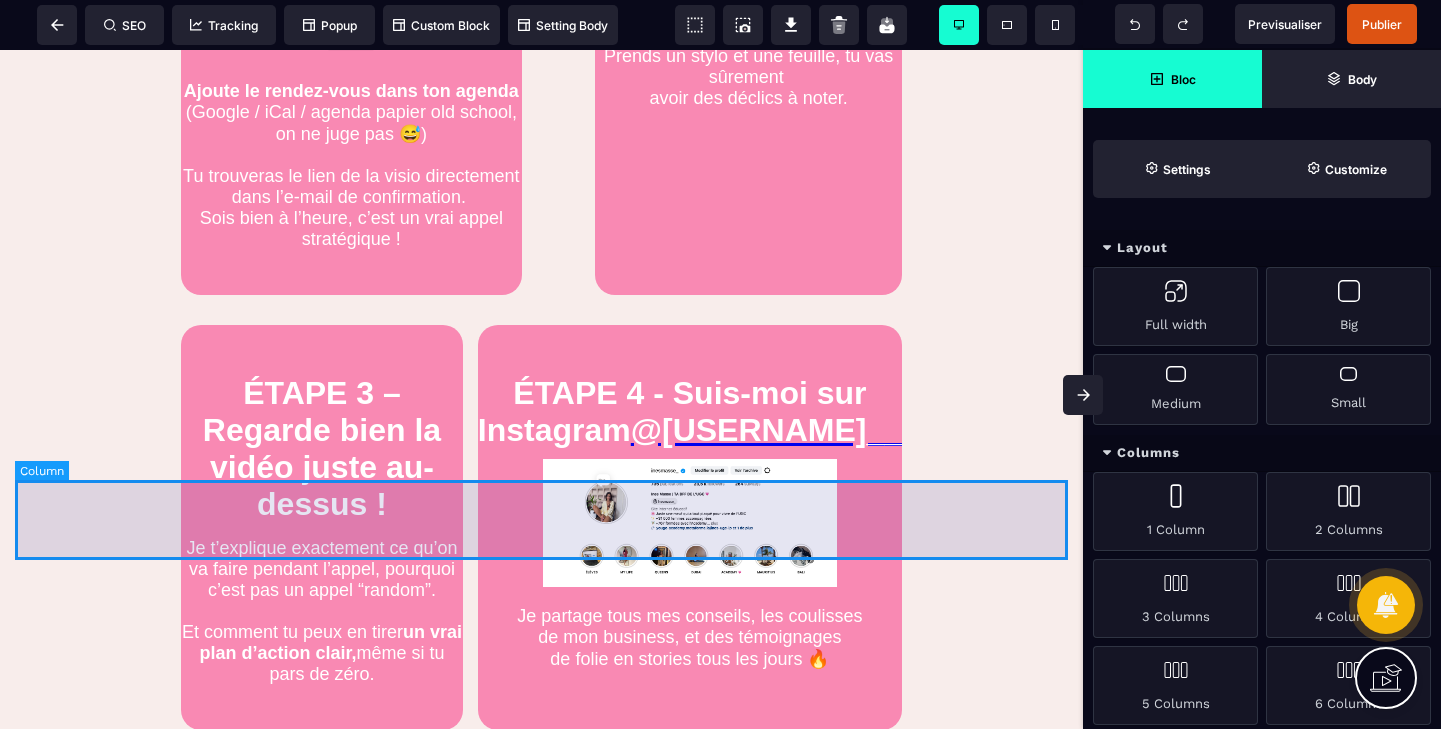 scroll, scrollTop: 1813, scrollLeft: 0, axis: vertical 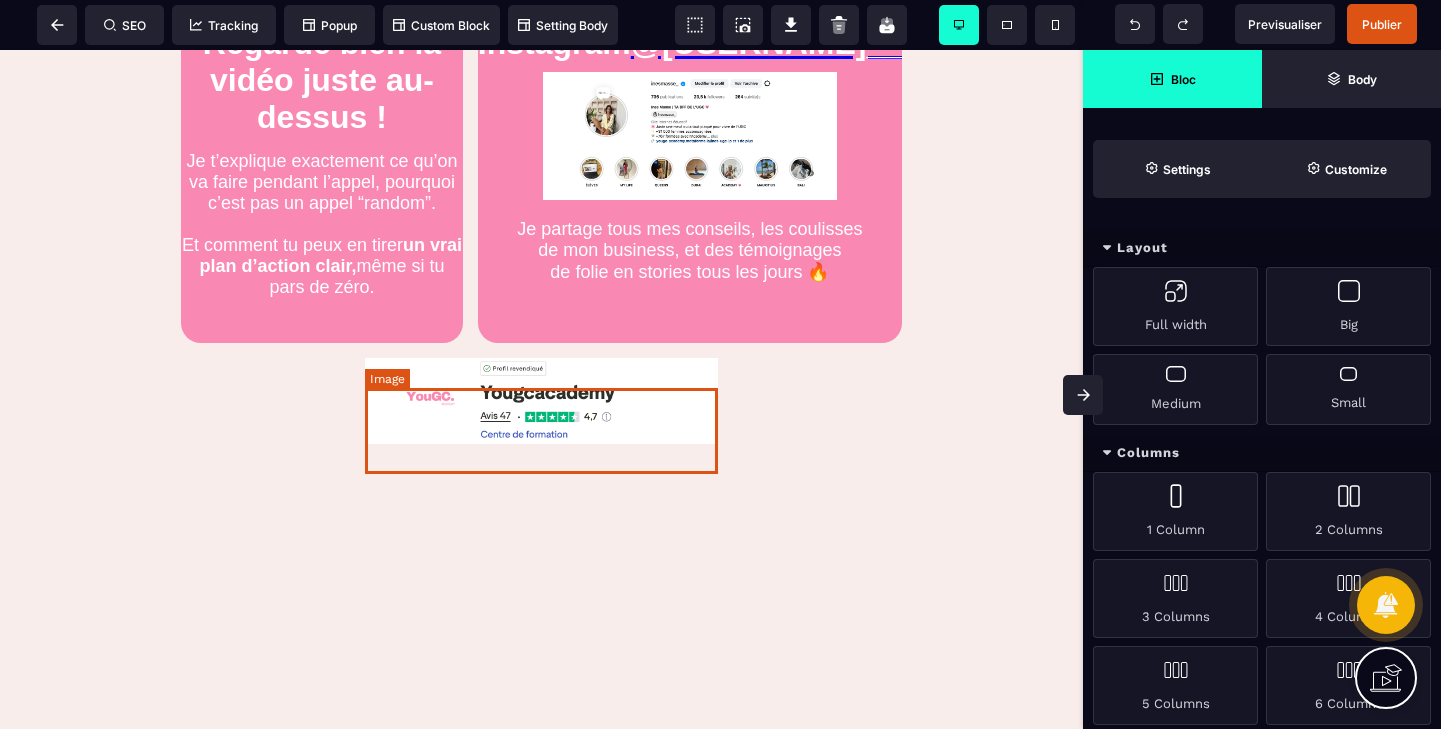 click at bounding box center (541, 401) 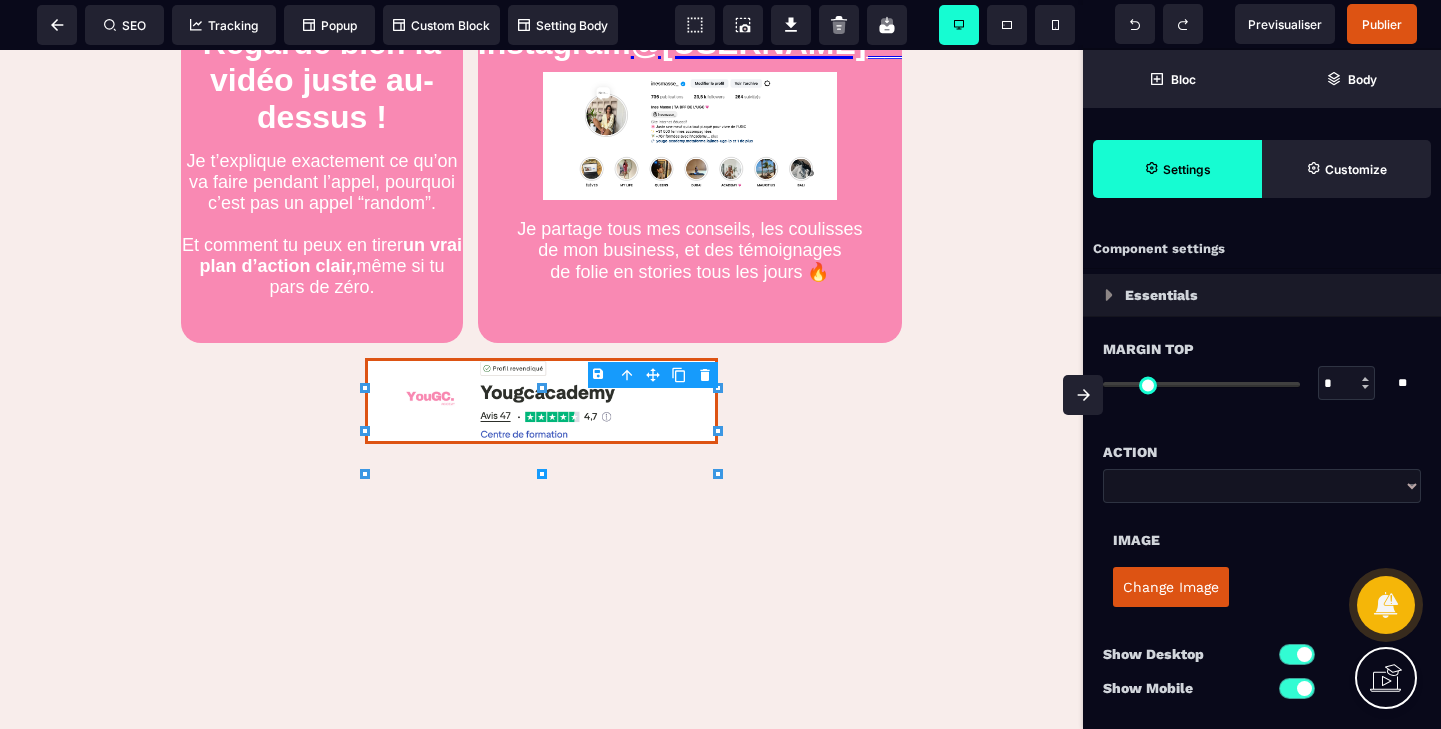 click at bounding box center [718, 431] 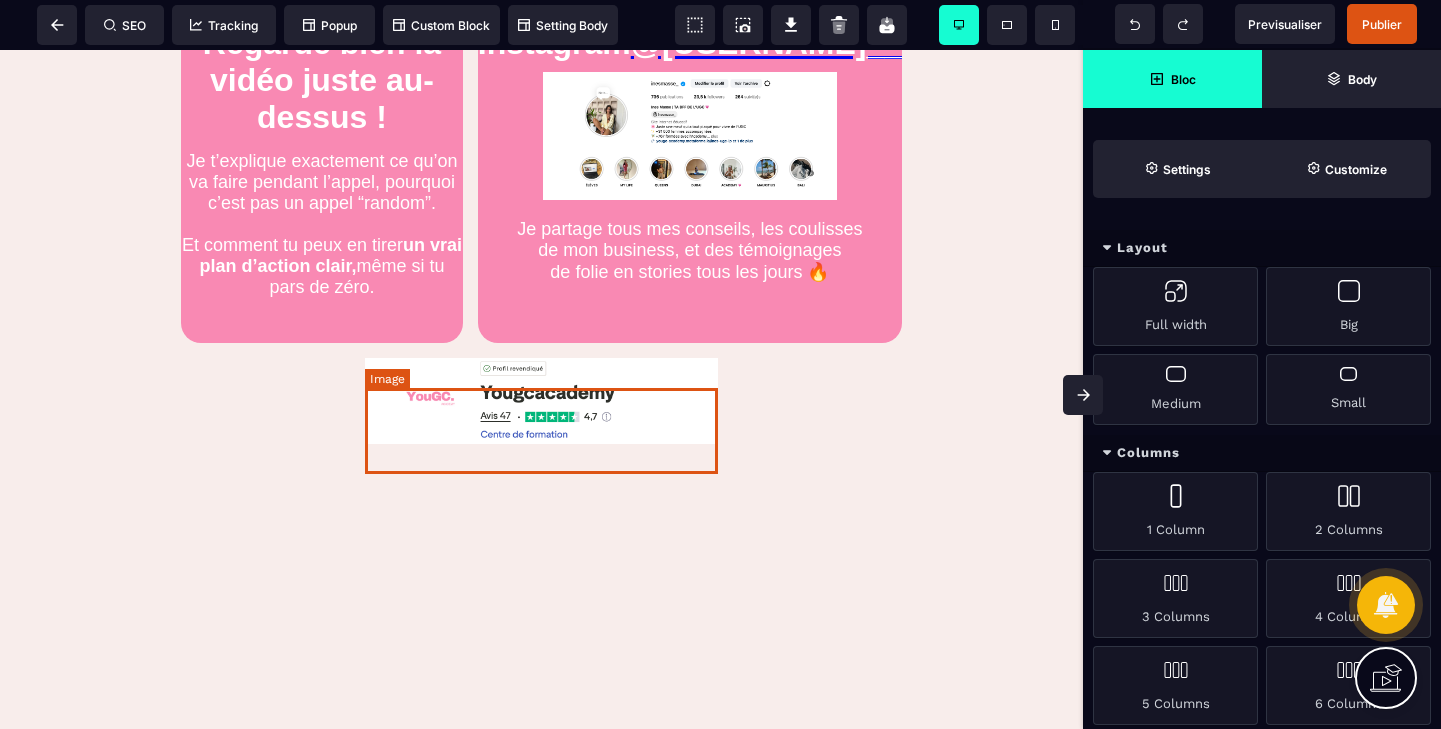 click at bounding box center [541, 401] 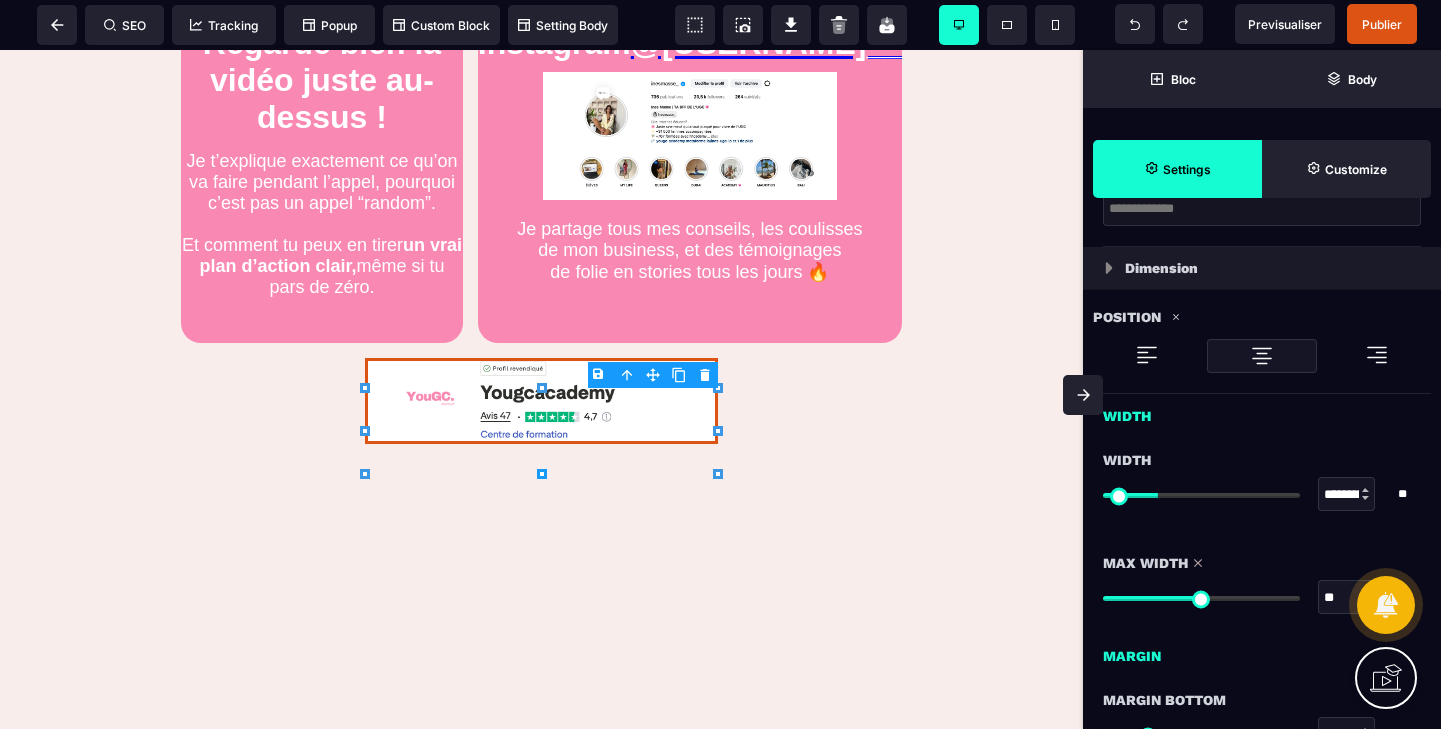 scroll, scrollTop: 617, scrollLeft: 0, axis: vertical 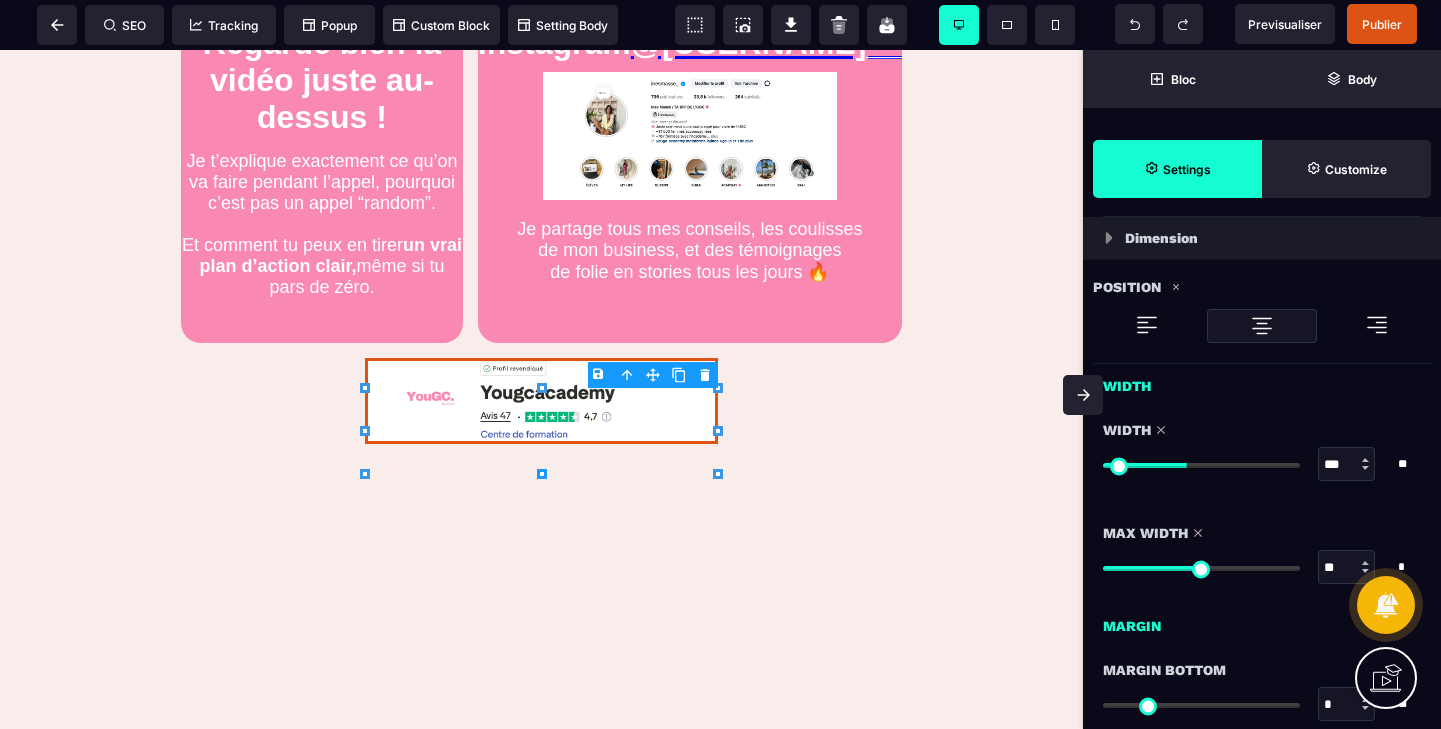 drag, startPoint x: 1163, startPoint y: 469, endPoint x: 1191, endPoint y: 469, distance: 28 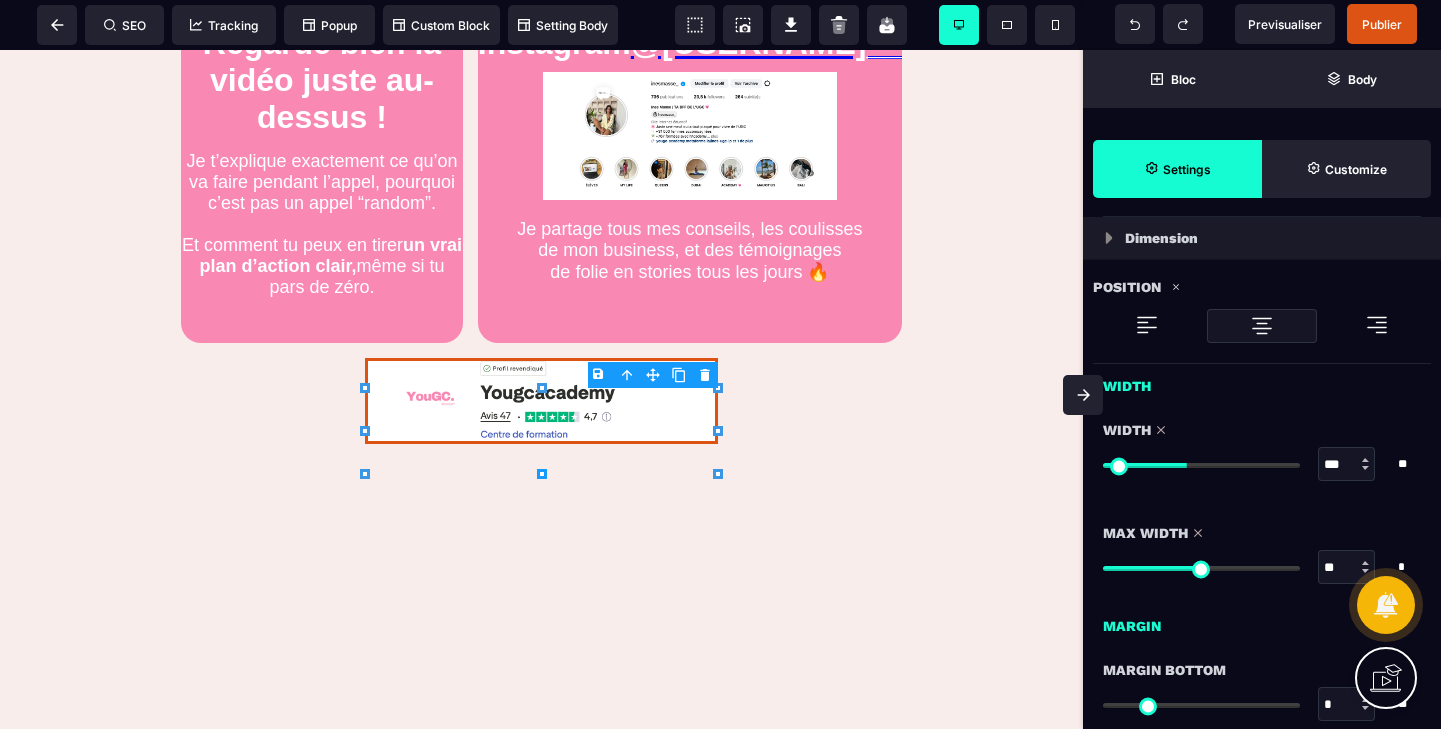 click at bounding box center [1201, 465] 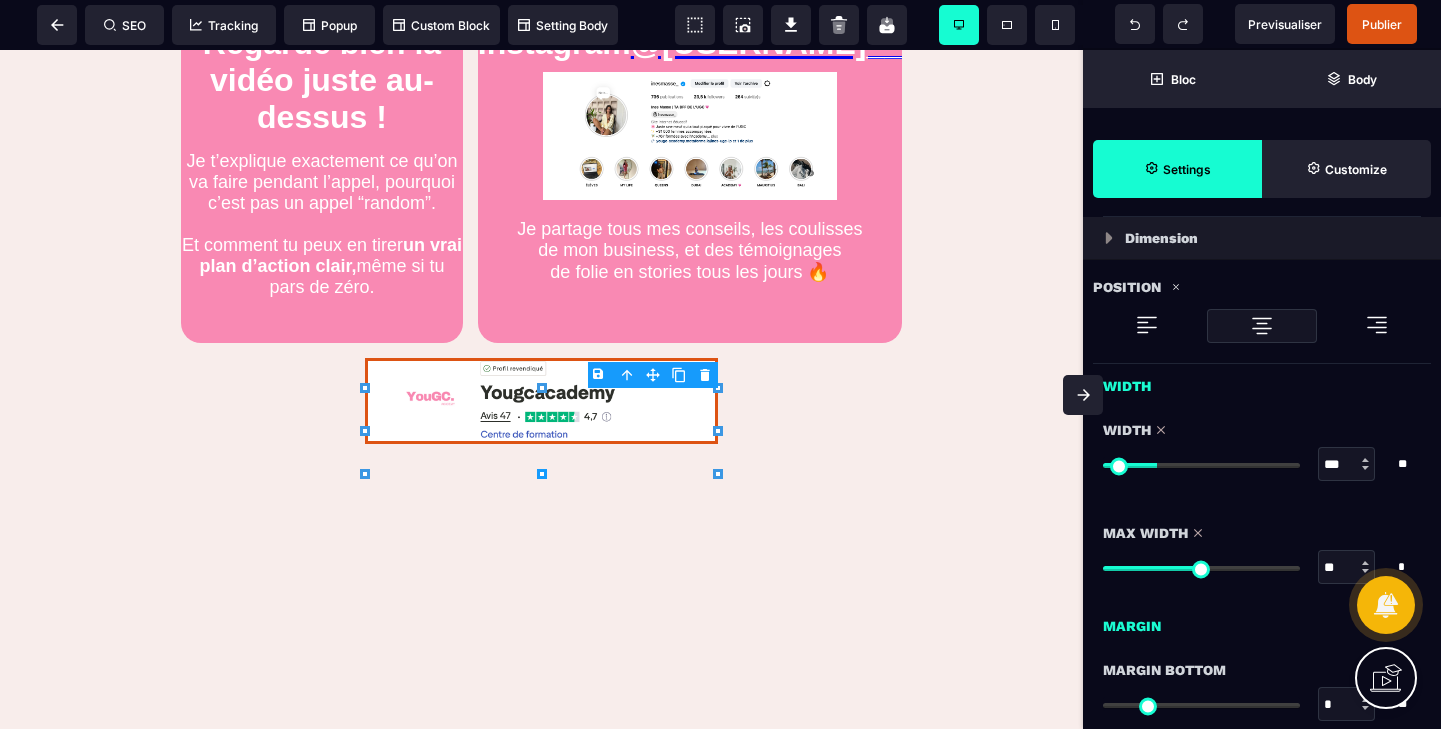 drag, startPoint x: 1191, startPoint y: 469, endPoint x: 1161, endPoint y: 471, distance: 30.066593 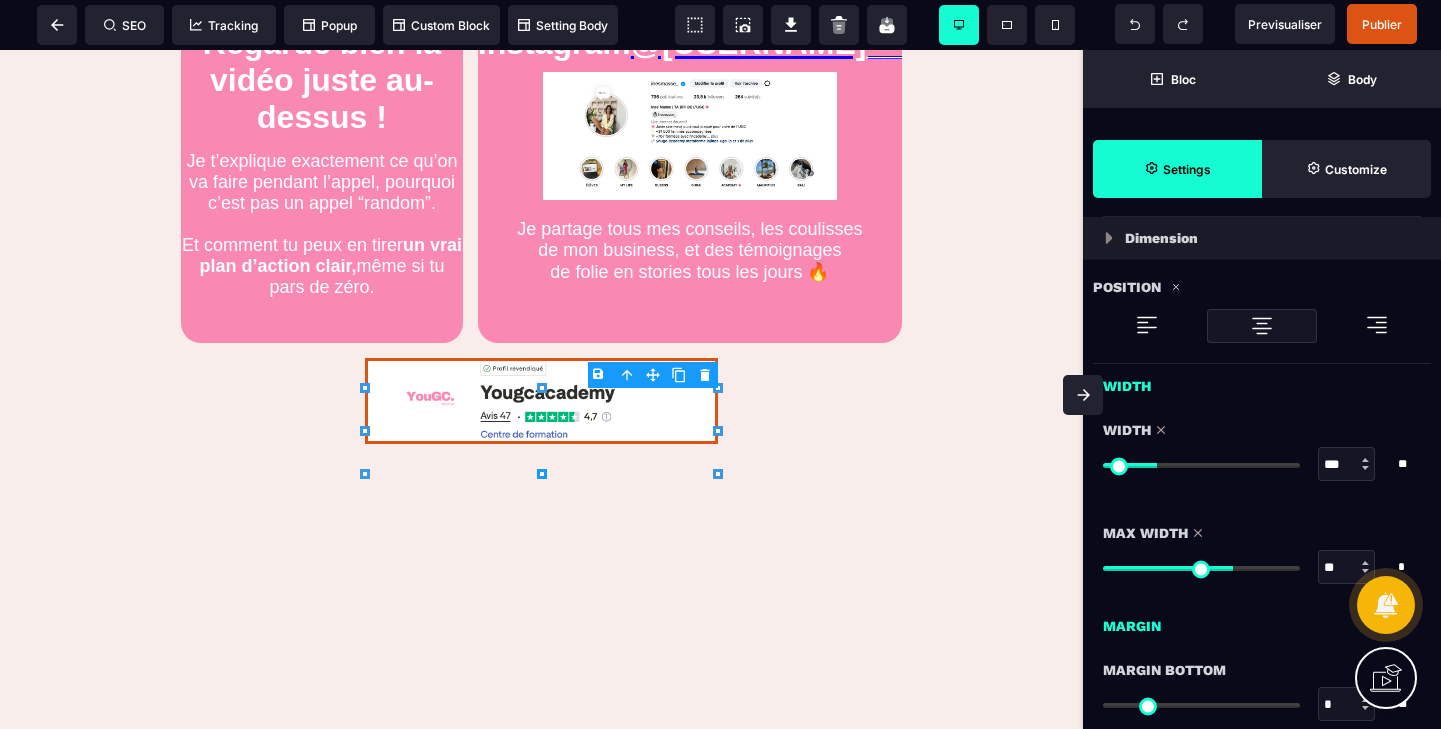 drag, startPoint x: 1198, startPoint y: 569, endPoint x: 1228, endPoint y: 571, distance: 30.066593 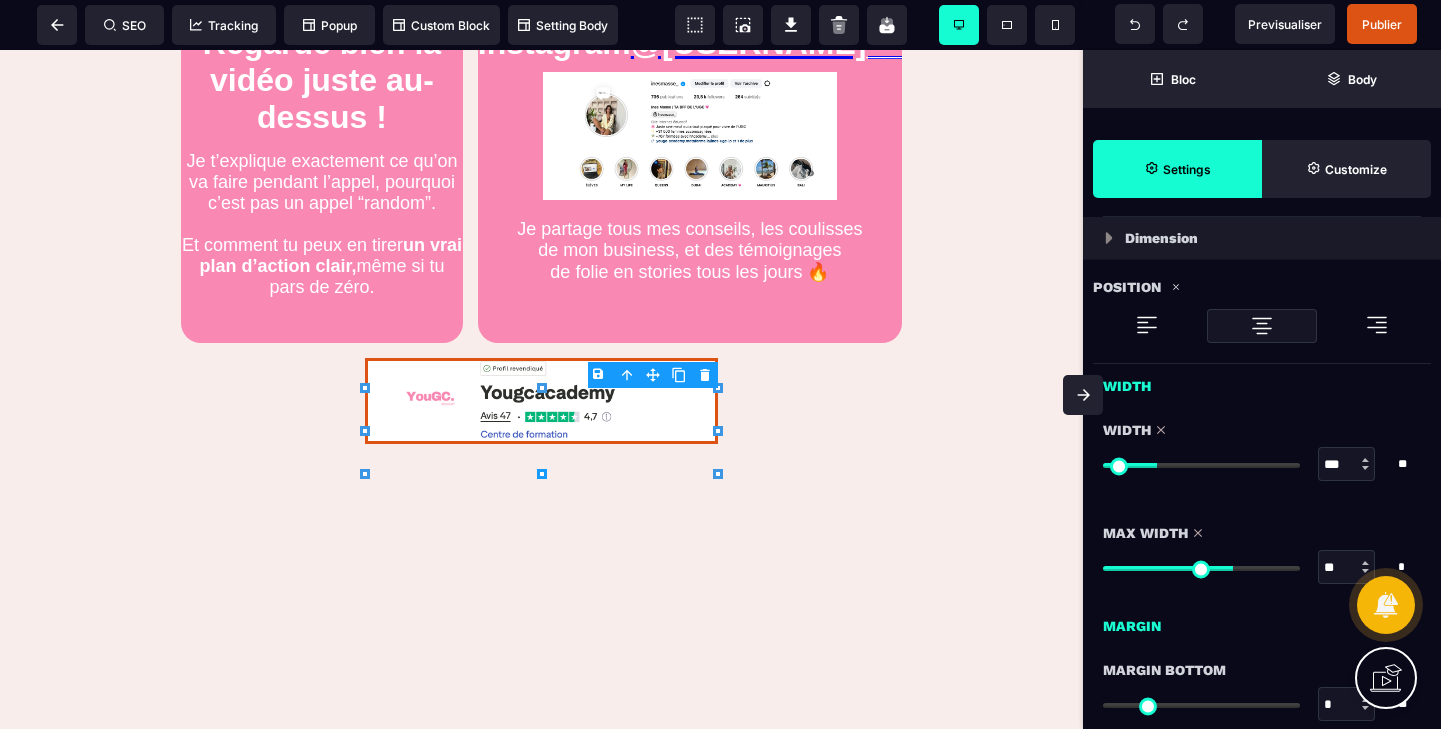 click at bounding box center [1201, 568] 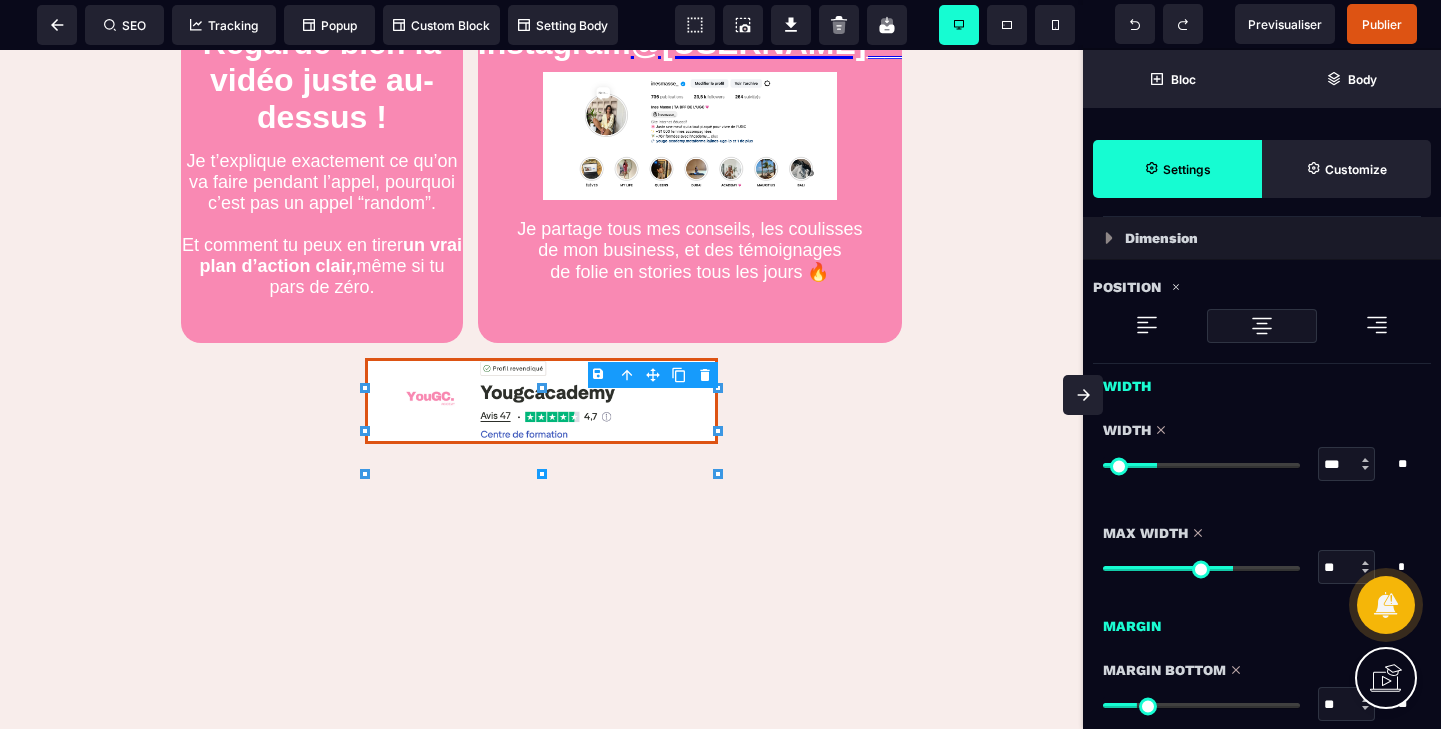 drag, startPoint x: 1112, startPoint y: 705, endPoint x: 1143, endPoint y: 704, distance: 31.016125 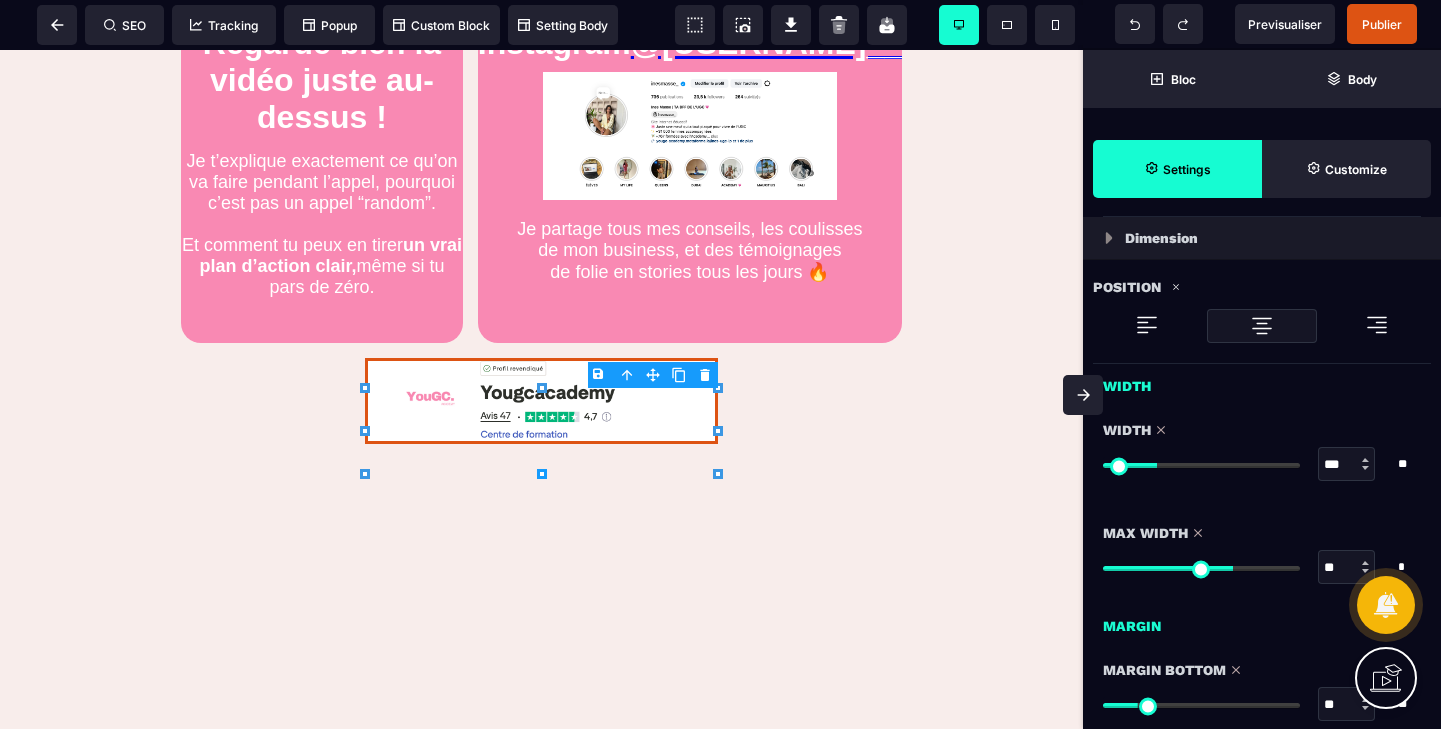 scroll, scrollTop: 1052, scrollLeft: 0, axis: vertical 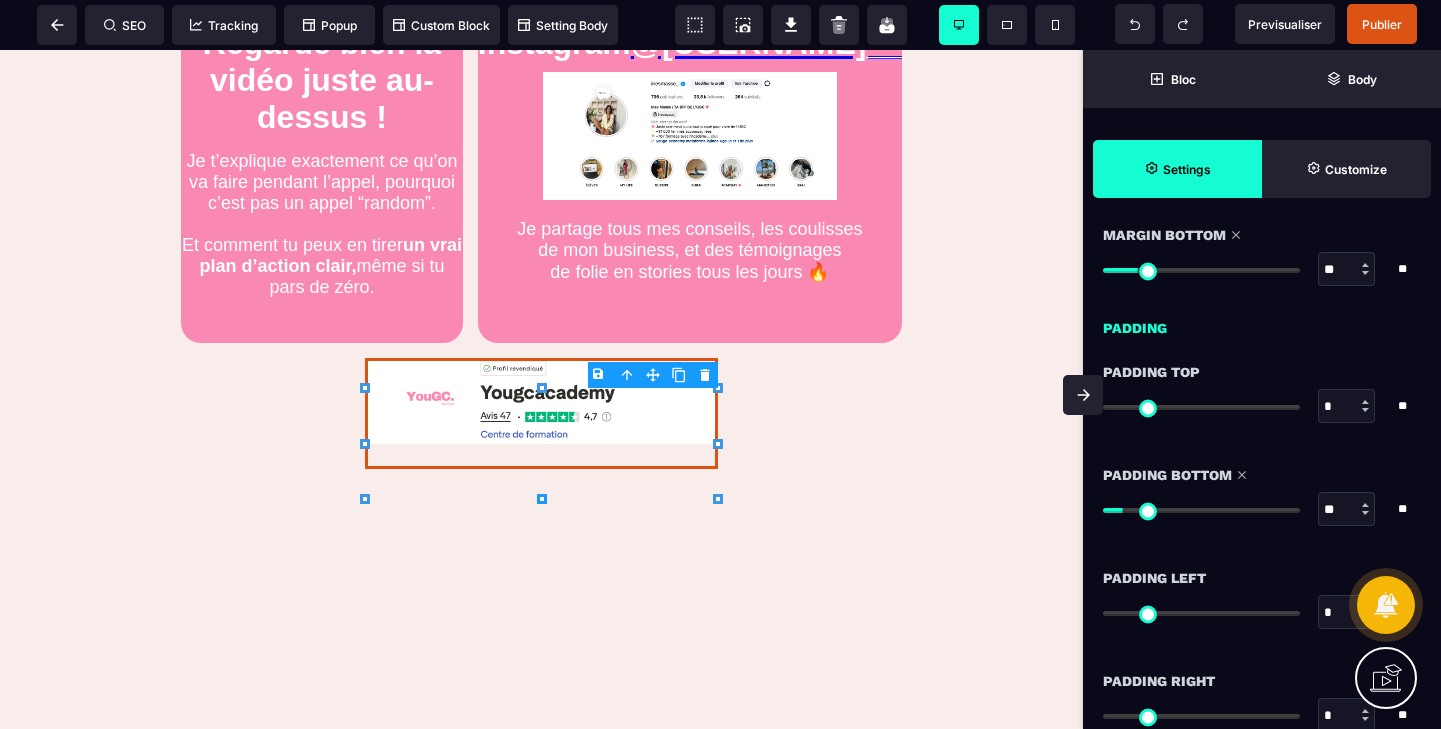 click at bounding box center (1201, 510) 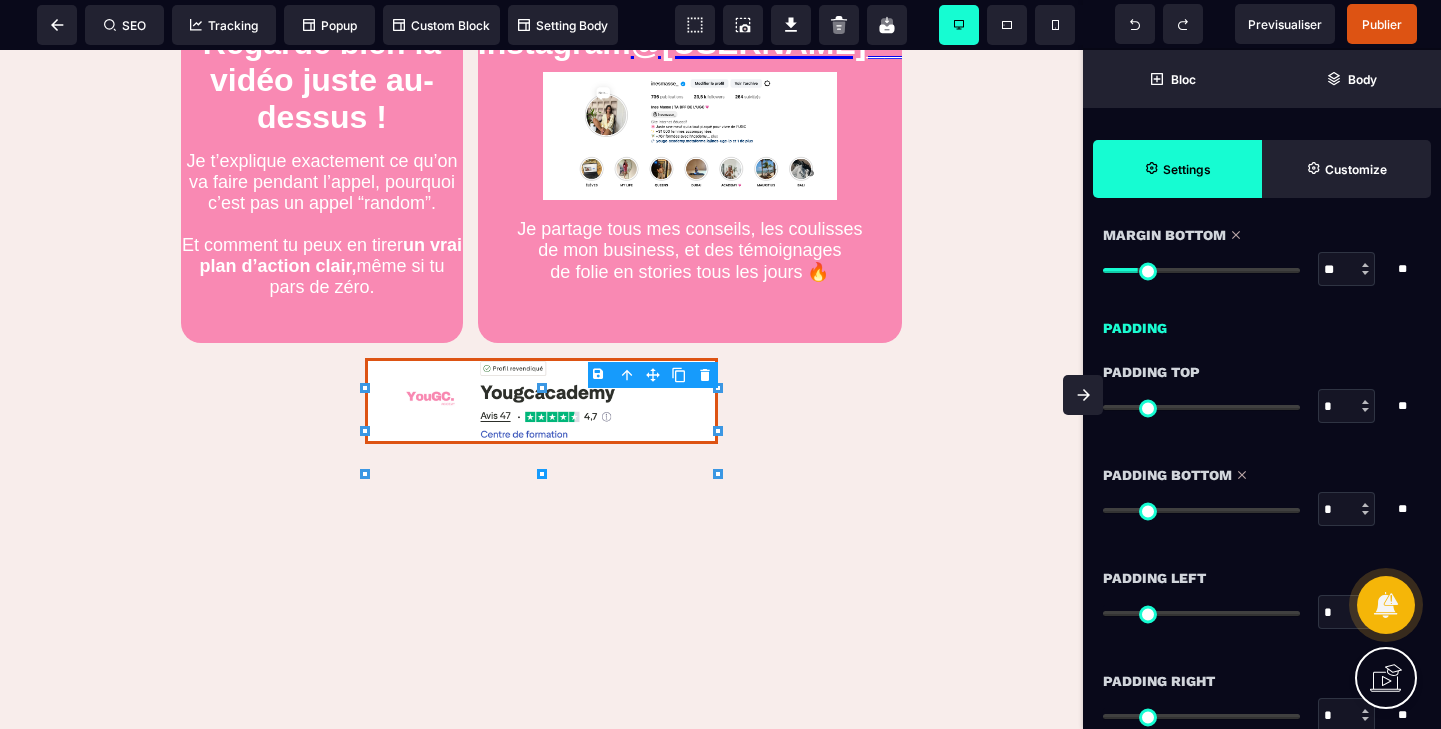 drag, startPoint x: 1116, startPoint y: 510, endPoint x: 1094, endPoint y: 511, distance: 22.022715 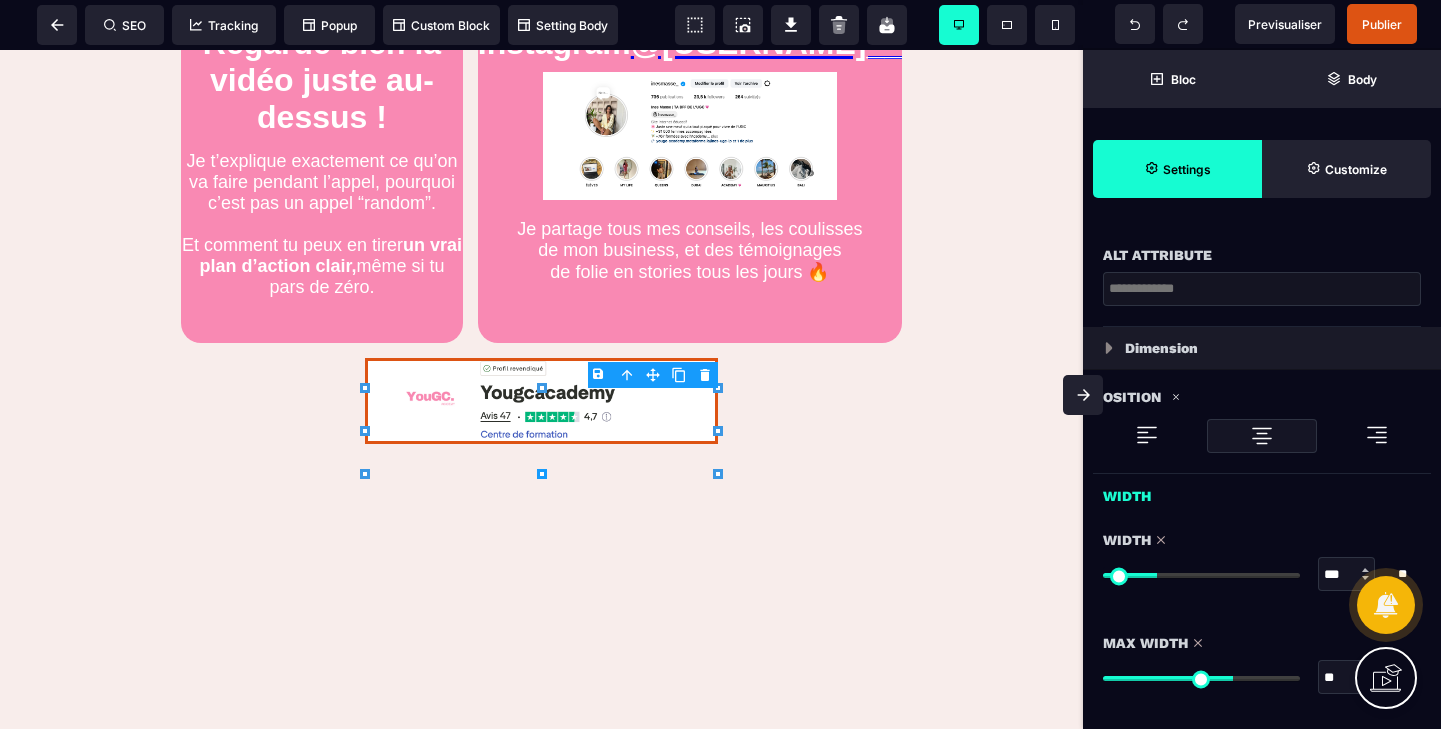 scroll, scrollTop: 511, scrollLeft: 0, axis: vertical 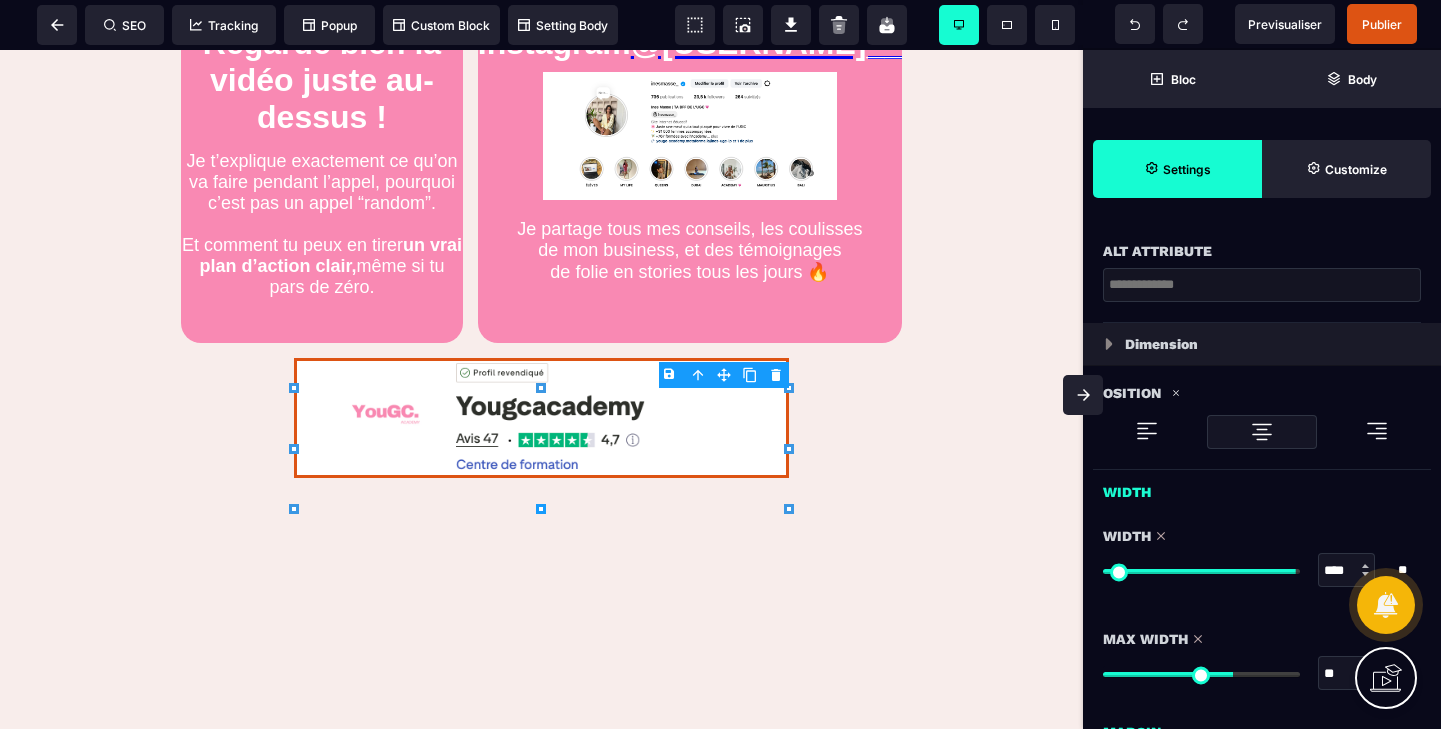 drag, startPoint x: 1171, startPoint y: 568, endPoint x: 1284, endPoint y: 571, distance: 113.03982 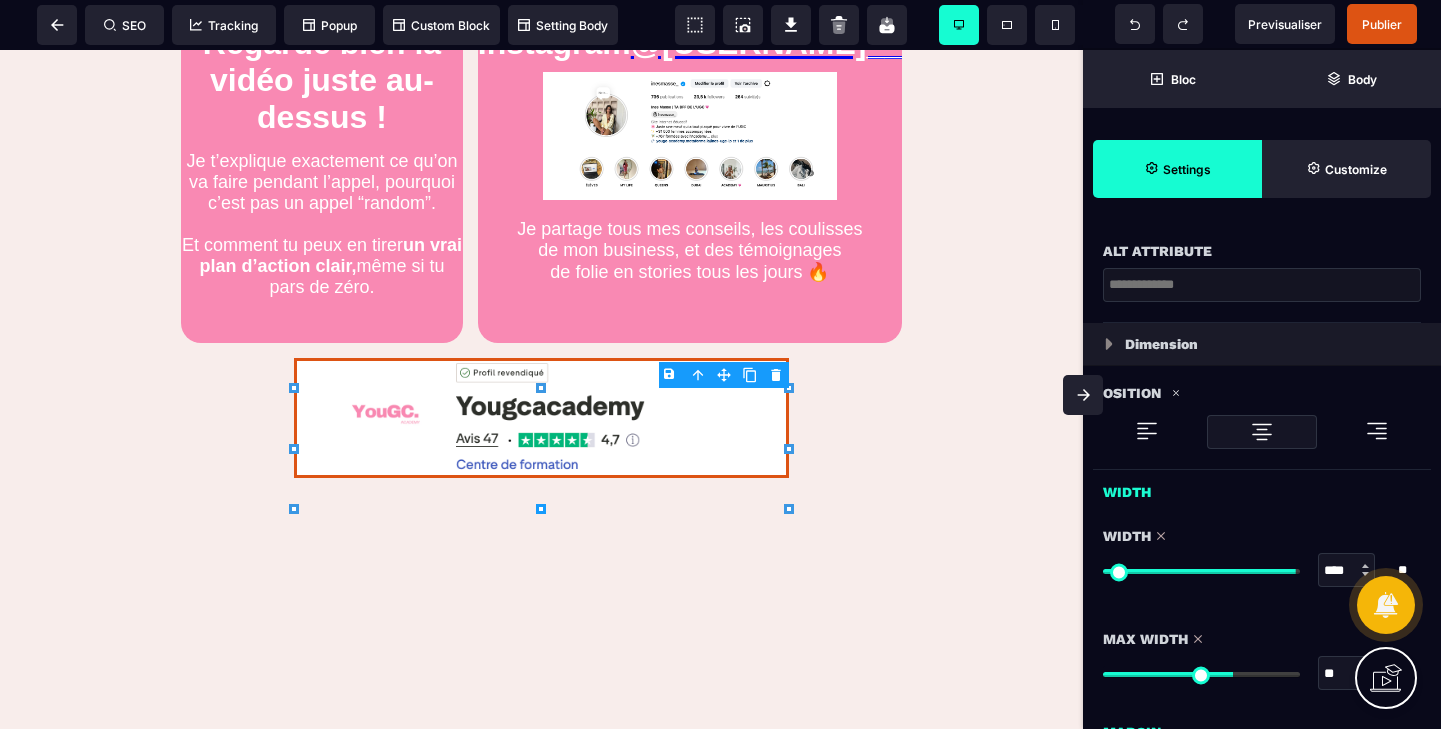 click at bounding box center (1201, 571) 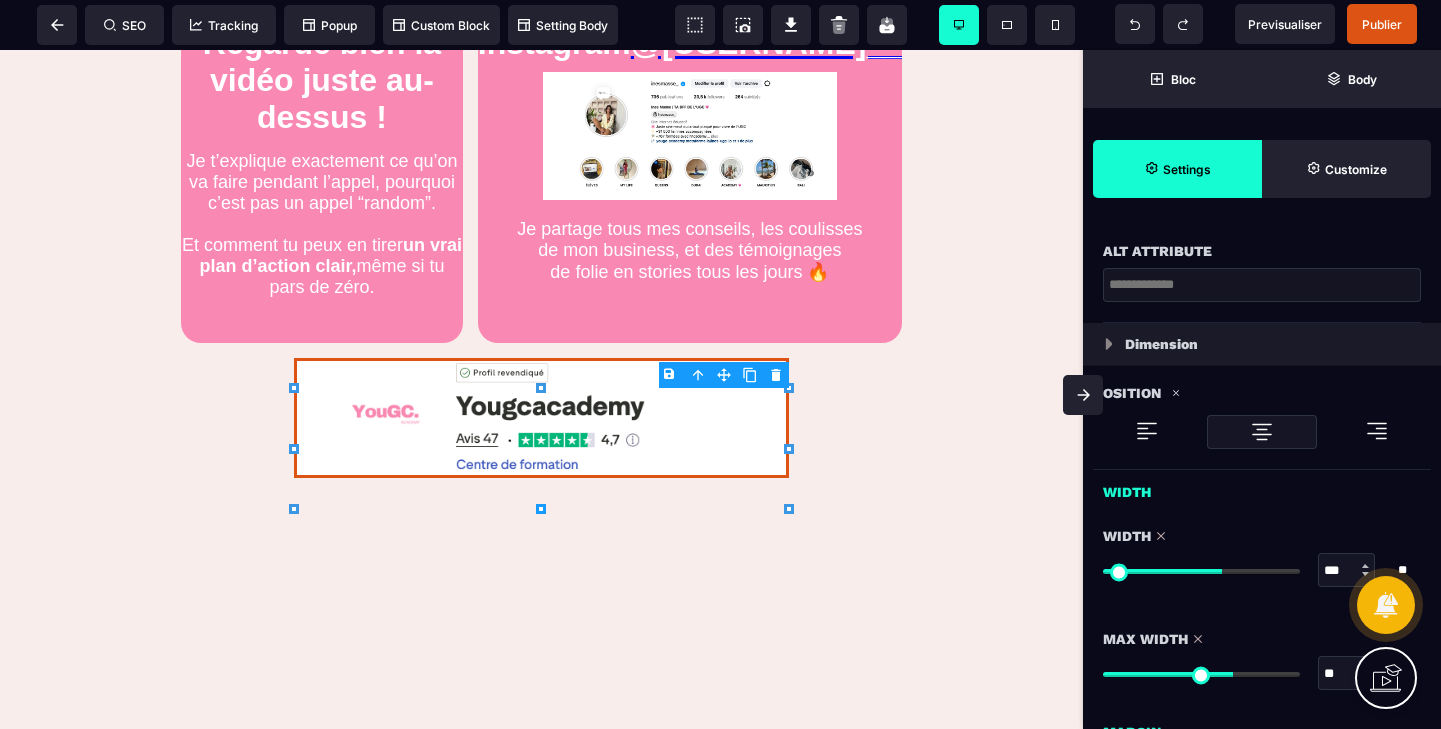 drag, startPoint x: 1284, startPoint y: 571, endPoint x: 1220, endPoint y: 572, distance: 64.00781 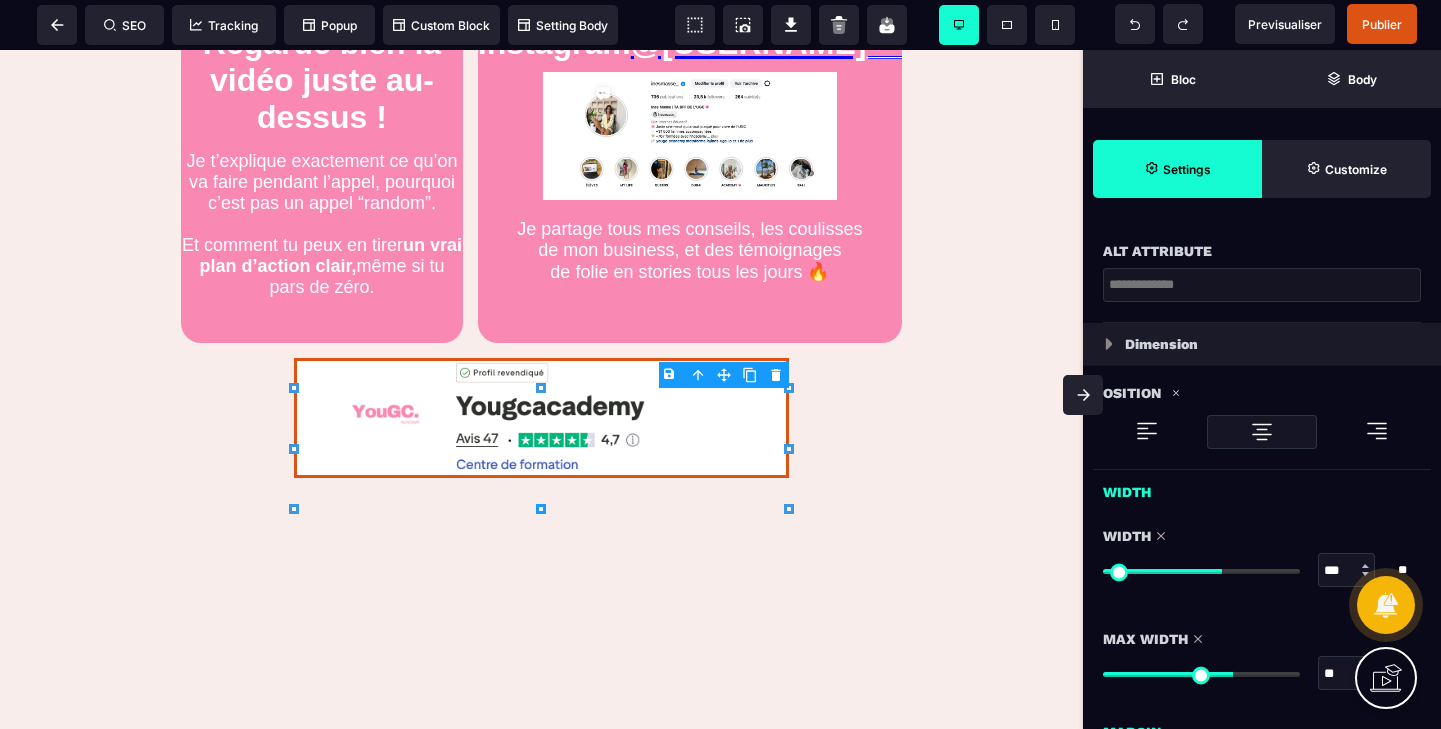 click at bounding box center (1201, 571) 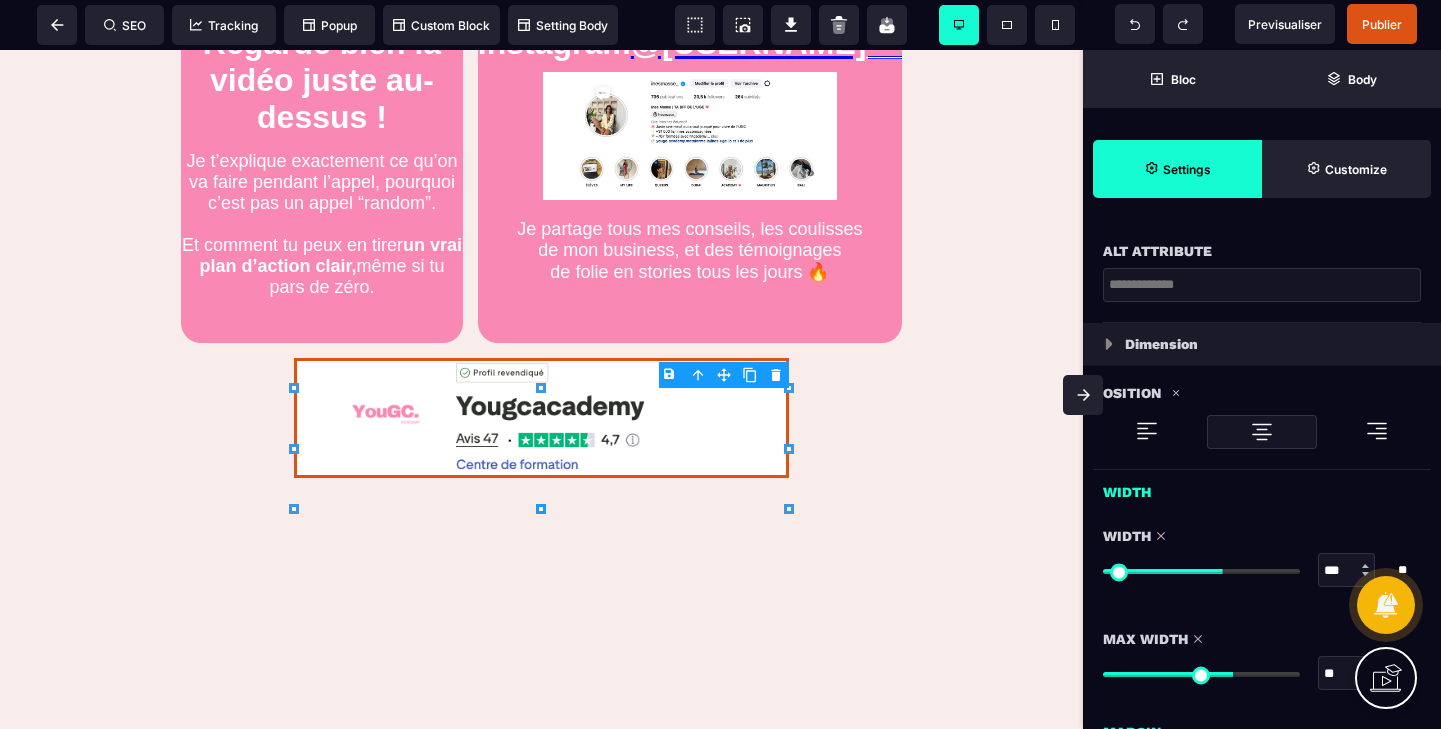 click on "Width" at bounding box center (1262, 487) 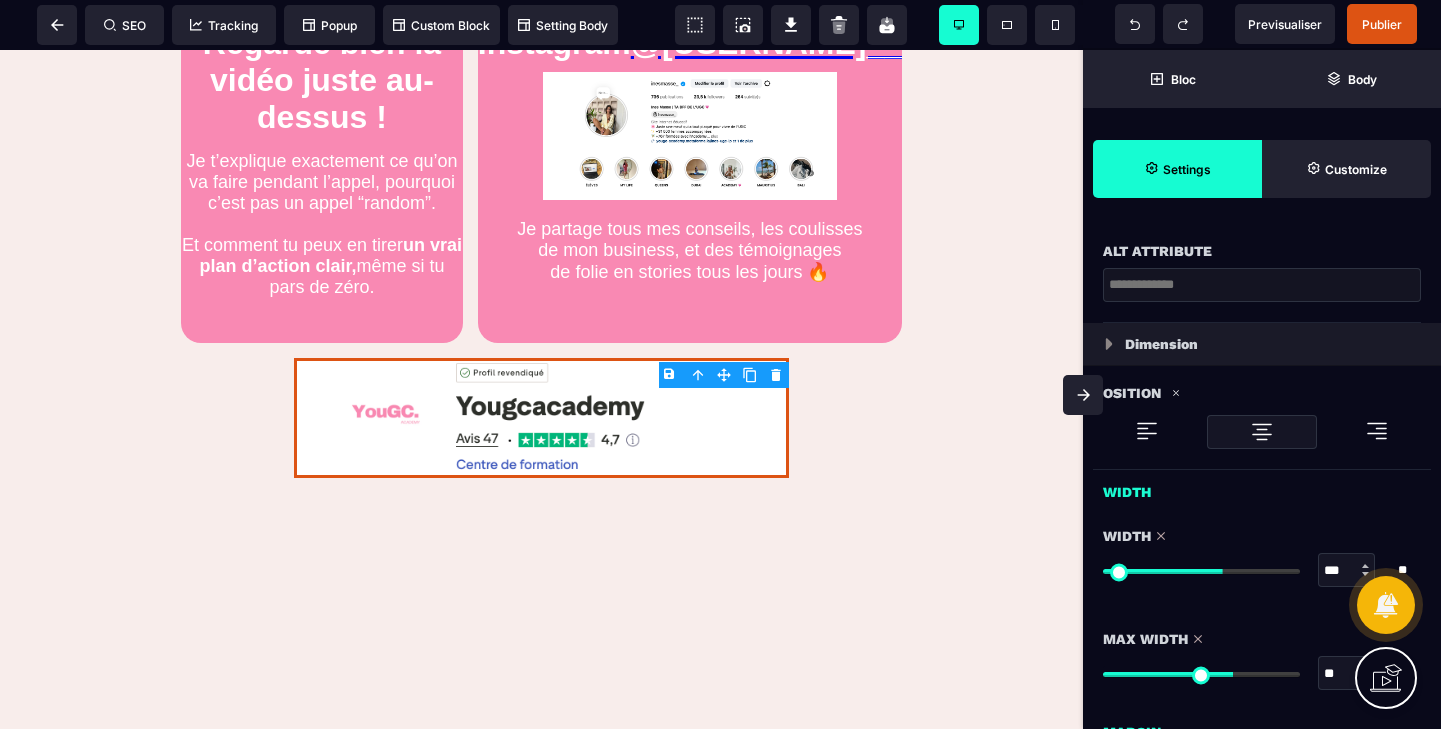 click on "Félicitations : Ton appel découverte est bien réservé ! 🚨 IMPORTANT : À FAIRE AVANT L’APPEL 🚨 Avant qu’on se parle, prends 2 min pour regarder la vidéo
ci-dessous, c’est essentiel pour que notre appel te serve à 100 % ⬇️ Prochaines étapes avant notre appel
(à faire vraiment, ok ?) ÉTAPE 1 - Note ton appel dans ton agenda (genre maintenant) Ajoute le rendez-vous dans ton agenda (Google / iCal / agenda papier old school, on ne juge pas 😅) Tu trouveras le lien de la visio directement dans l’e-mail de confirmation.
Sois bien à l’heure, c’est un vrai appel stratégique ! ÉTAPE 2 - Prévois un endroit calme pour le jour J ! Cet appel dure environ 30min à 45min.
Évite les cafés bruyants, les AirPods
au bord de la plage ou les appels entre deux métros 😅
Prends un stylo et une feuille, tu vas sûrement
avoir des déclics à noter. ÉTAPE 3 – Regarde bien la vidéo juste au-dessus ! Et comment tu peux en tirer un vrai plan d’action clair,
@[USERNAME]__" at bounding box center [541, -517] 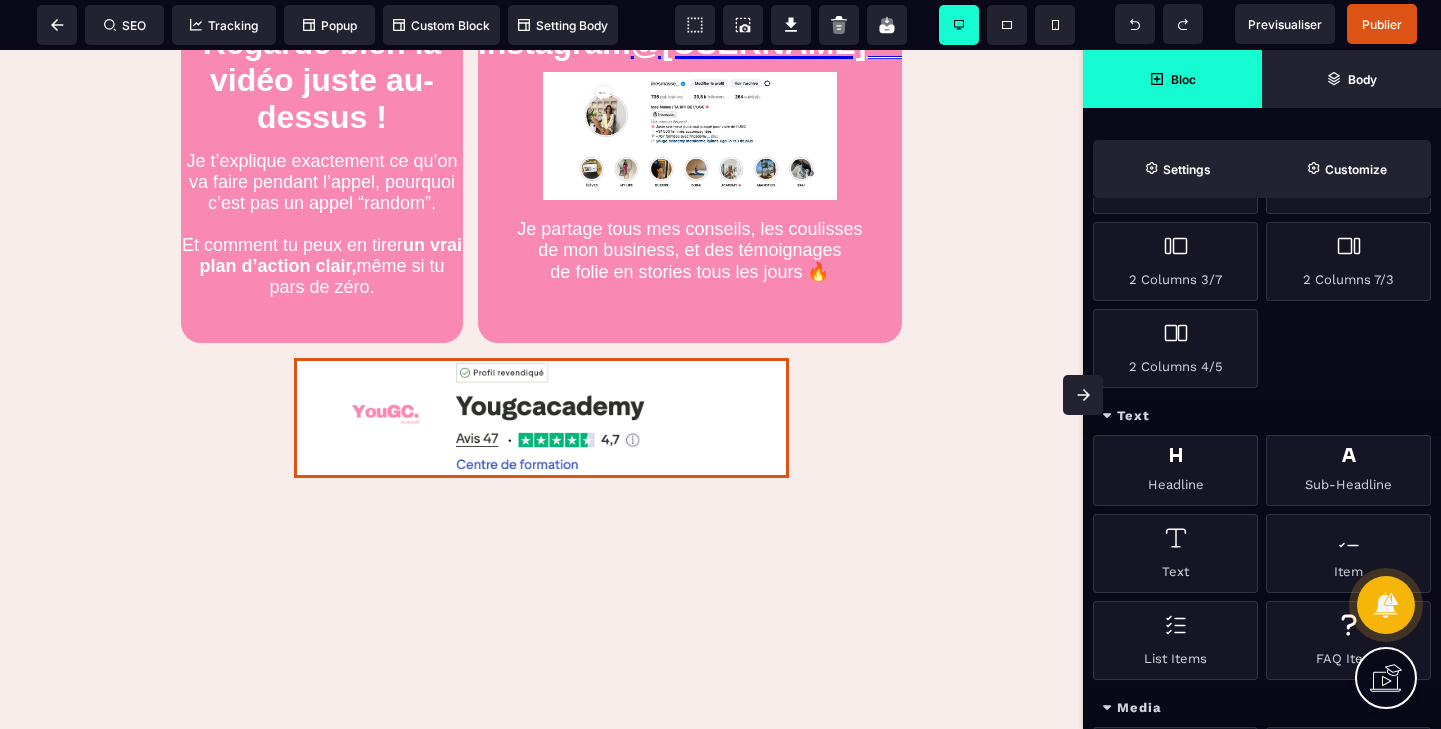 scroll, scrollTop: 1665, scrollLeft: 0, axis: vertical 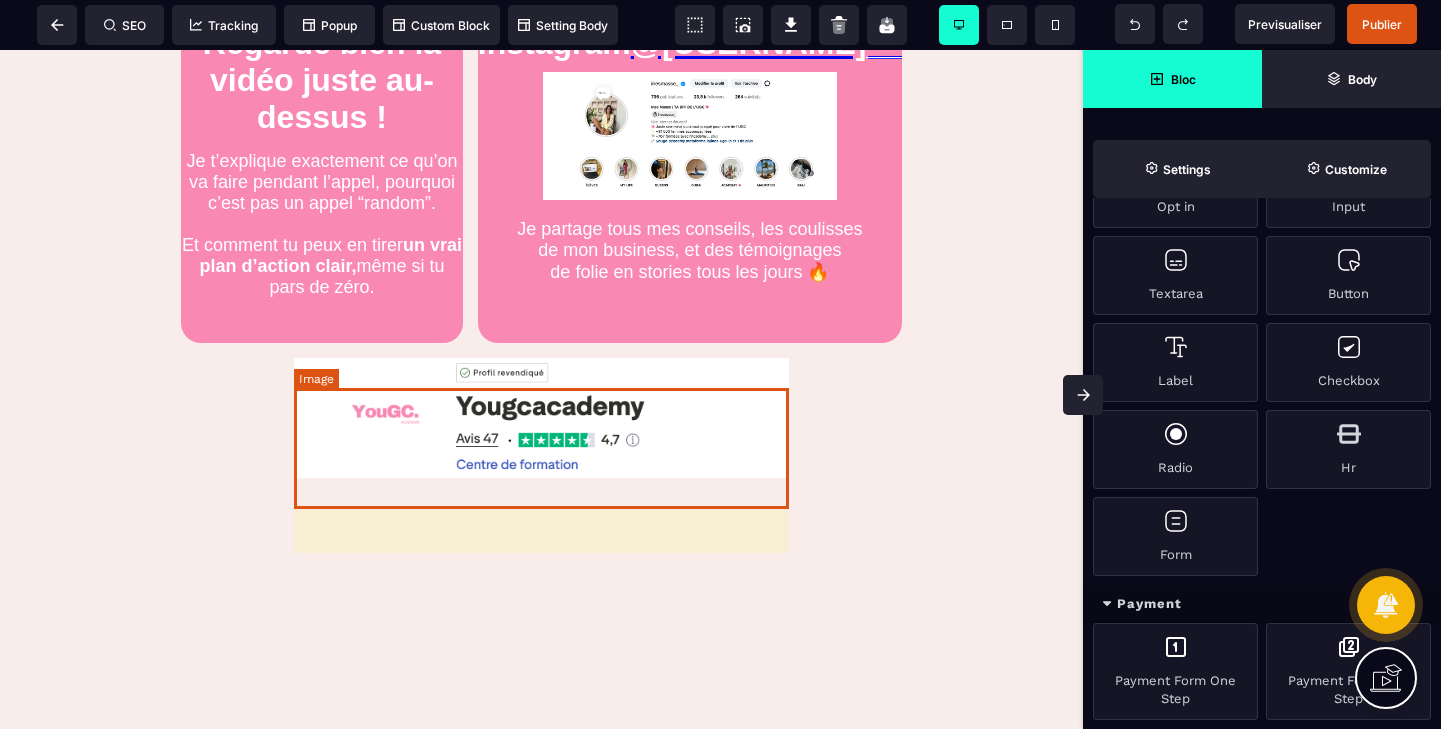 click at bounding box center (542, 418) 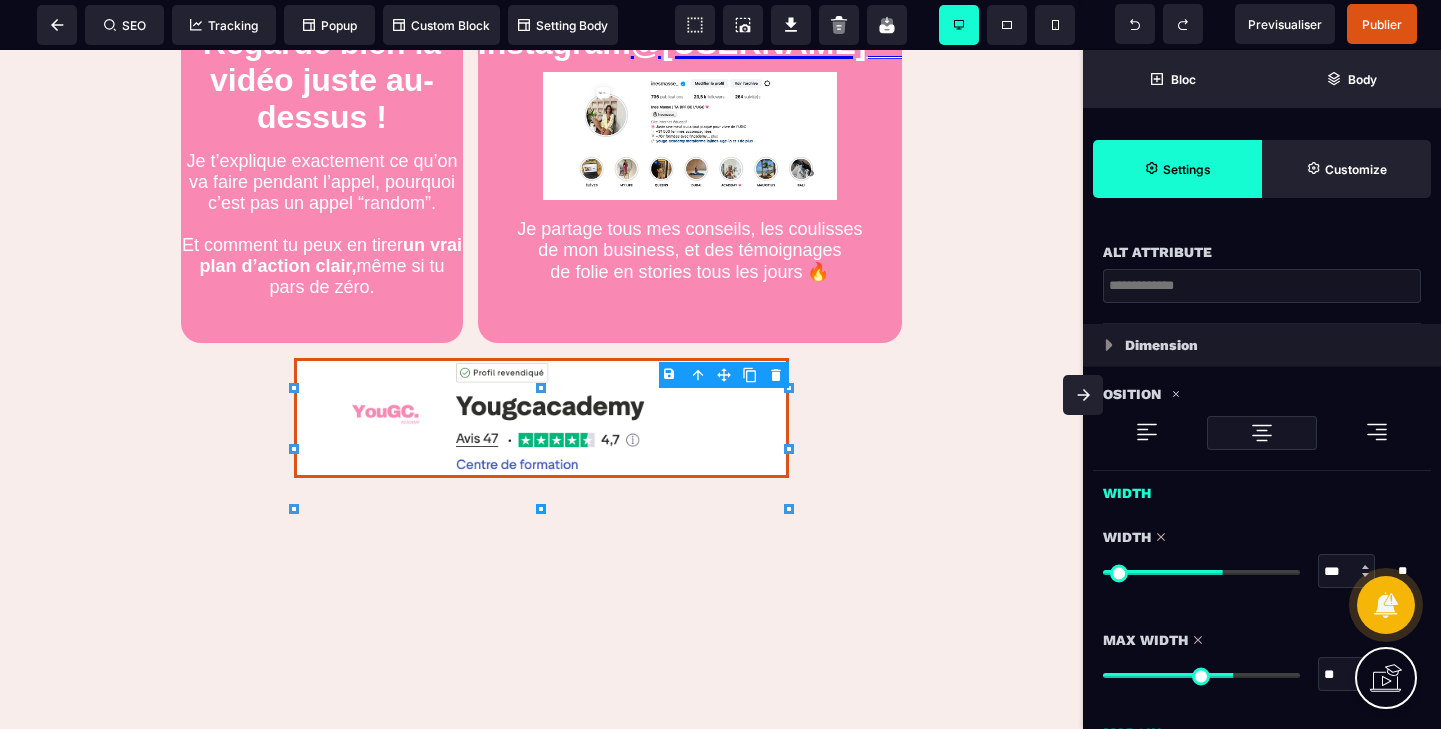 scroll, scrollTop: 518, scrollLeft: 0, axis: vertical 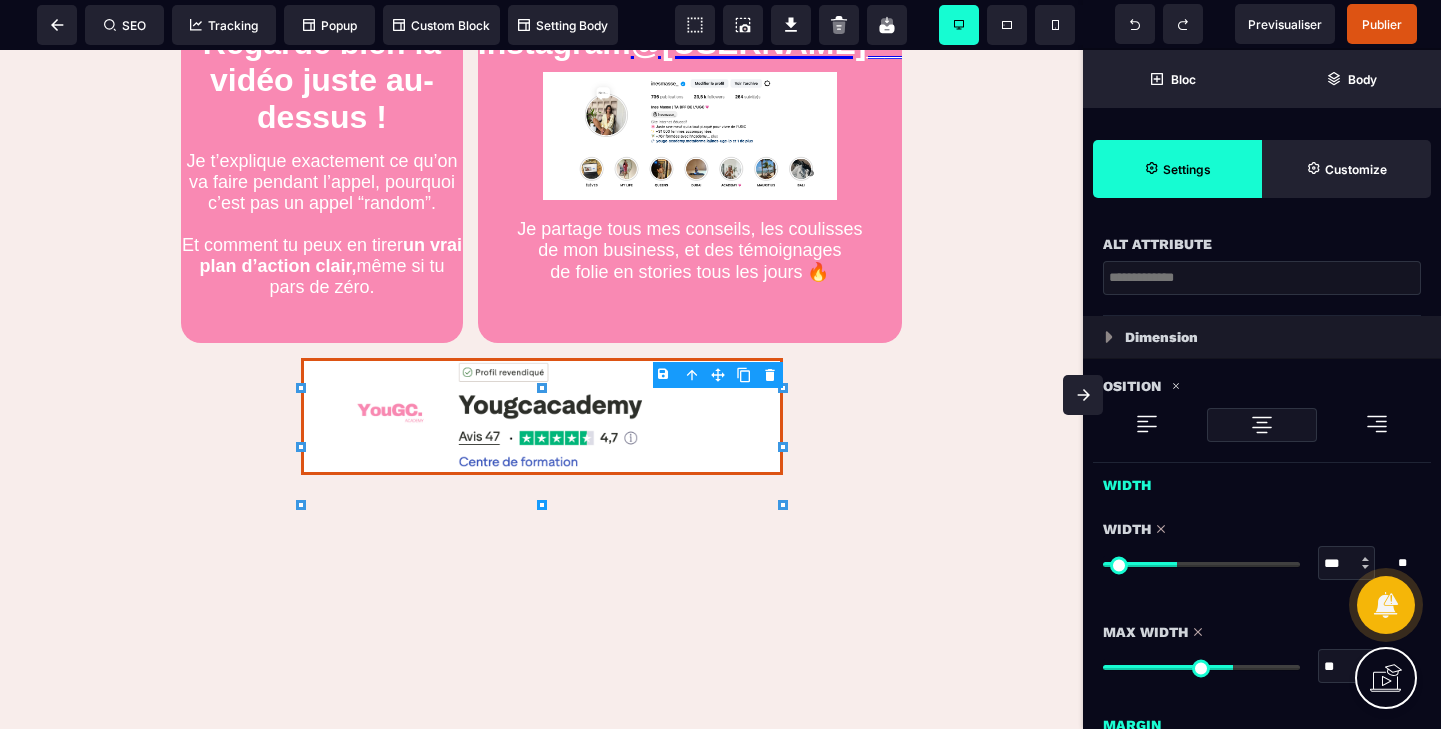 drag, startPoint x: 1213, startPoint y: 570, endPoint x: 1179, endPoint y: 570, distance: 34 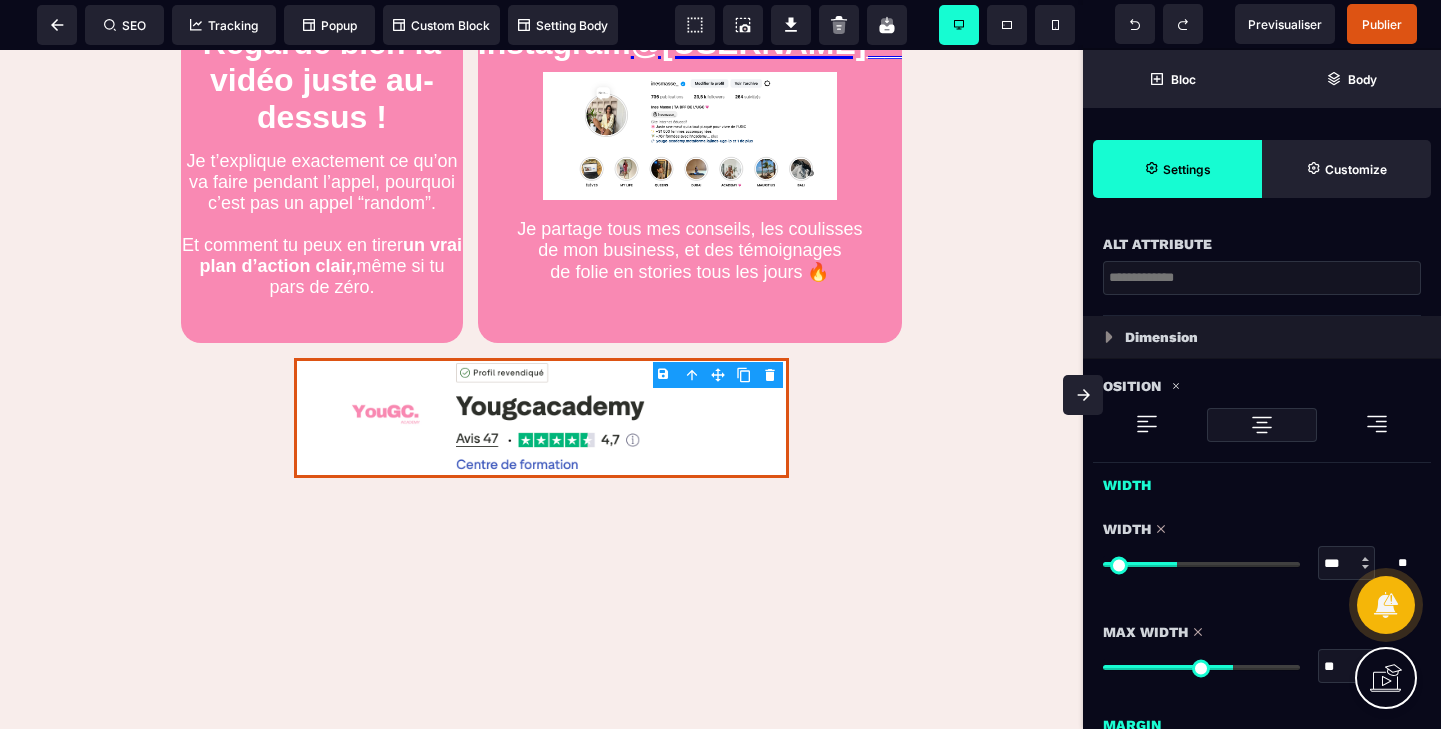 drag, startPoint x: 1179, startPoint y: 570, endPoint x: 1209, endPoint y: 570, distance: 30 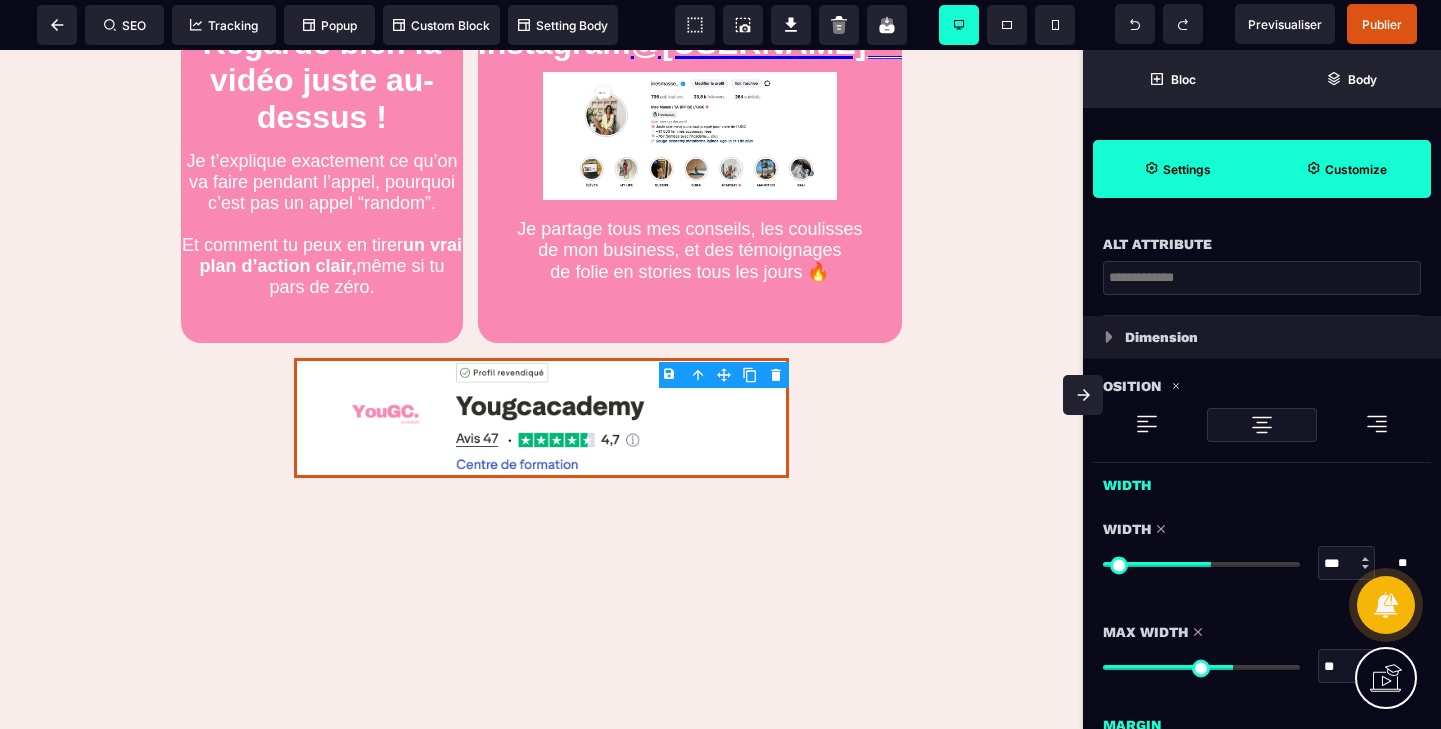 click on "Customize" at bounding box center [1346, 169] 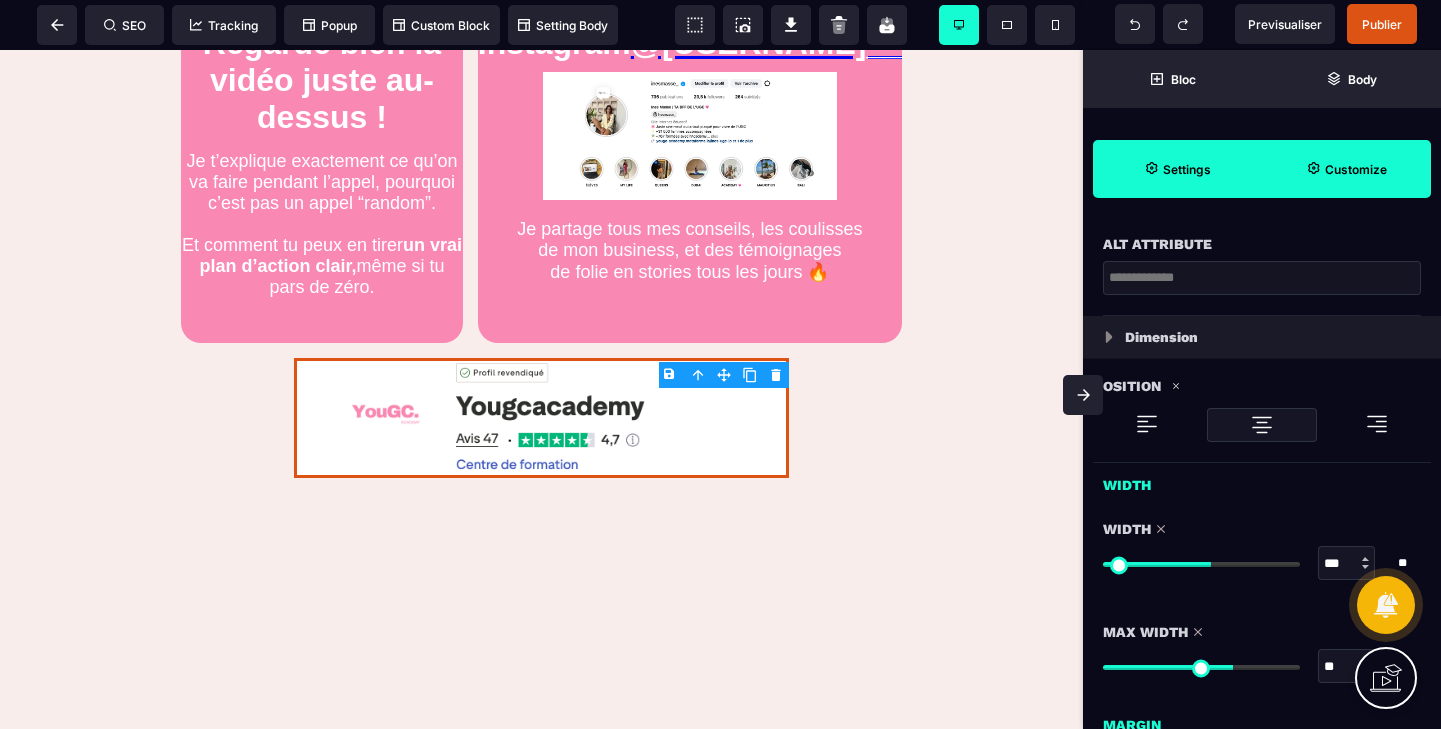 scroll, scrollTop: 127, scrollLeft: 0, axis: vertical 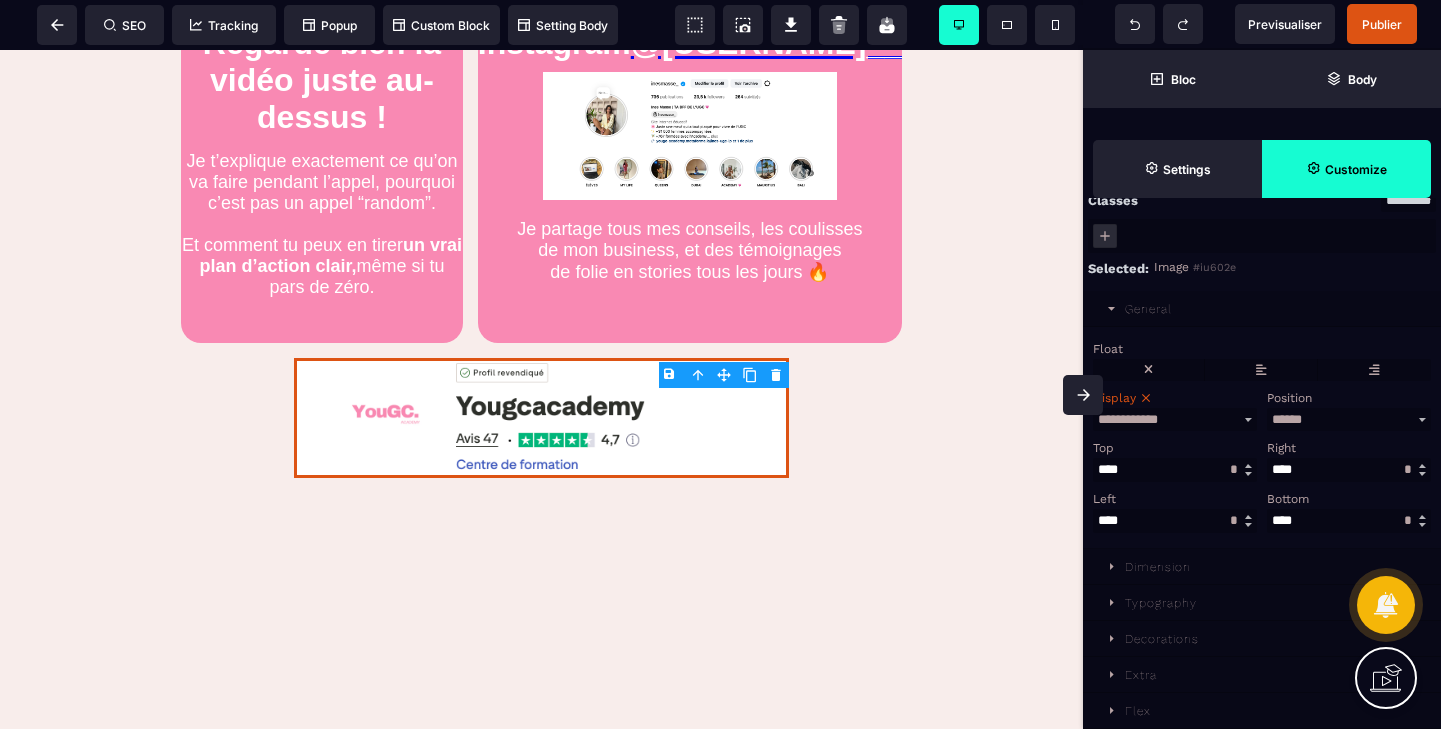 click 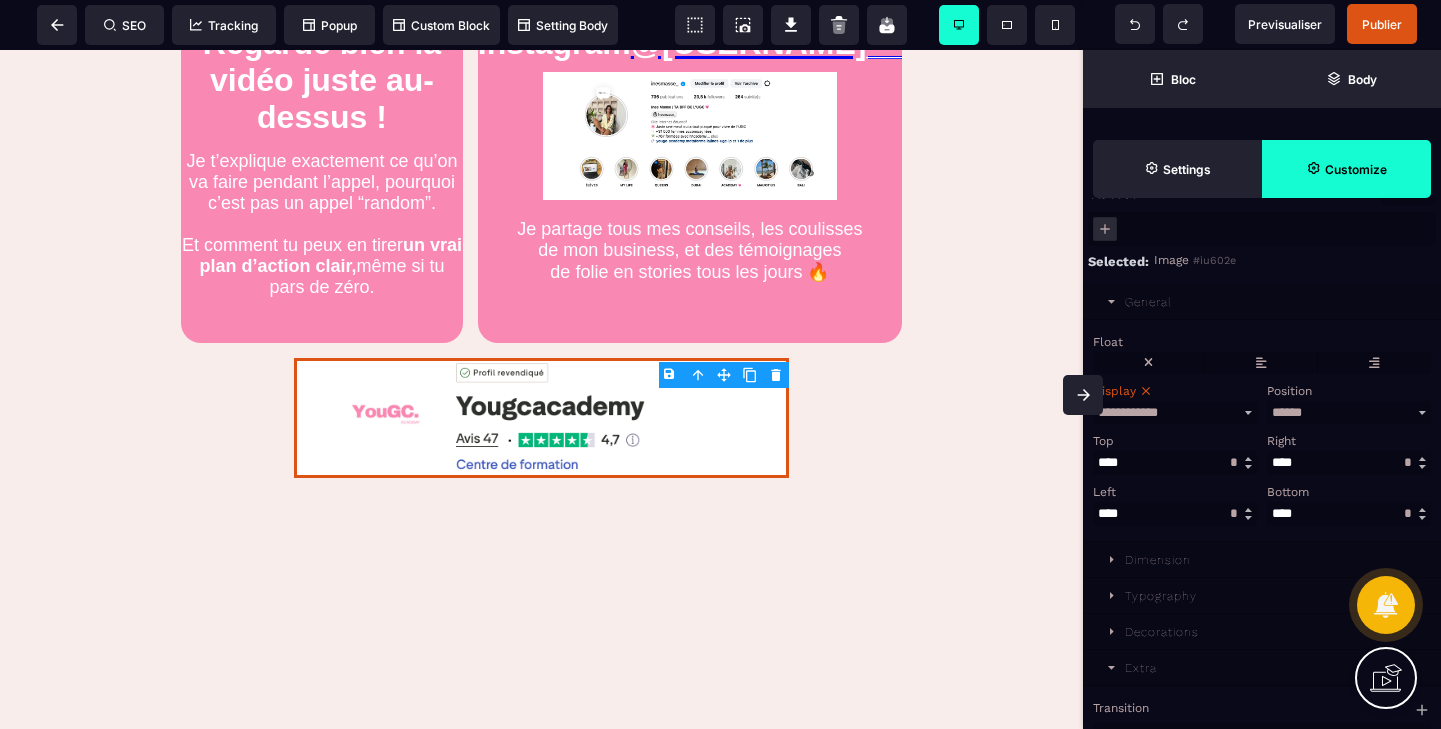 scroll, scrollTop: 324, scrollLeft: 0, axis: vertical 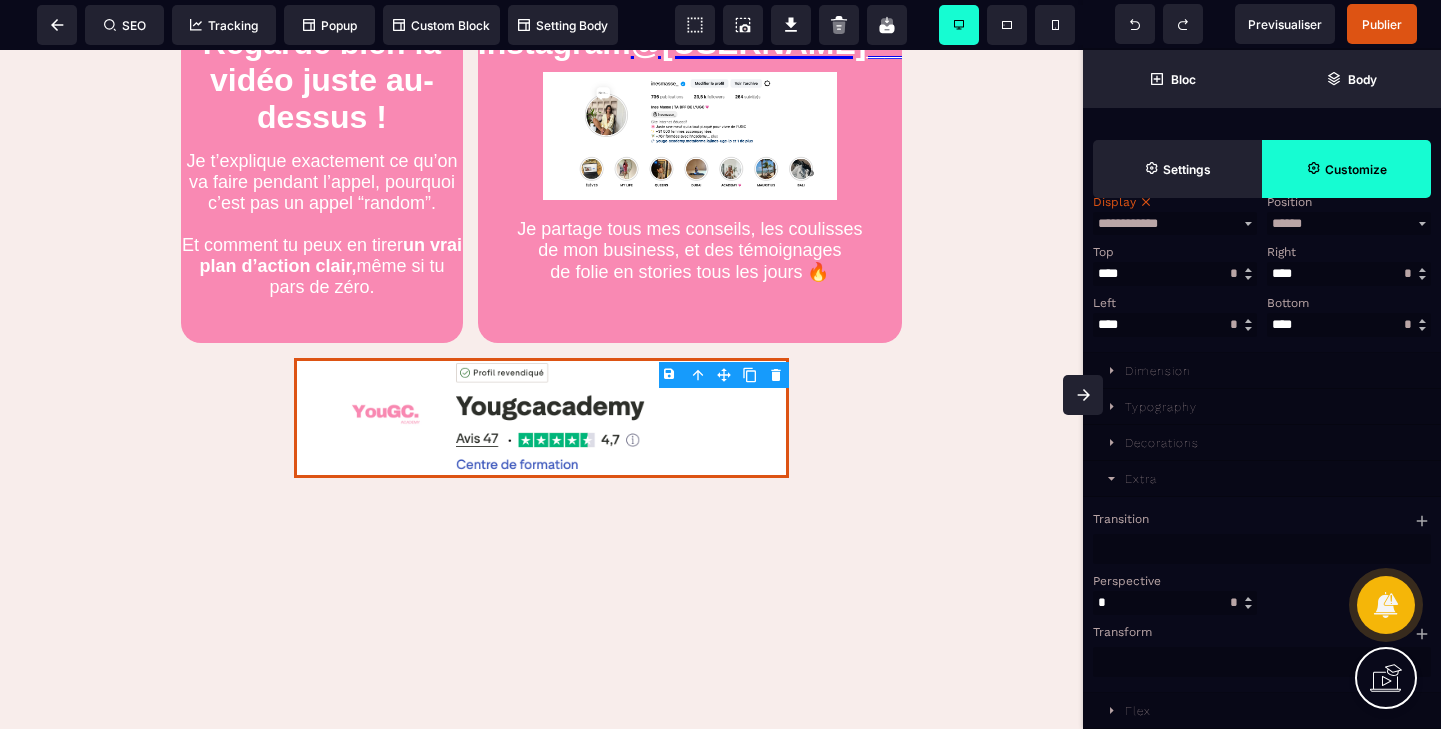 click 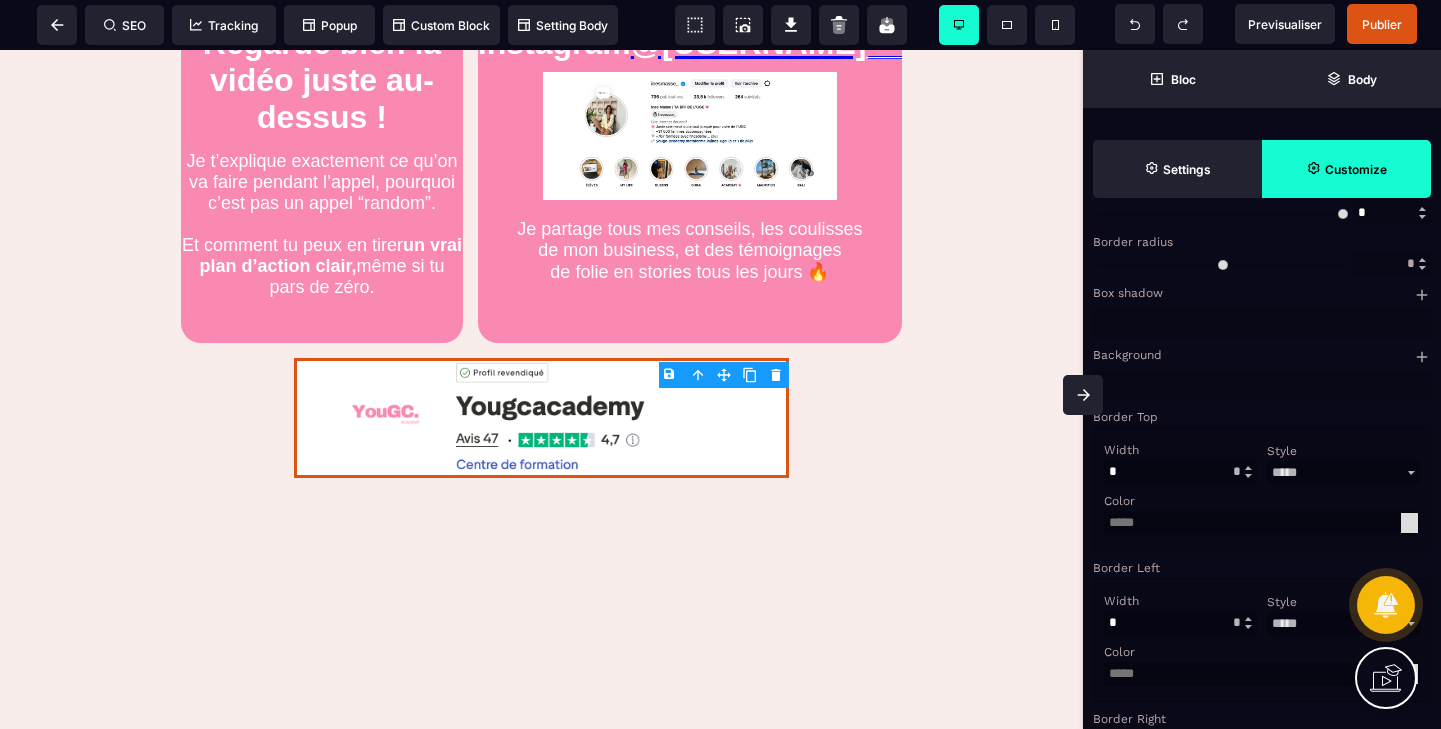 scroll, scrollTop: 587, scrollLeft: 0, axis: vertical 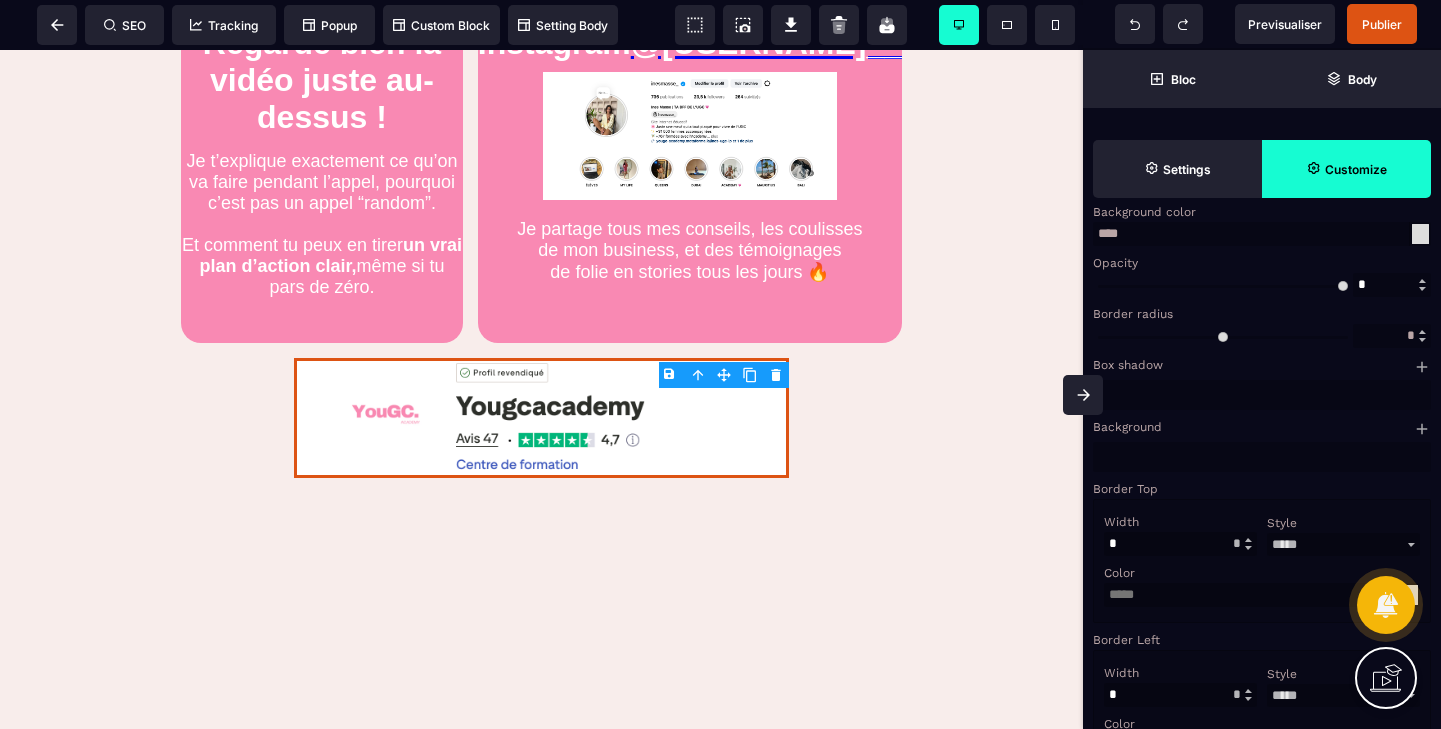 drag, startPoint x: 1107, startPoint y: 346, endPoint x: 1127, endPoint y: 346, distance: 20 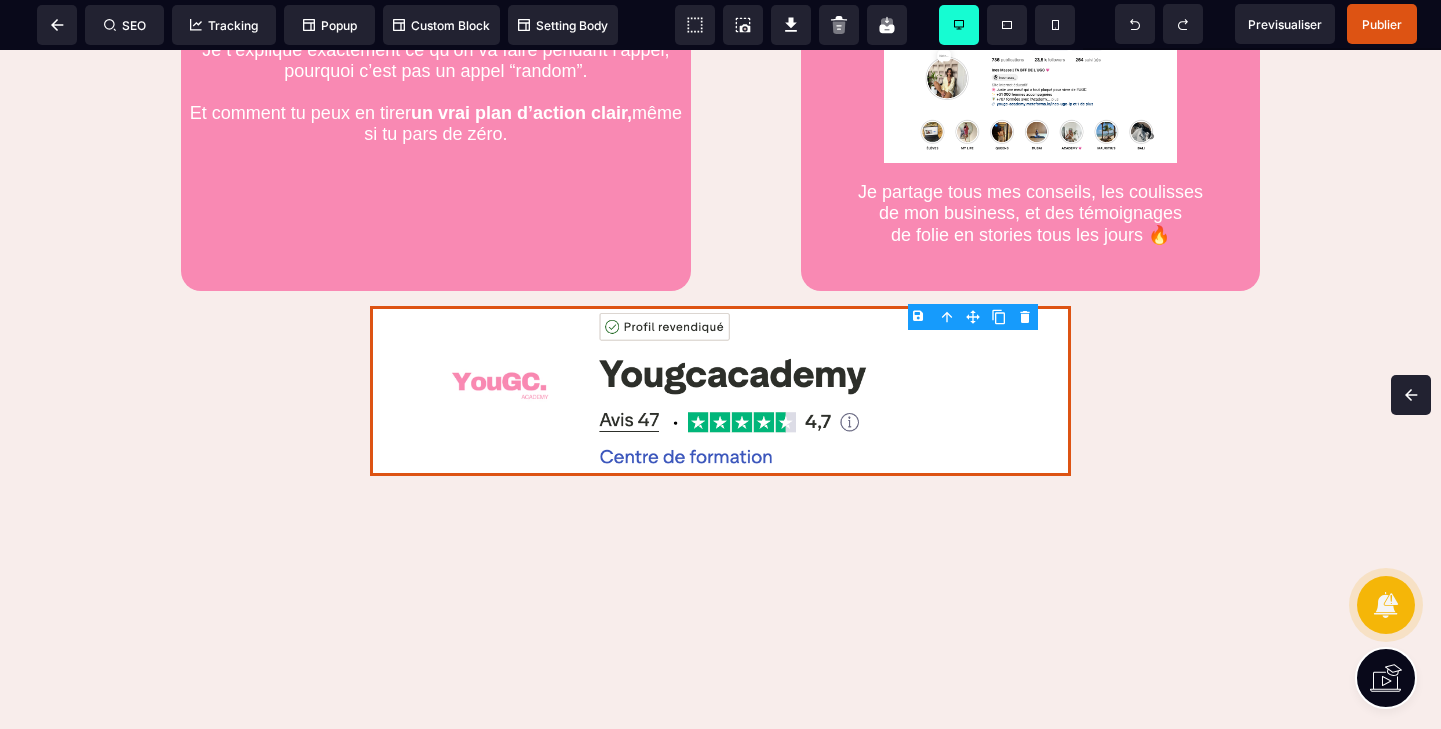 scroll, scrollTop: 0, scrollLeft: 0, axis: both 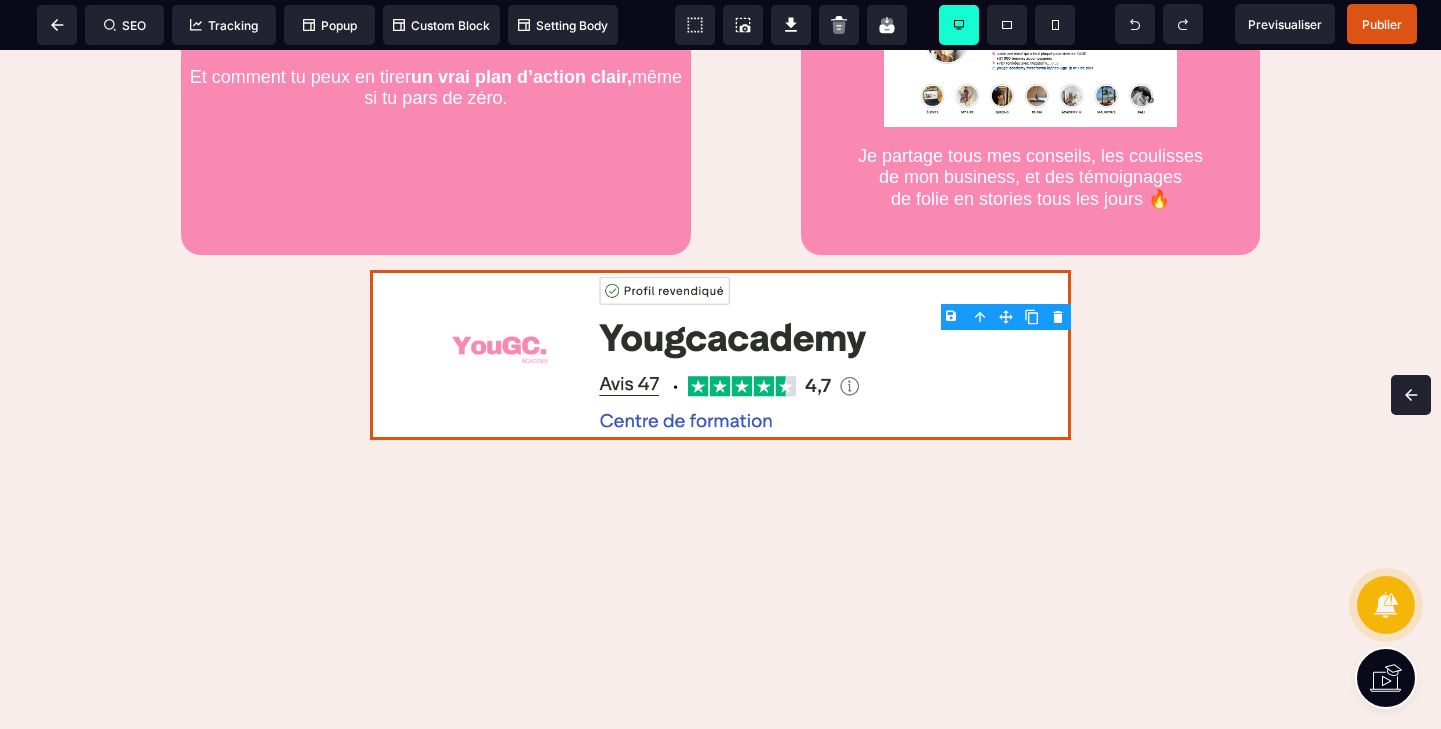 click at bounding box center [1411, 395] 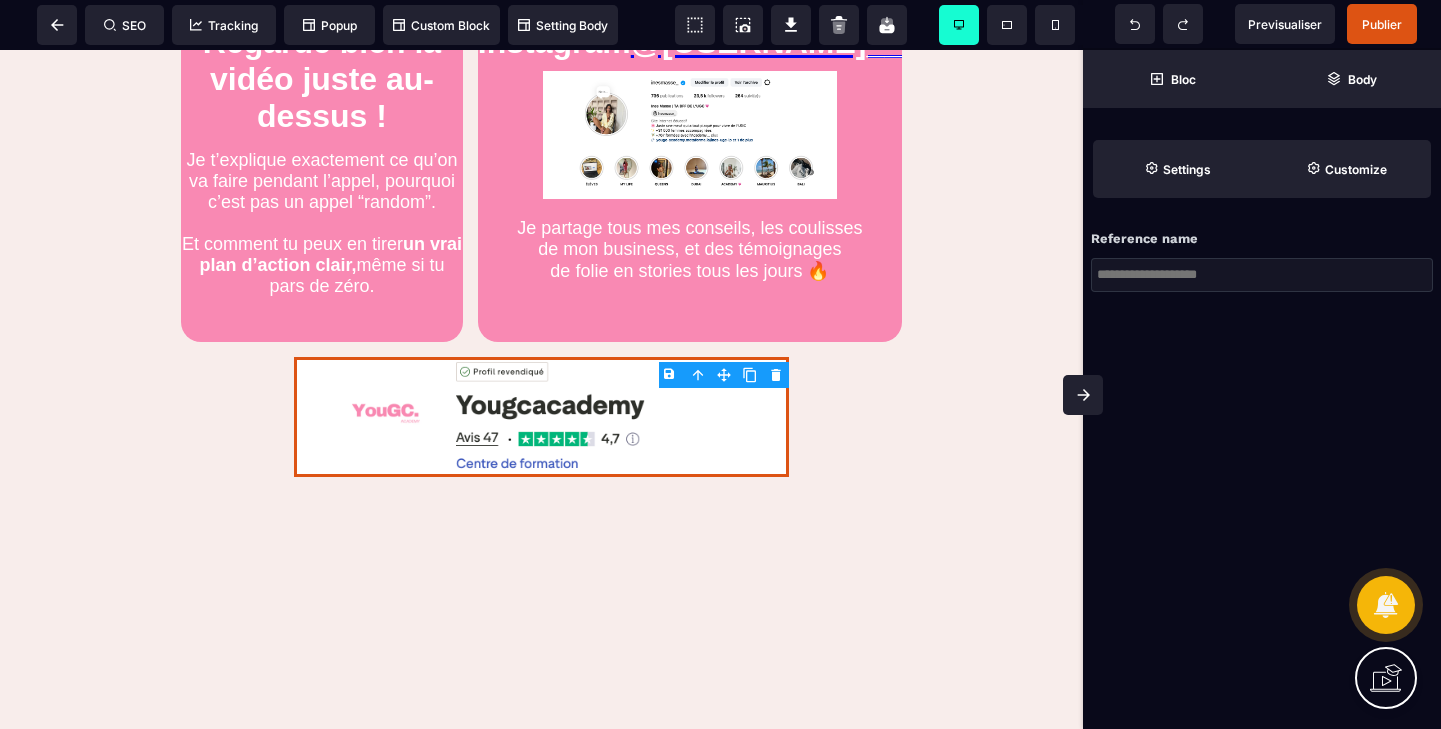 scroll, scrollTop: 1813, scrollLeft: 0, axis: vertical 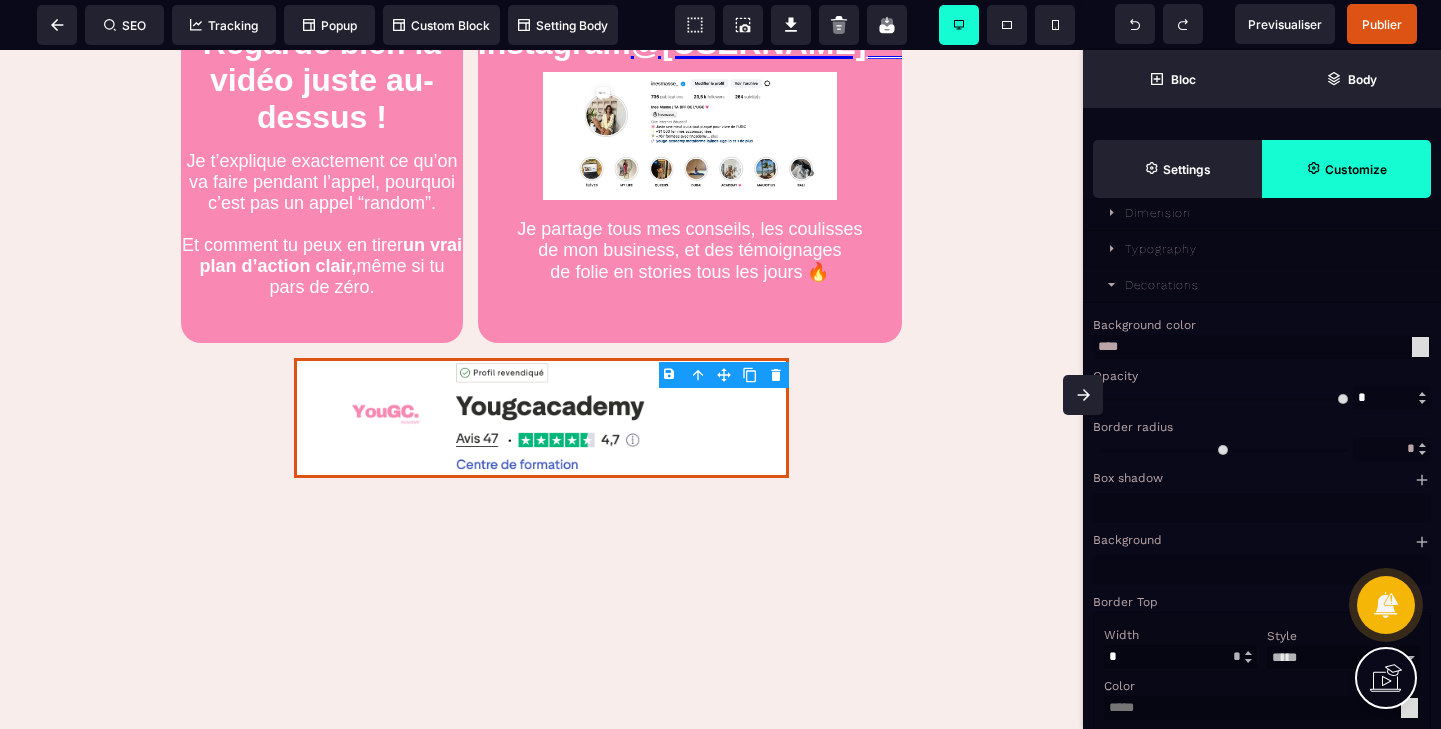 click at bounding box center [1422, 445] 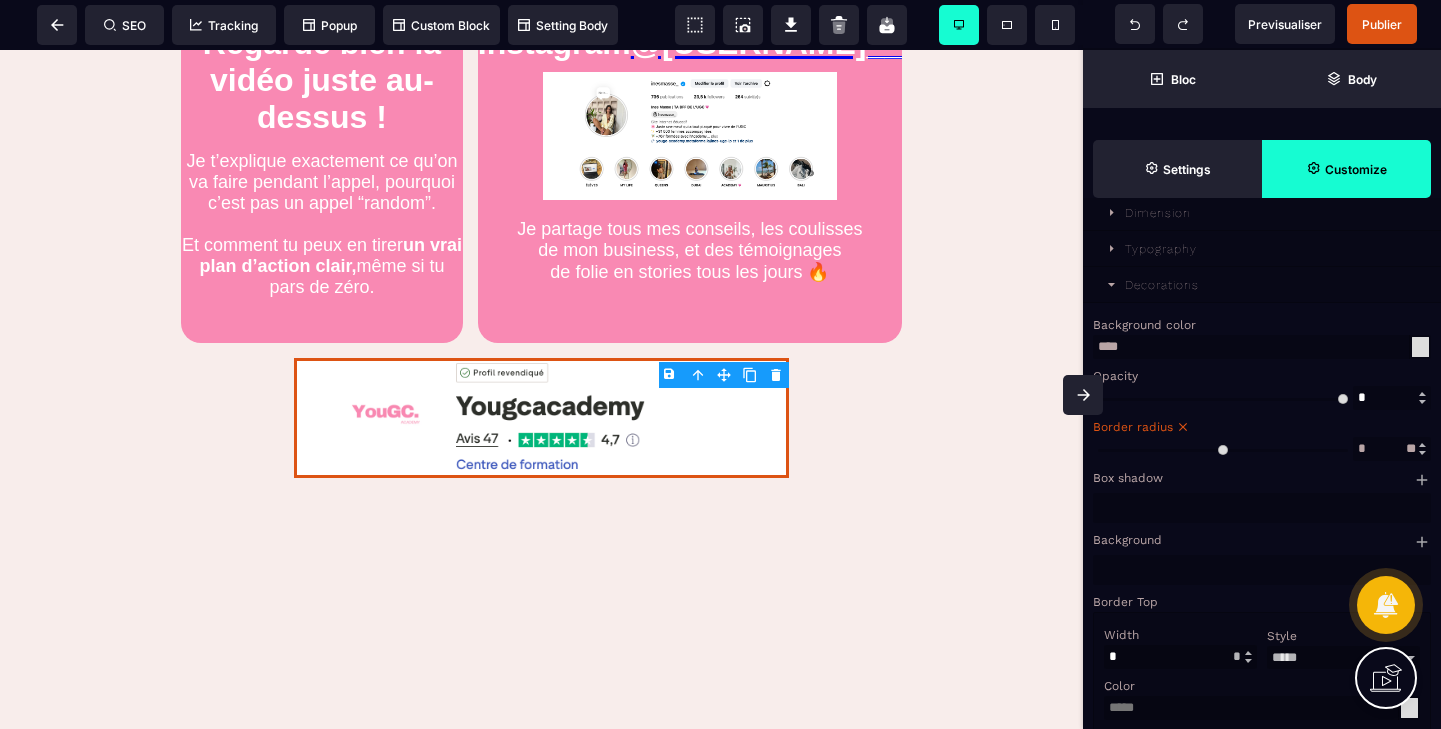 click at bounding box center (1422, 445) 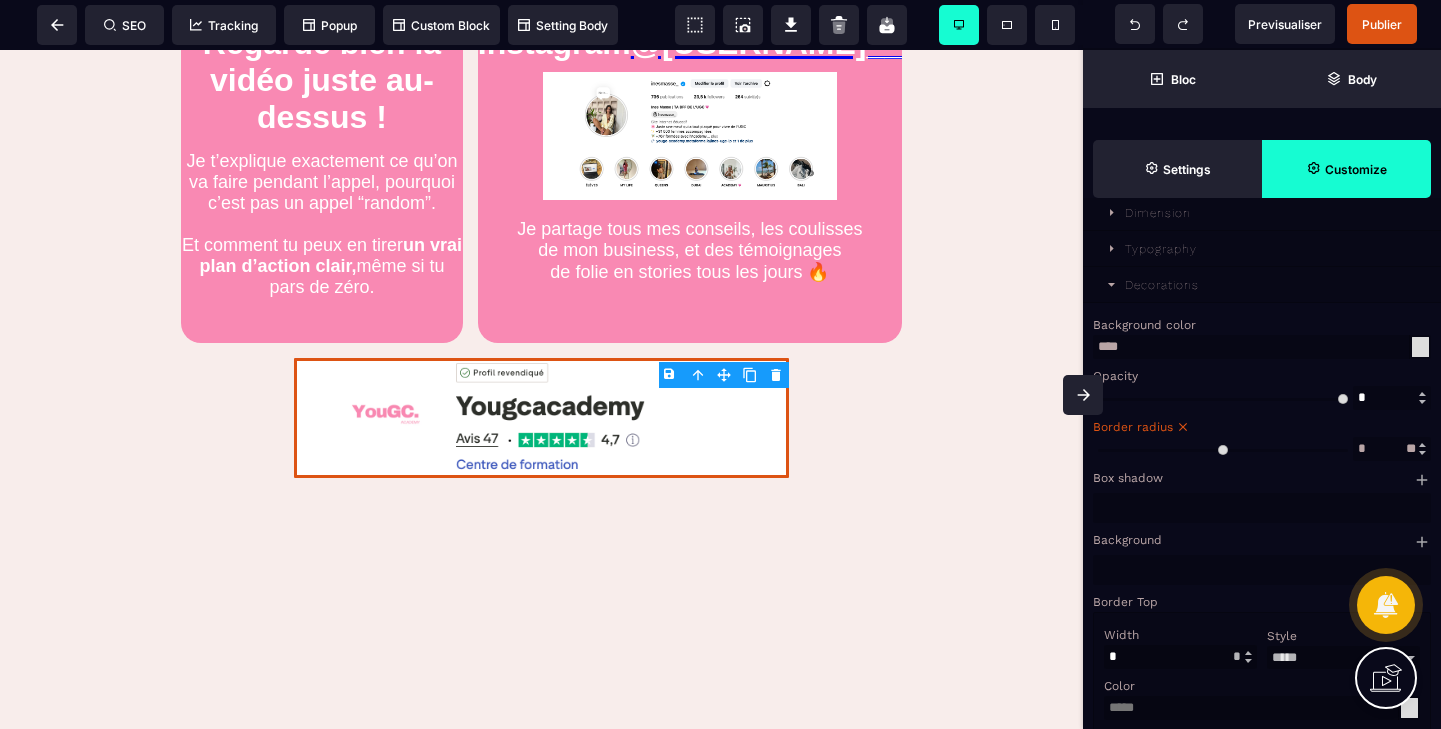 click at bounding box center (1422, 445) 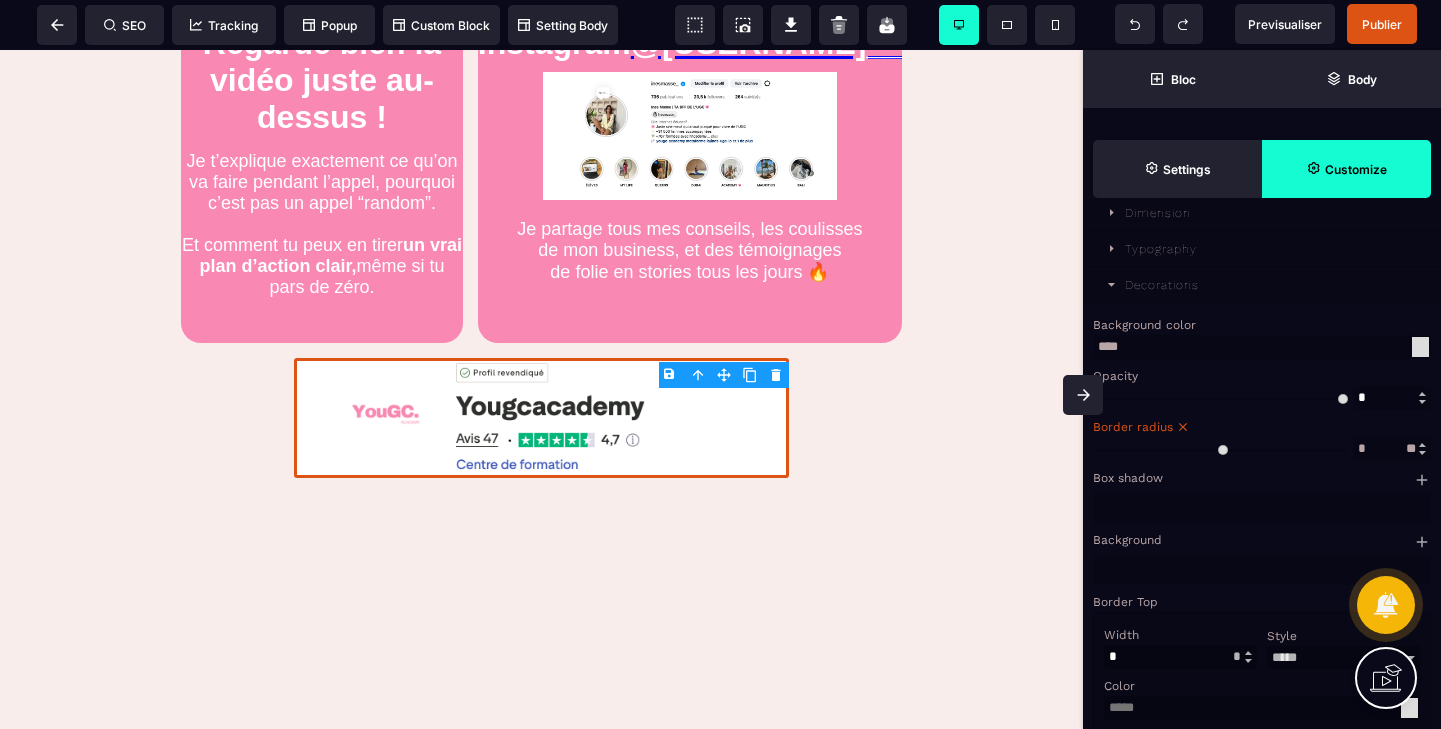 click at bounding box center (1422, 445) 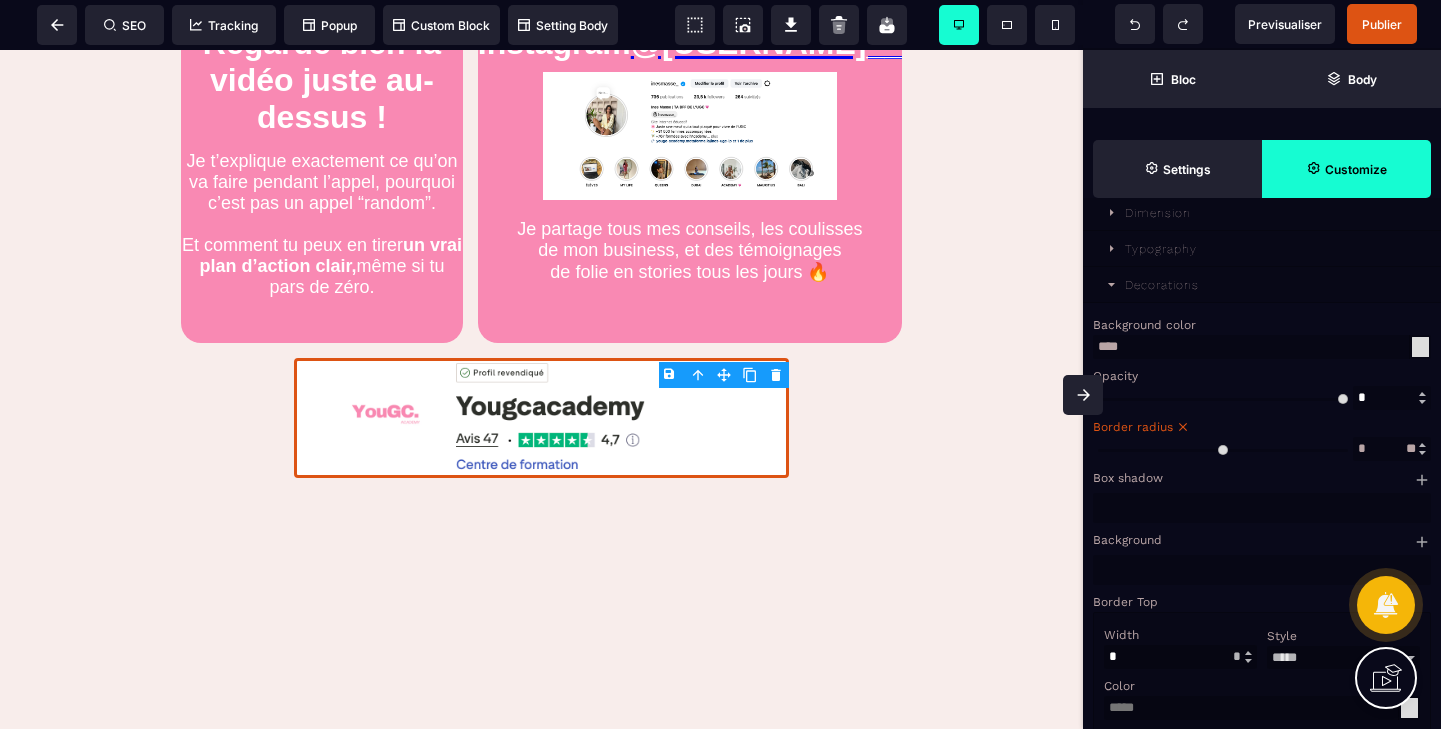 click at bounding box center [1422, 445] 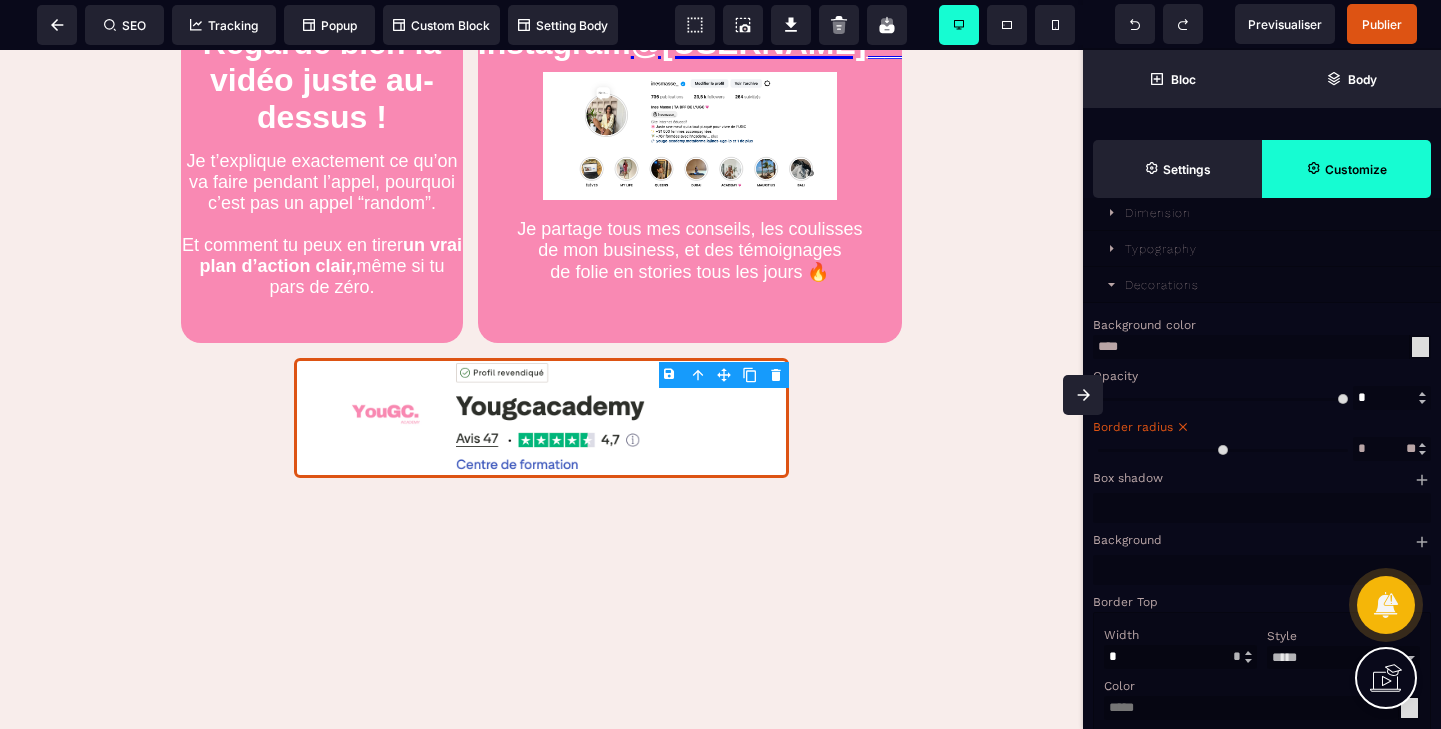 click at bounding box center (1422, 445) 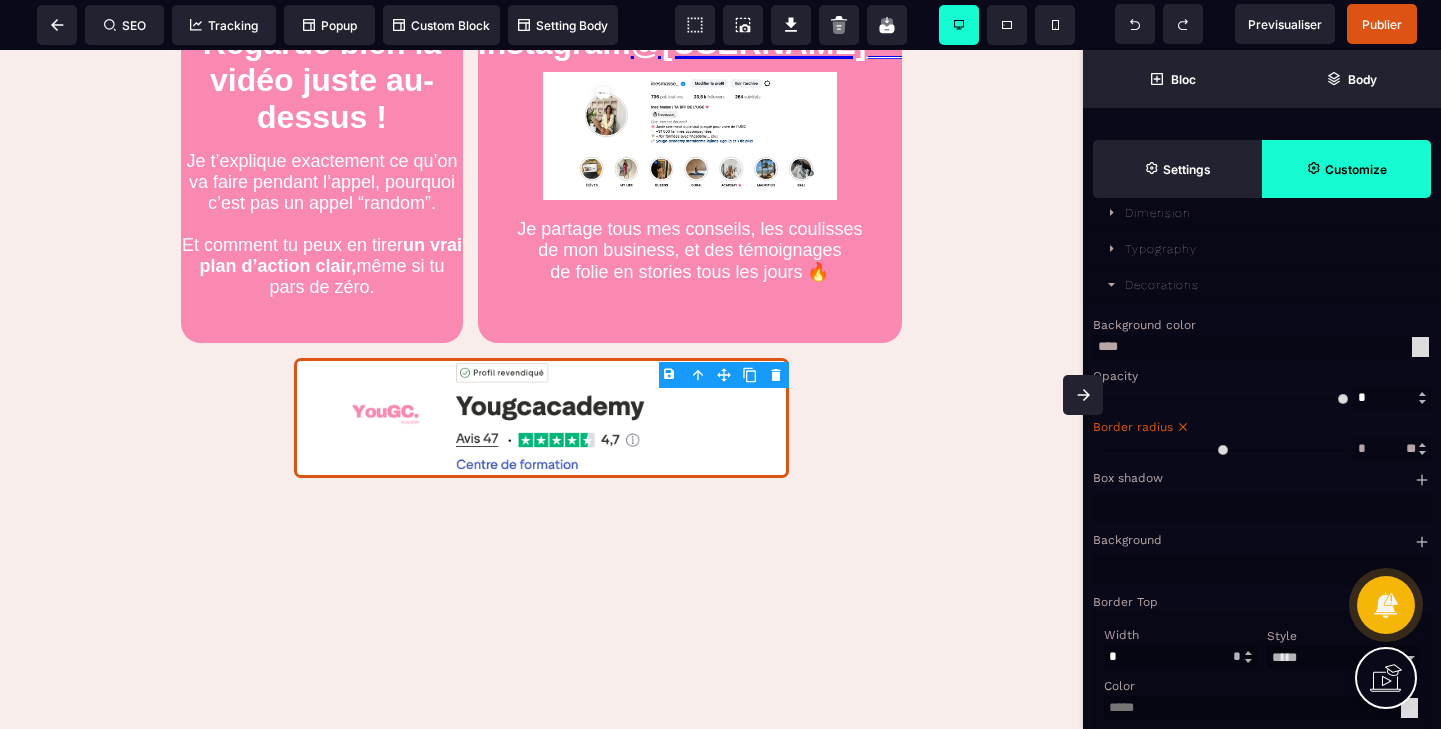 click at bounding box center (1422, 445) 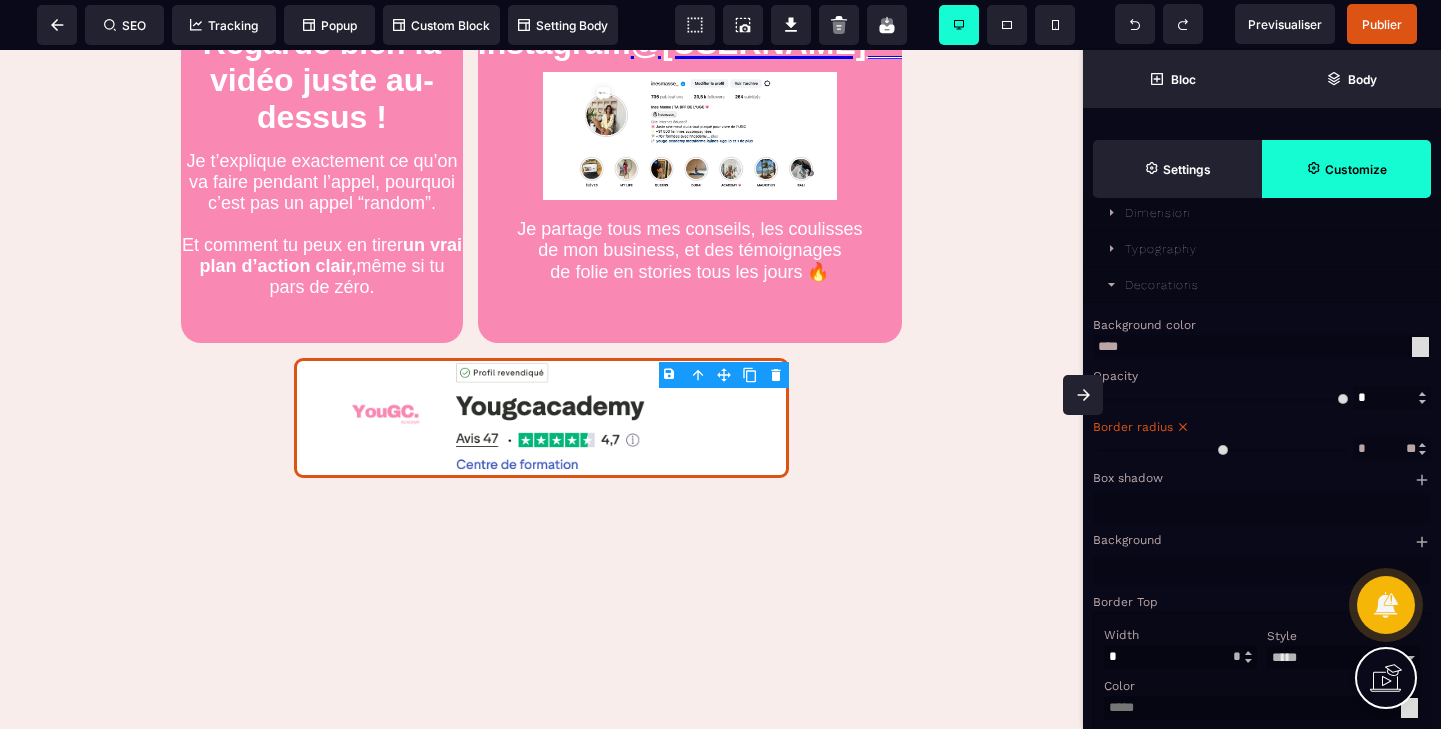 click at bounding box center [1422, 445] 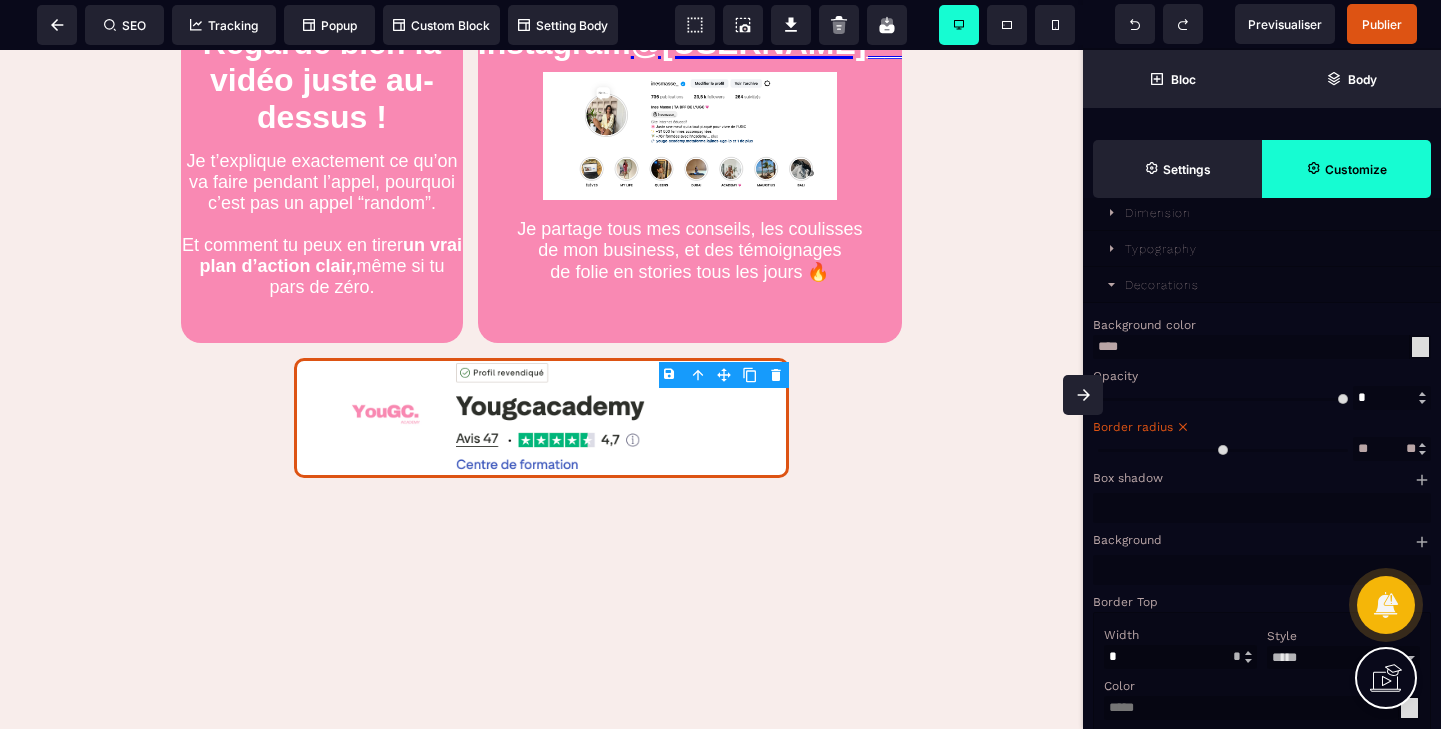 click at bounding box center [1422, 445] 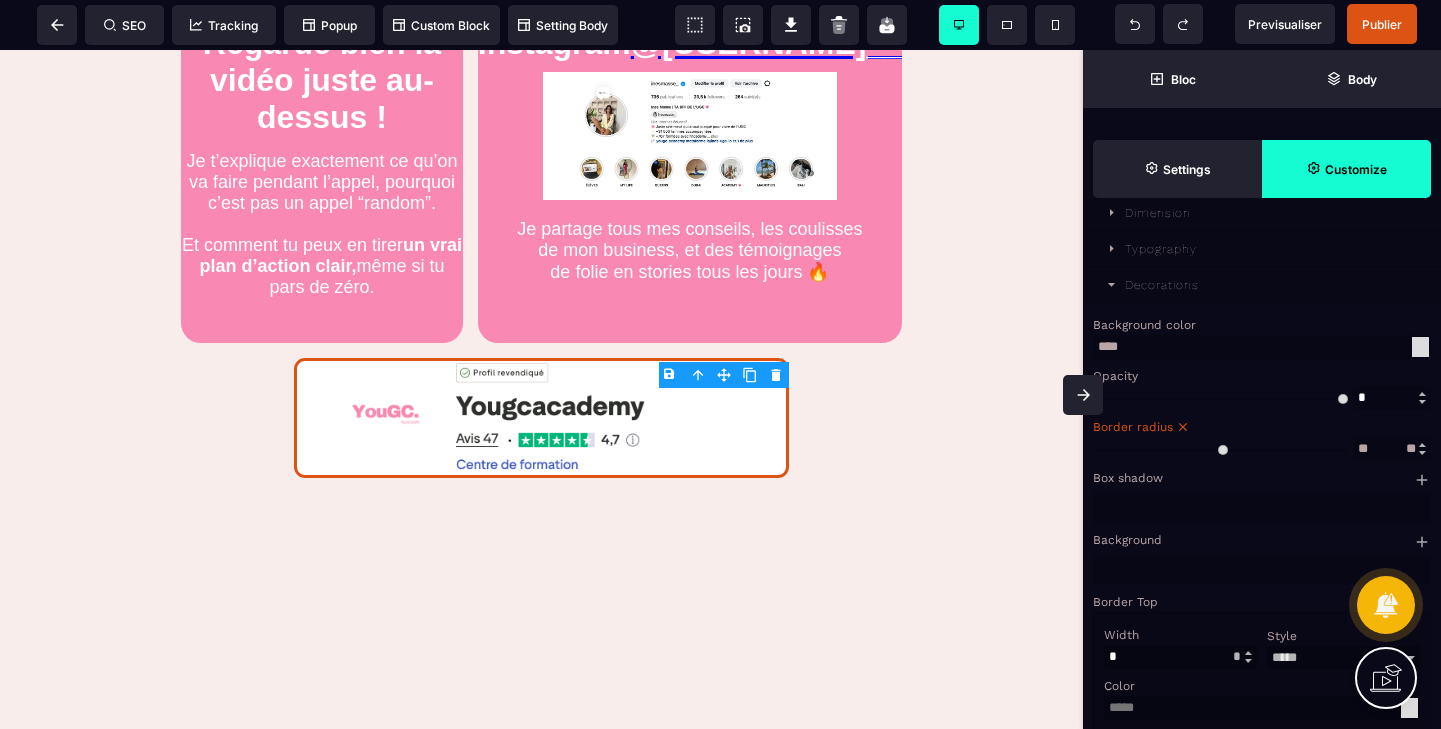 click at bounding box center [1422, 445] 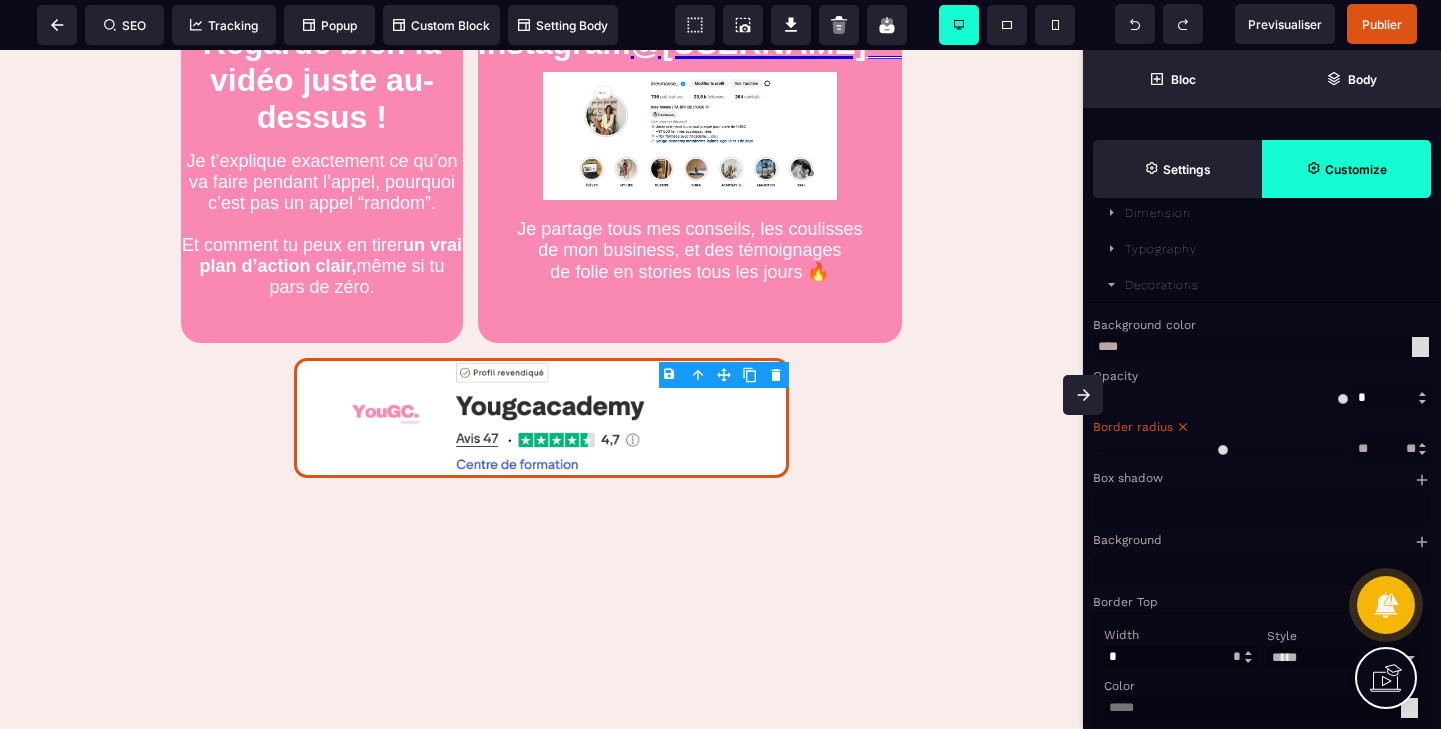 click at bounding box center (1422, 445) 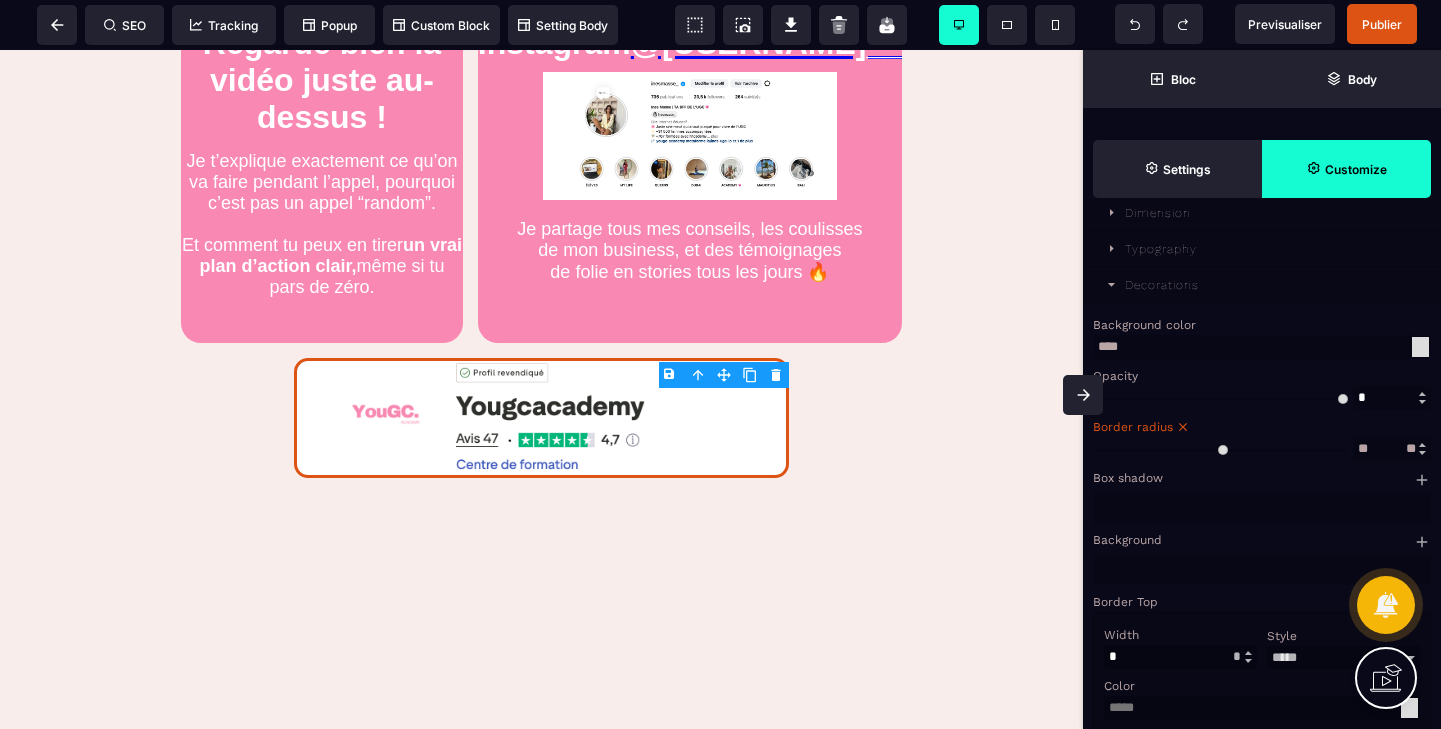 click at bounding box center (1422, 445) 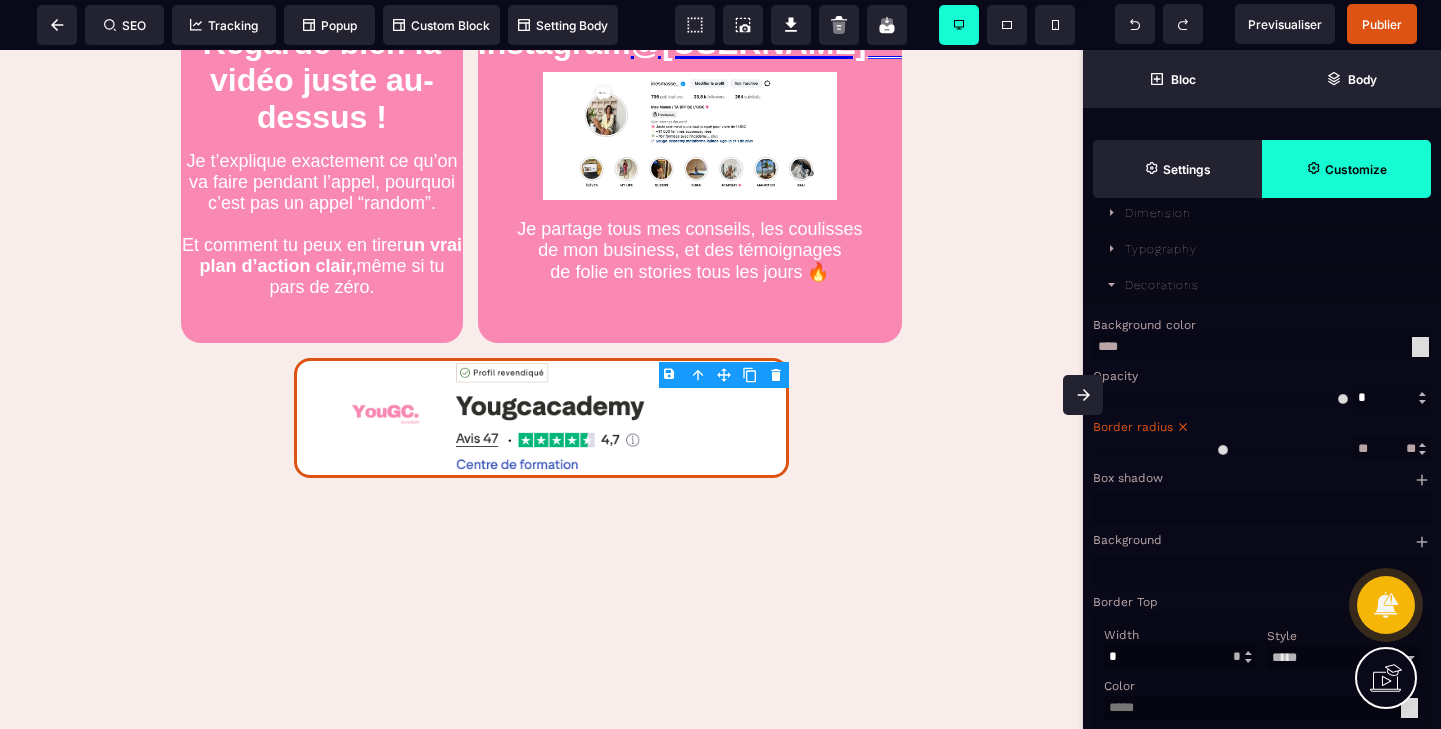 click at bounding box center (1422, 445) 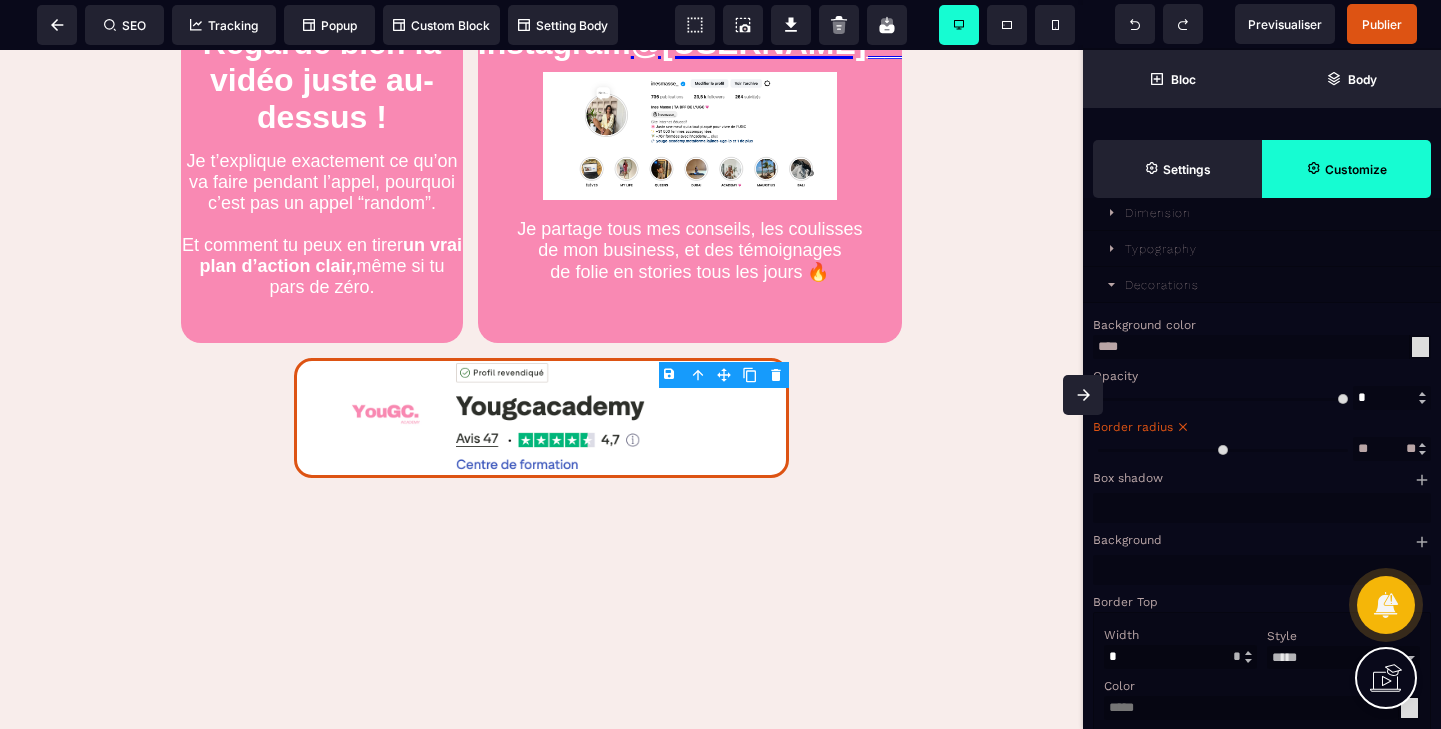 click at bounding box center (1422, 445) 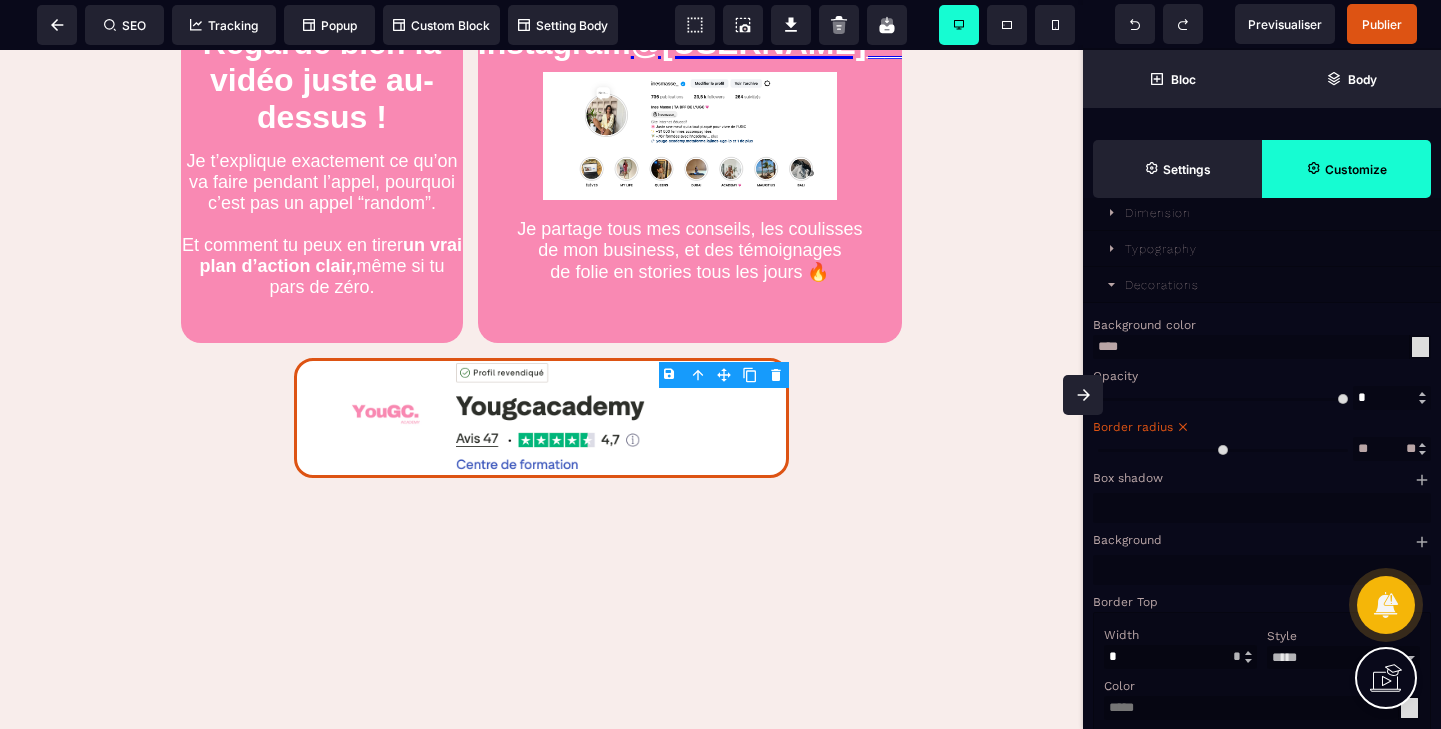 click at bounding box center (1422, 445) 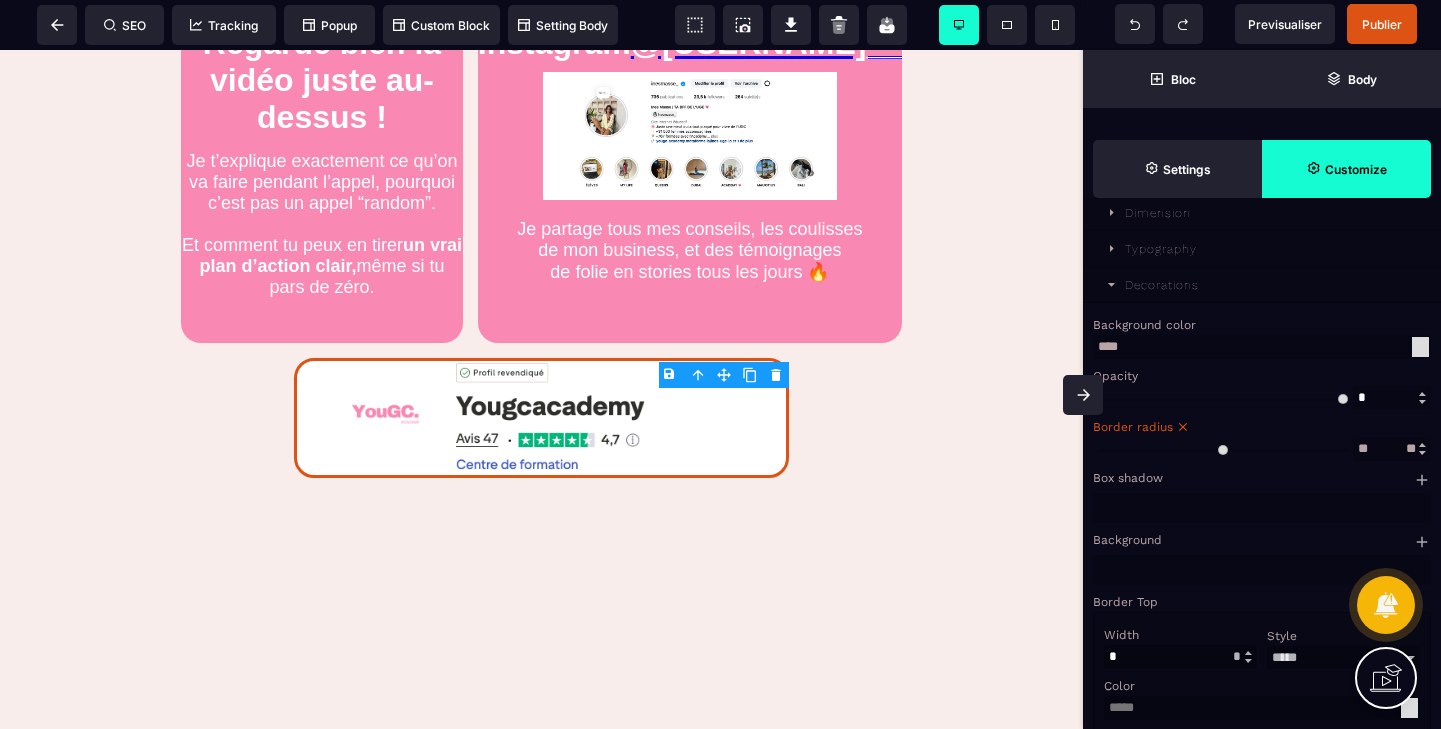 click at bounding box center [1422, 445] 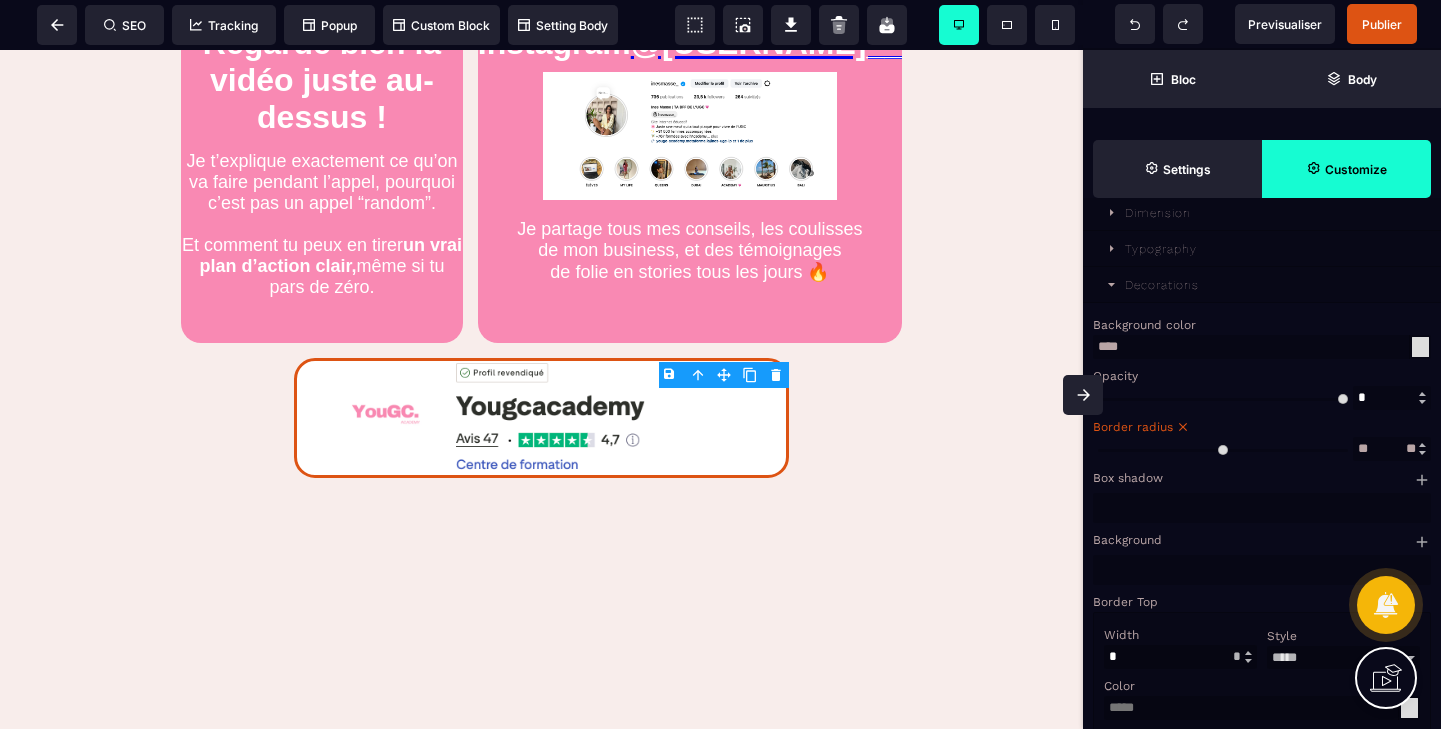 click at bounding box center (1423, 449) 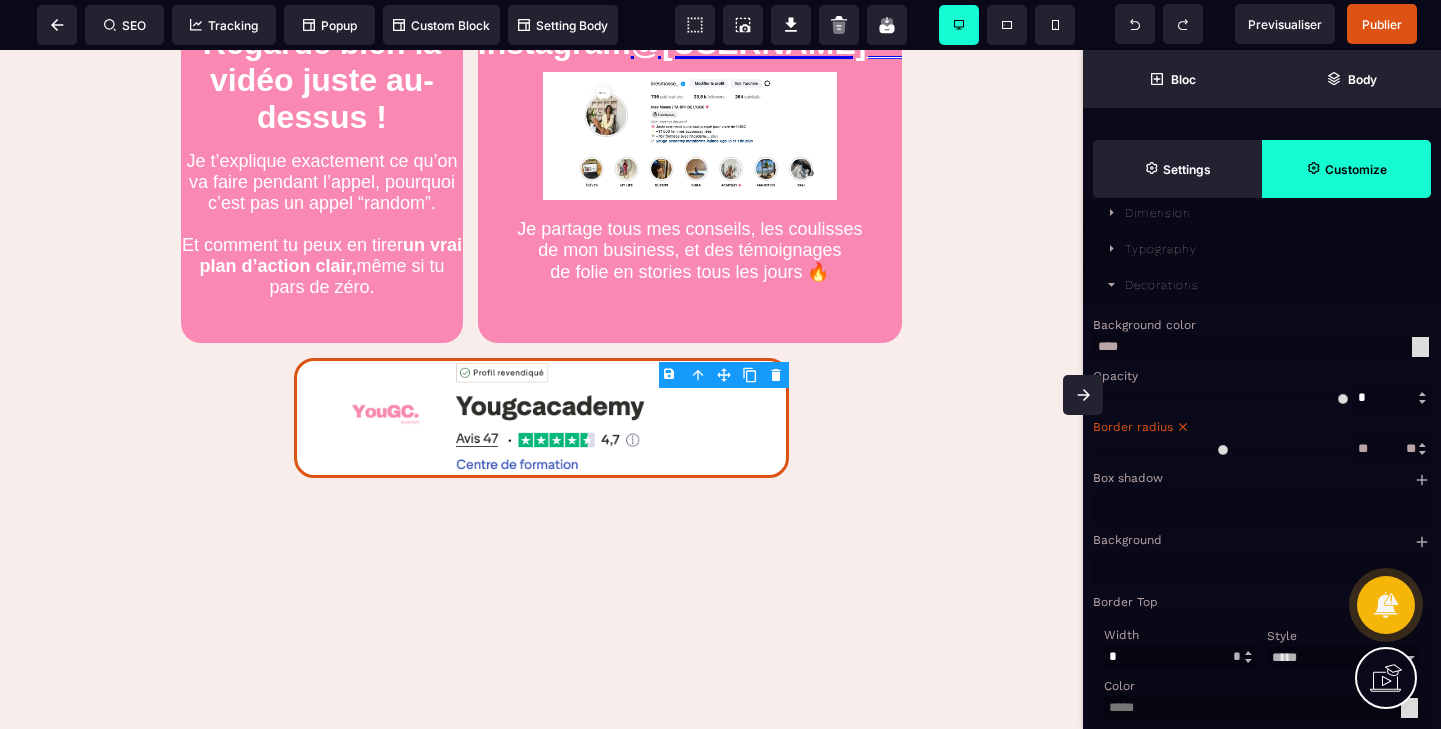 click on "Félicitations : Ton appel découverte est bien réservé ! 🚨 IMPORTANT : À FAIRE AVANT L’APPEL 🚨 Avant qu’on se parle, prends 2 min pour regarder la vidéo
ci-dessous, c’est essentiel pour que notre appel te serve à 100 % ⬇️ Prochaines étapes avant notre appel
(à faire vraiment, ok ?) ÉTAPE 1 - Note ton appel dans ton agenda (genre maintenant) Ajoute le rendez-vous dans ton agenda (Google / iCal / agenda papier old school, on ne juge pas 😅) Tu trouveras le lien de la visio directement dans l’e-mail de confirmation.
Sois bien à l’heure, c’est un vrai appel stratégique ! ÉTAPE 2 - Prévois un endroit calme pour le jour J ! Cet appel dure environ 30min à 45min.
Évite les cafés bruyants, les AirPods
au bord de la plage ou les appels entre deux métros 😅
Prends un stylo et une feuille, tu vas sûrement
avoir des déclics à noter. ÉTAPE 3 – Regarde bien la vidéo juste au-dessus ! Et comment tu peux en tirer un vrai plan d’action clair,
@[USERNAME]__" at bounding box center [541, -517] 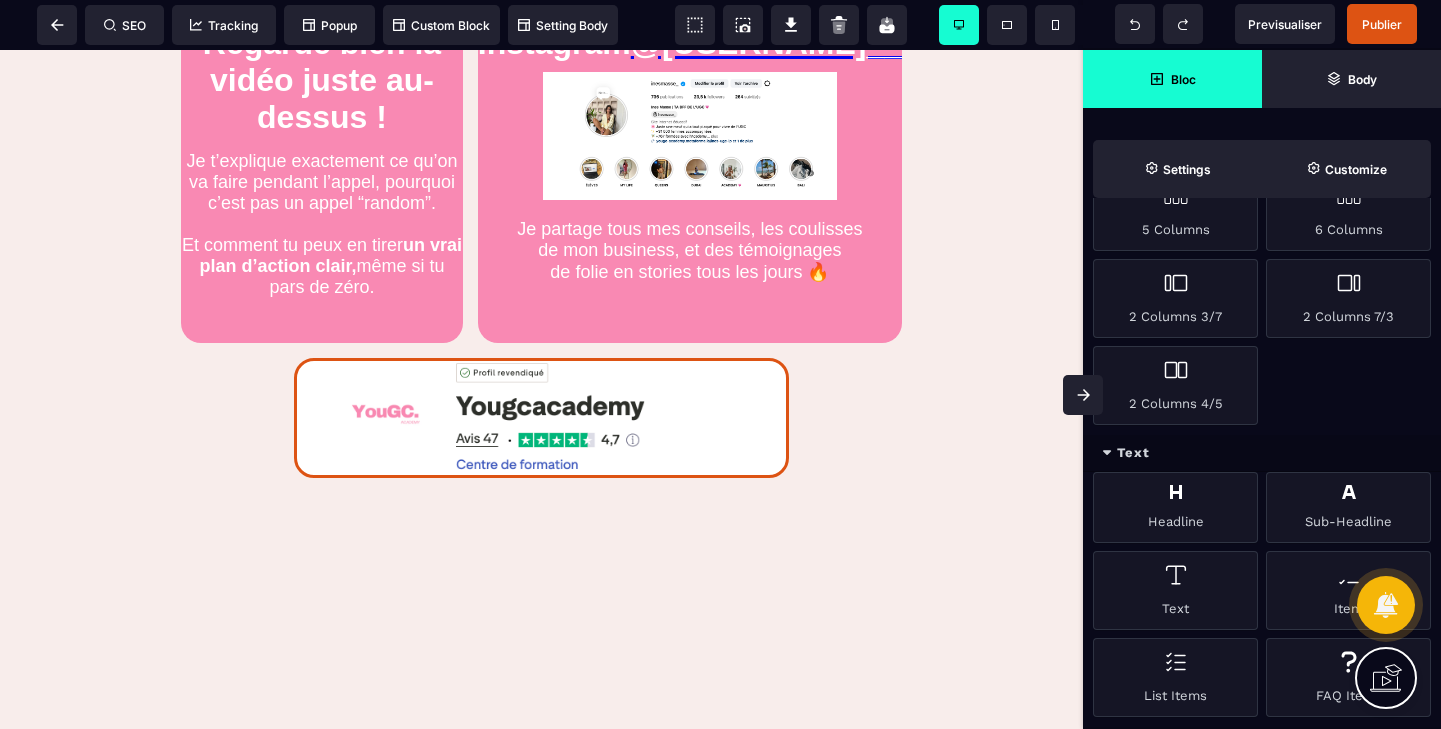 scroll, scrollTop: 1727, scrollLeft: 0, axis: vertical 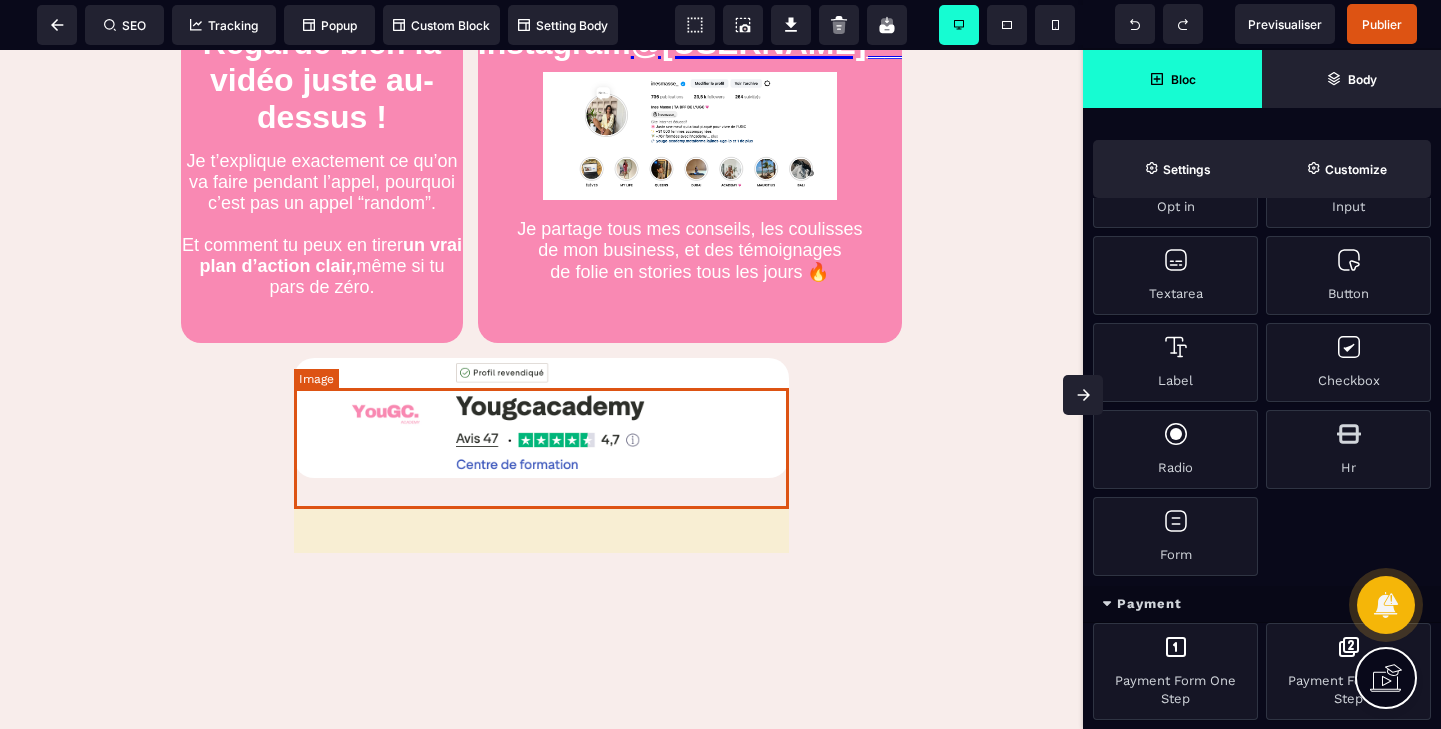 click at bounding box center [542, 418] 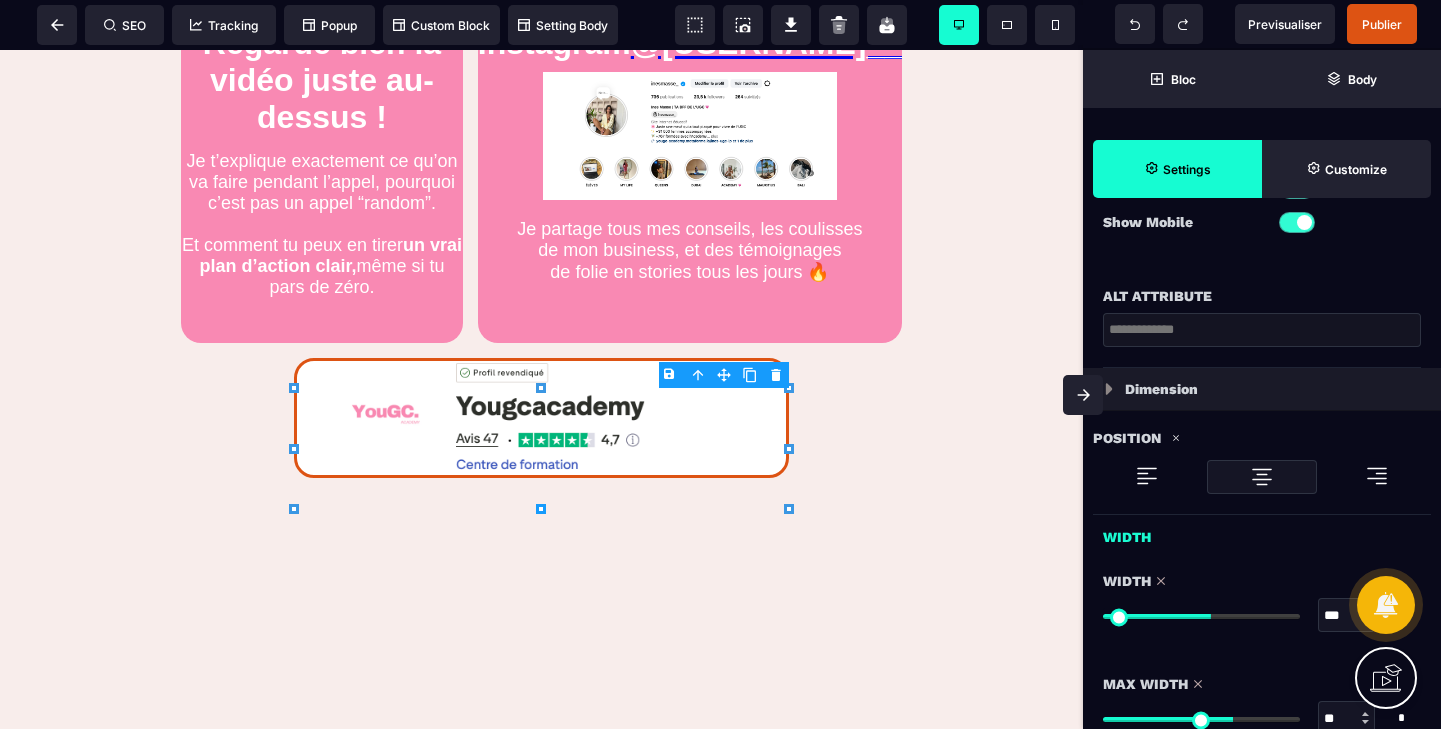 scroll, scrollTop: 552, scrollLeft: 0, axis: vertical 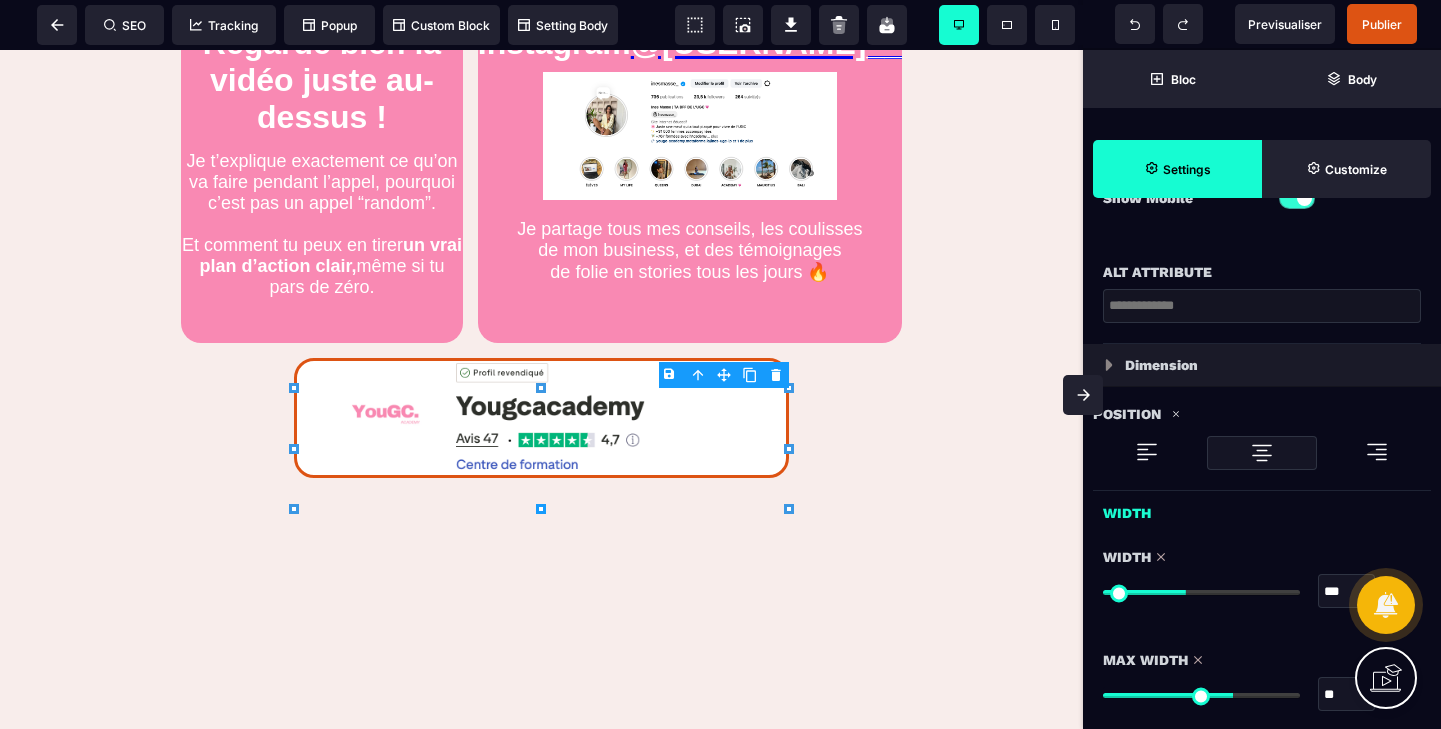 drag, startPoint x: 1207, startPoint y: 586, endPoint x: 1186, endPoint y: 586, distance: 21 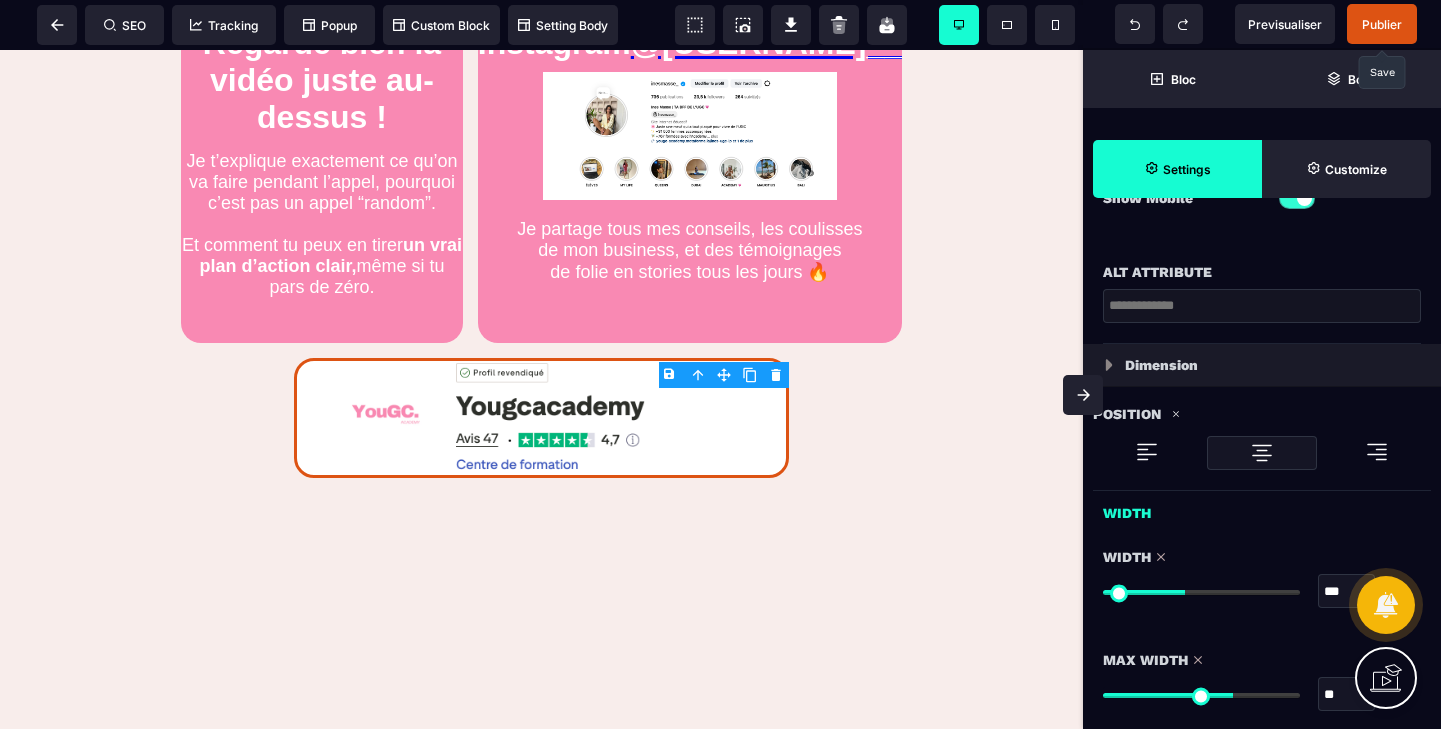 click on "Publier" at bounding box center (1382, 24) 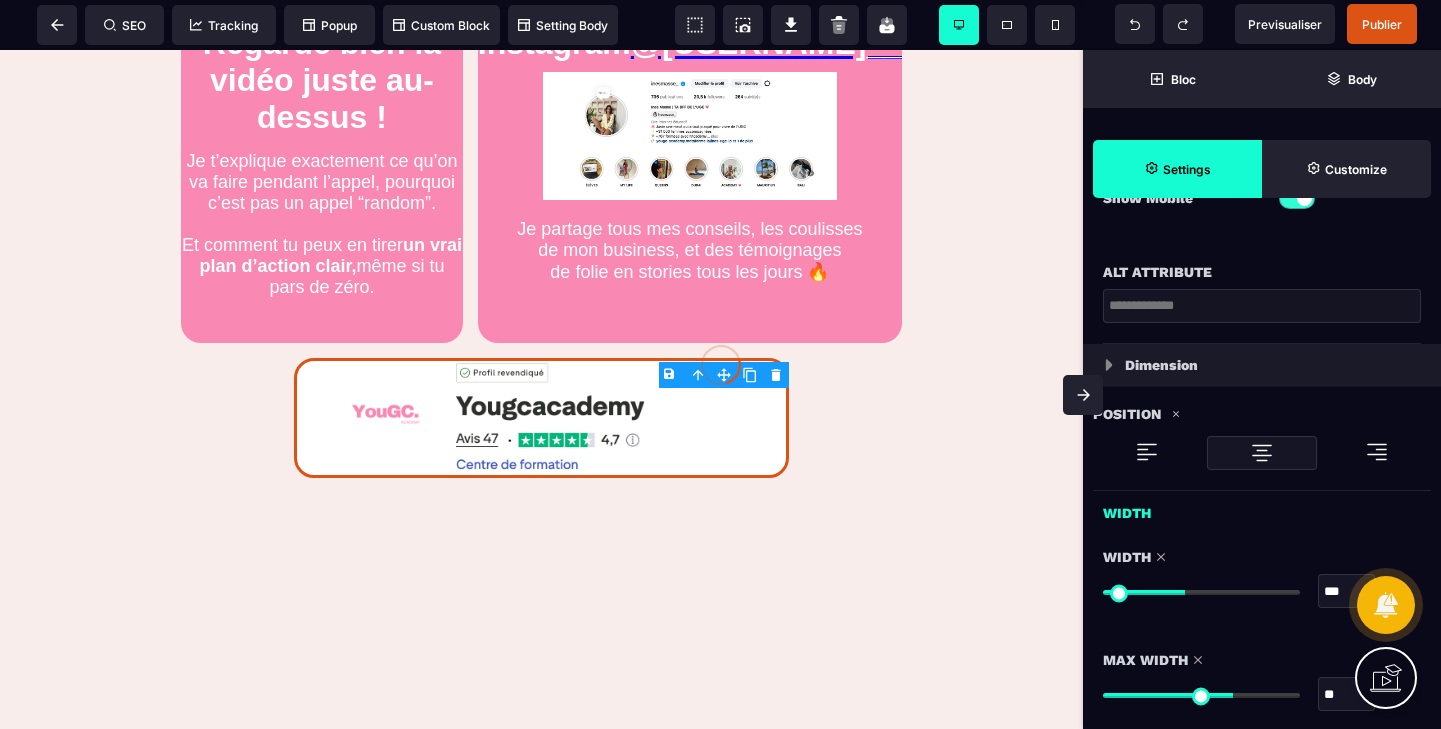 click 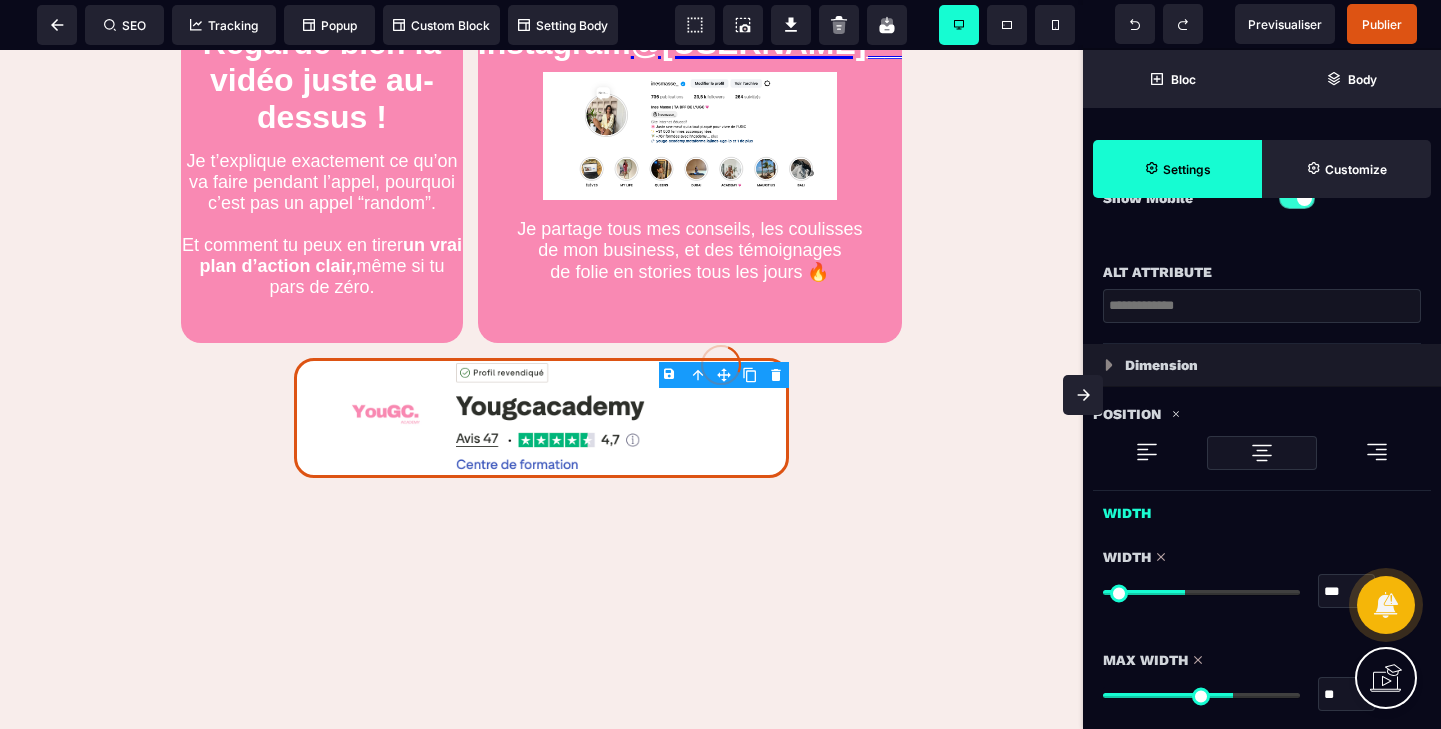 click 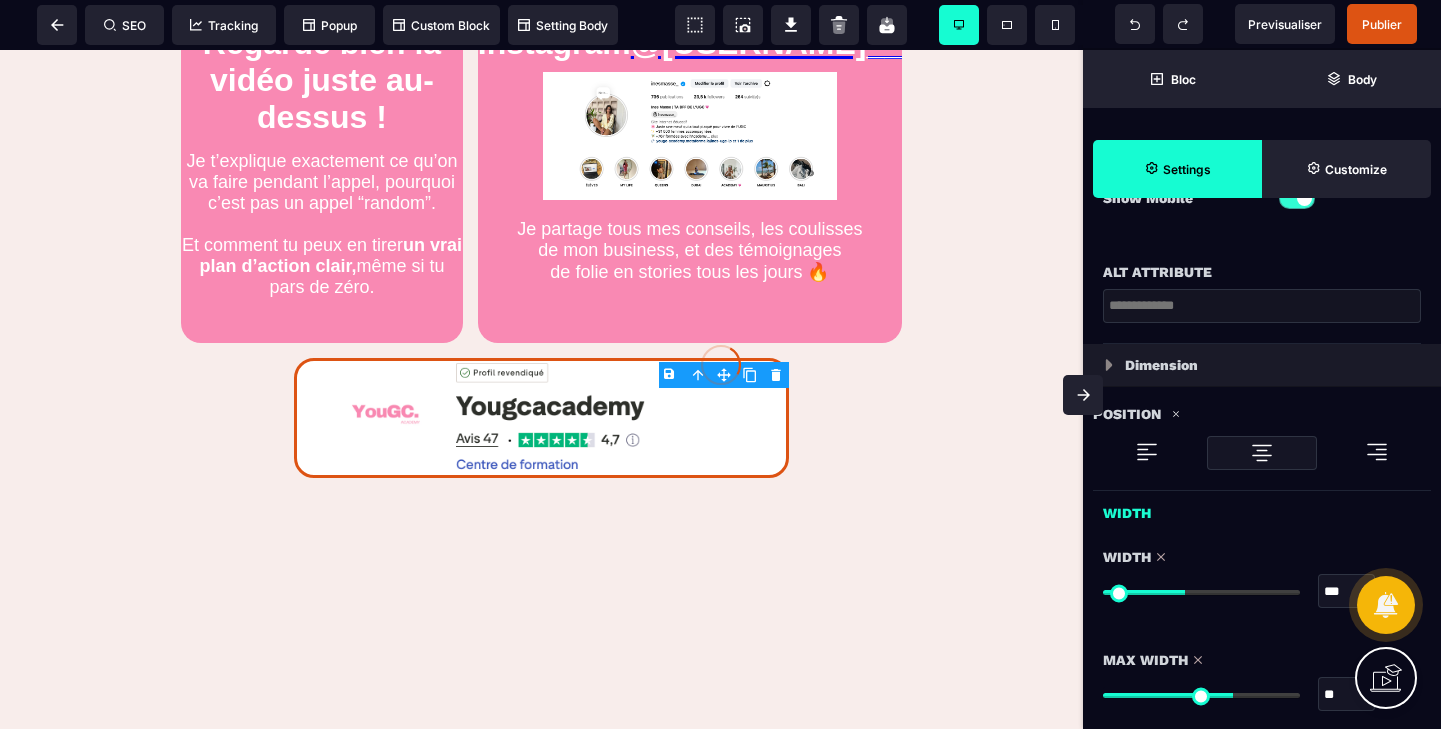 click 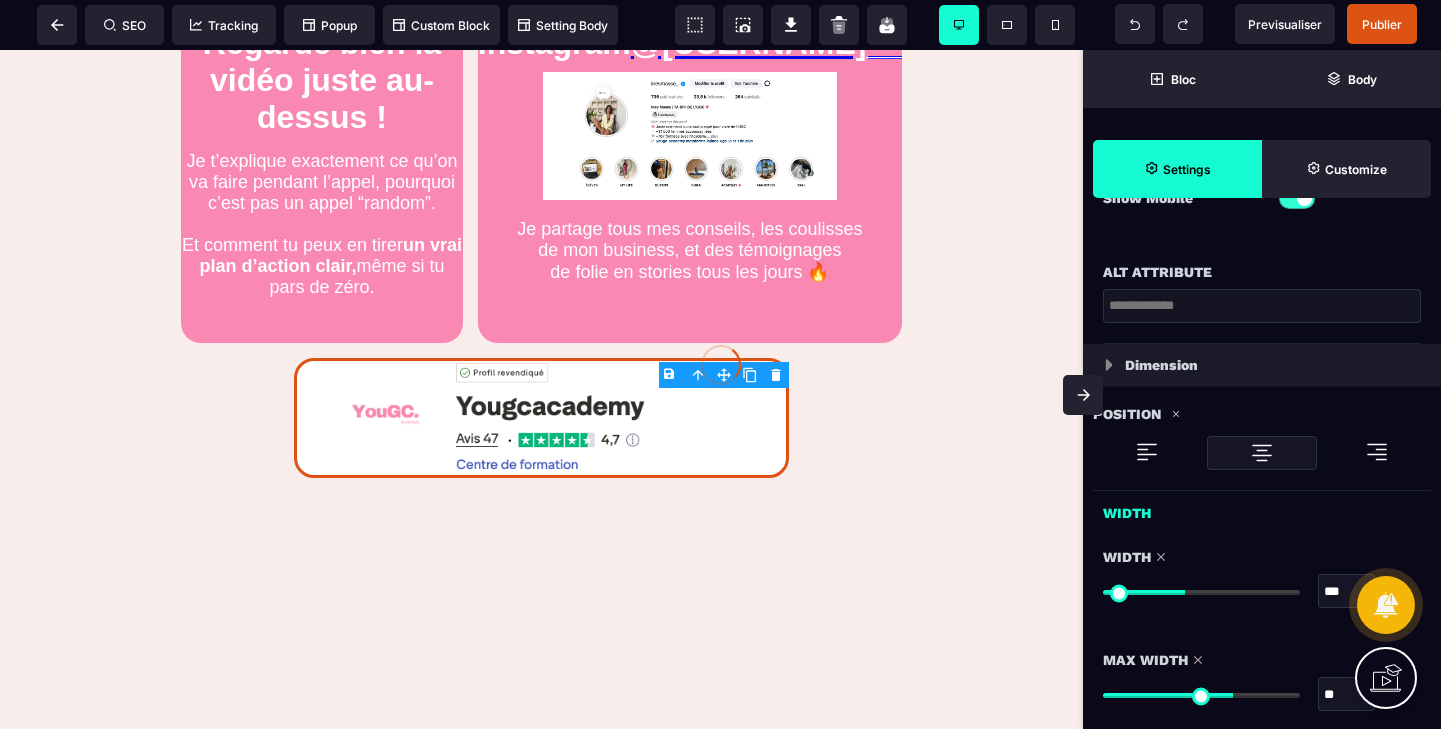 click 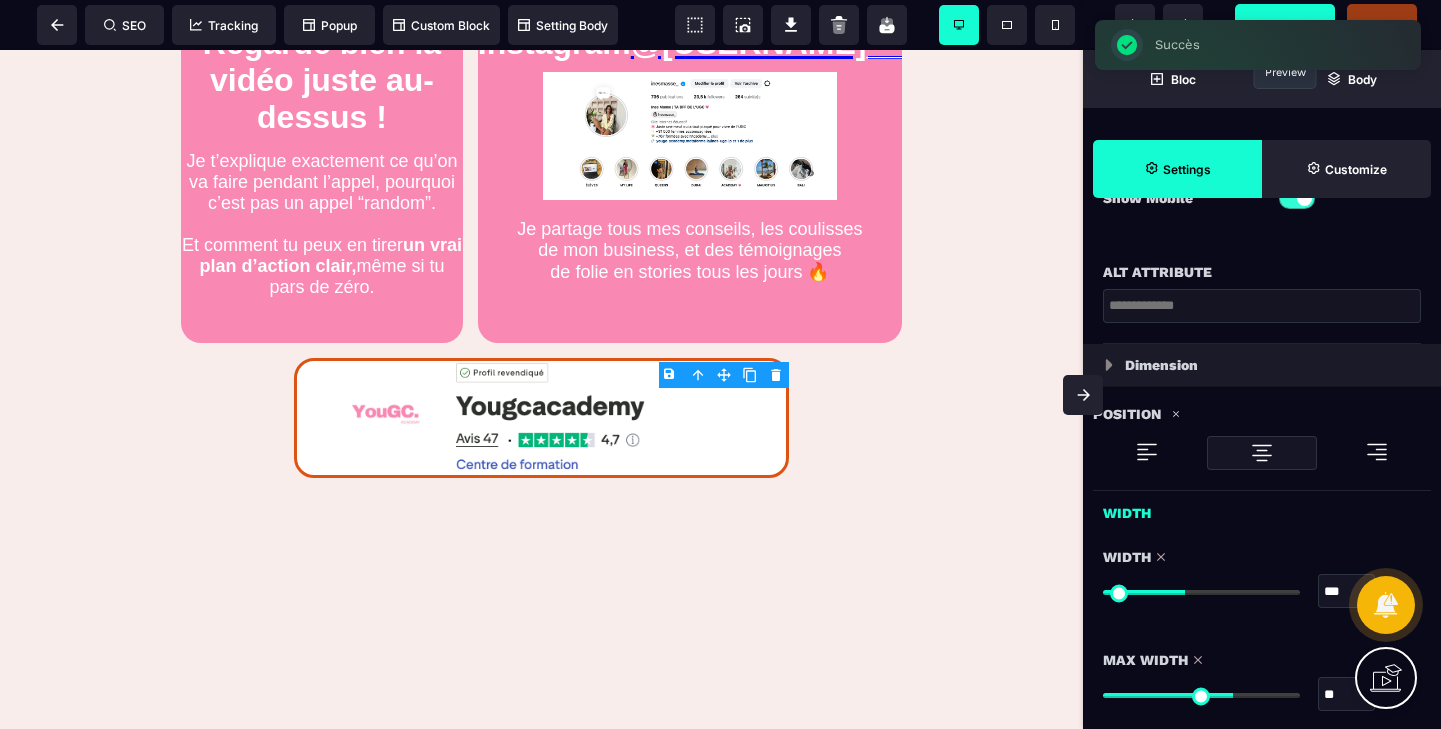click on "Previsualiser" at bounding box center [1285, 24] 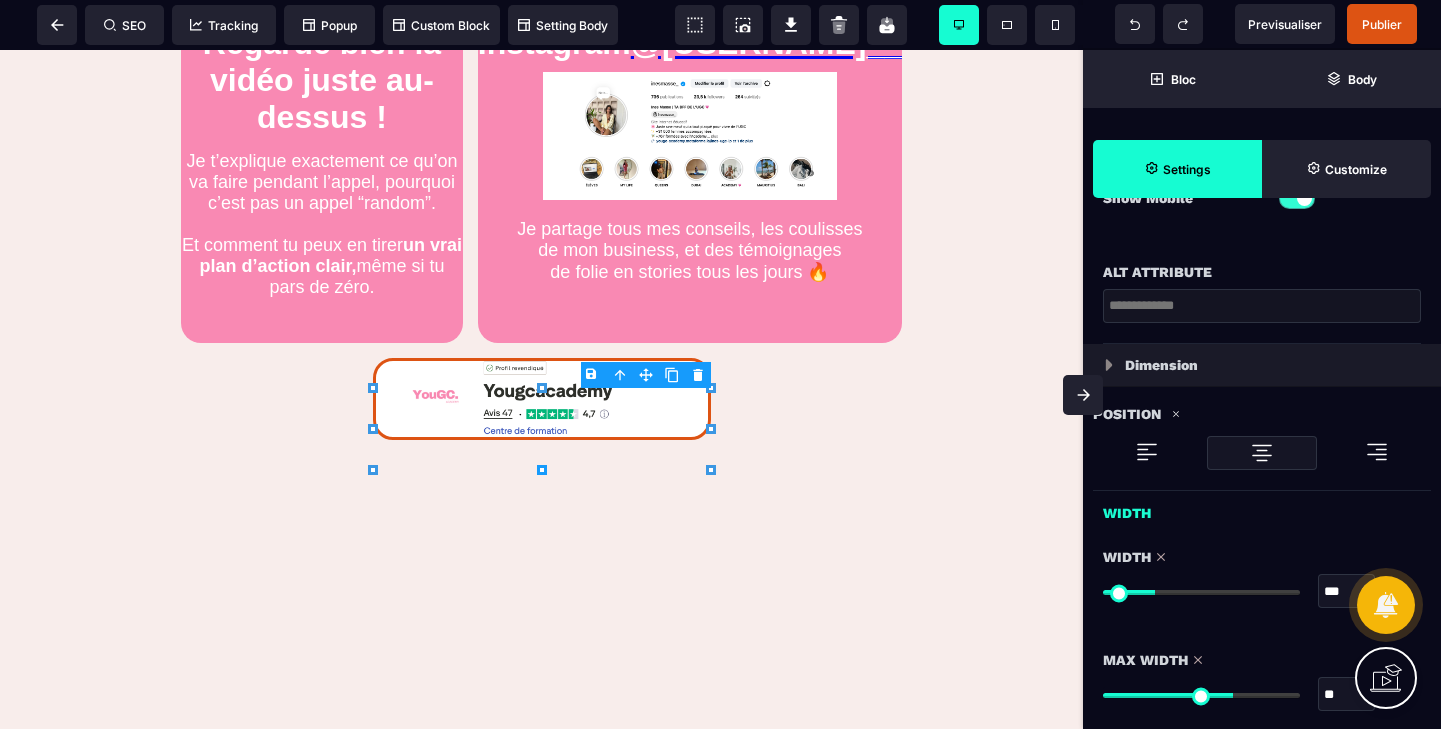 drag, startPoint x: 1189, startPoint y: 595, endPoint x: 1159, endPoint y: 595, distance: 30 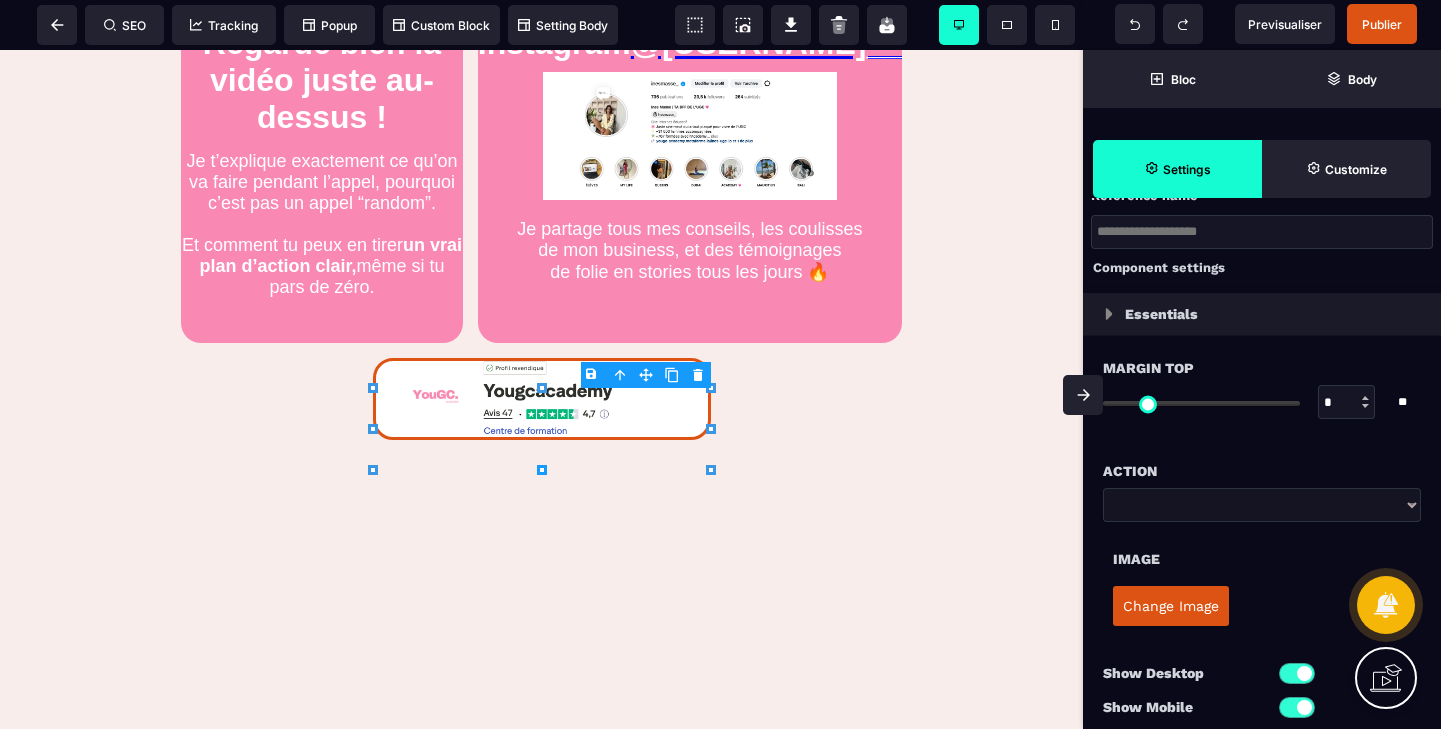 scroll, scrollTop: 0, scrollLeft: 0, axis: both 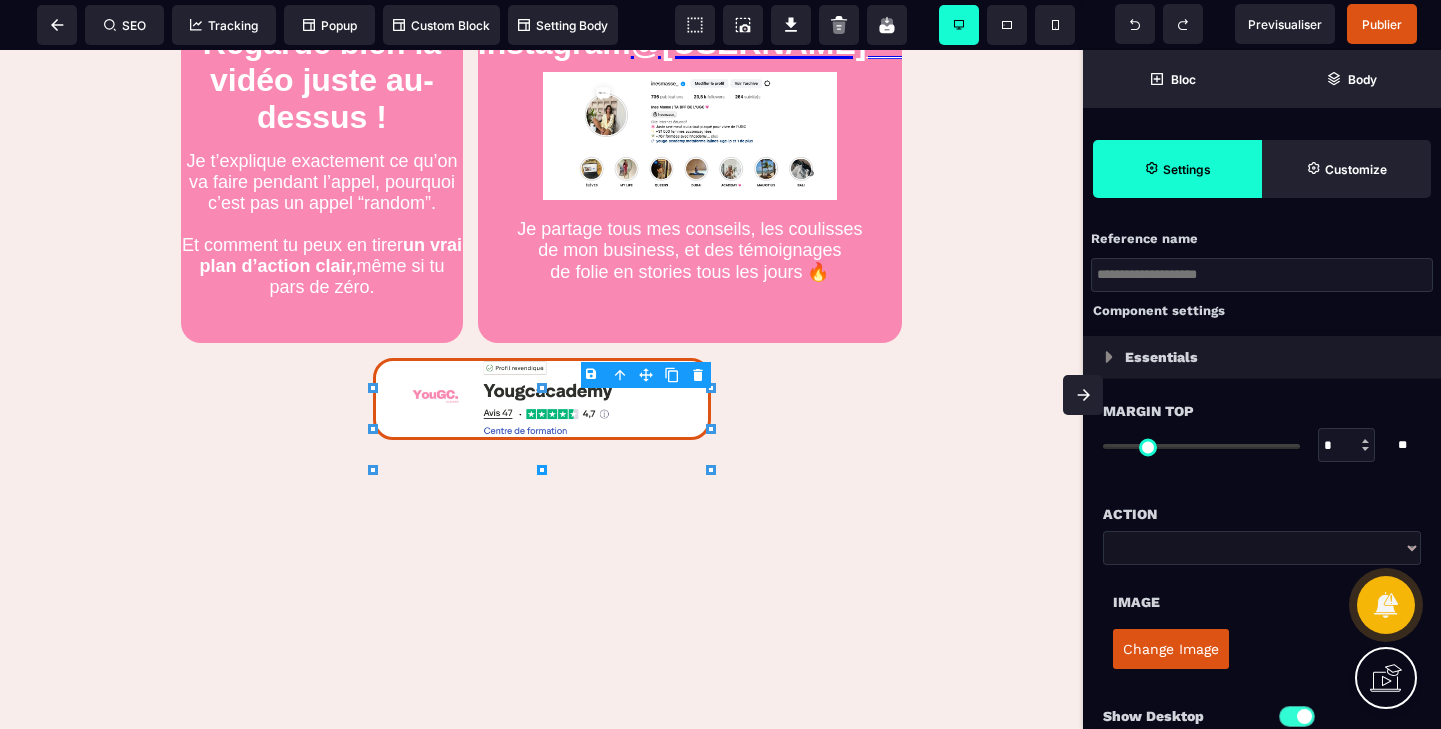 click at bounding box center (1098, 365) 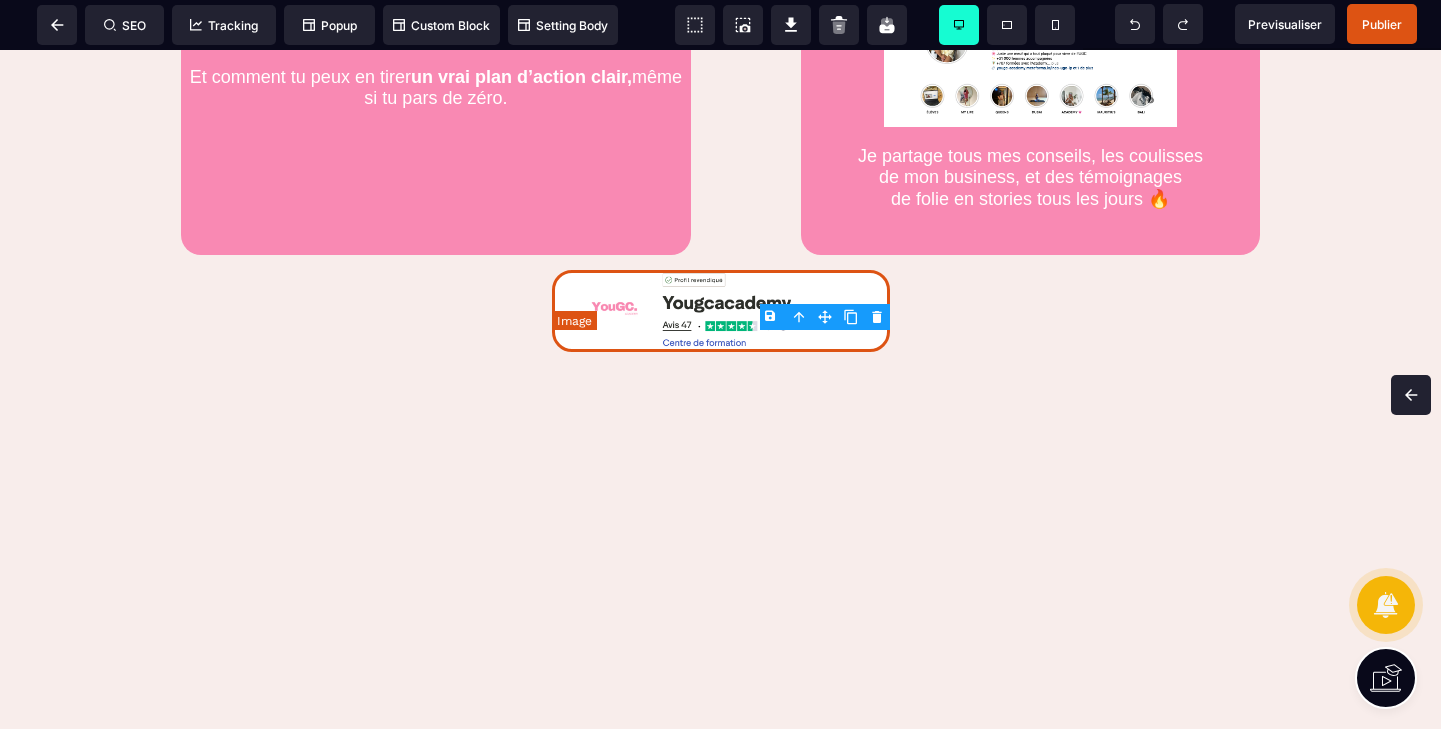 click at bounding box center [721, 311] 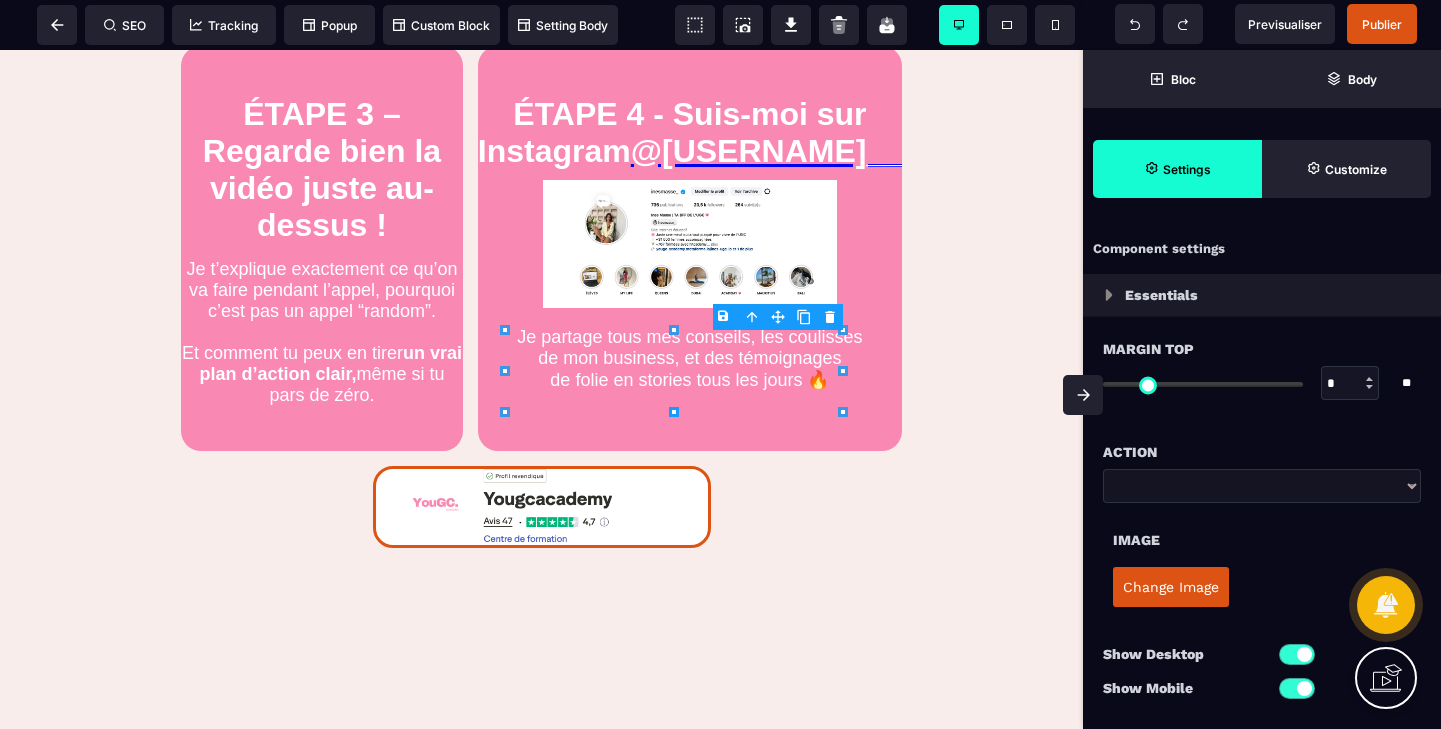 scroll, scrollTop: 1813, scrollLeft: 0, axis: vertical 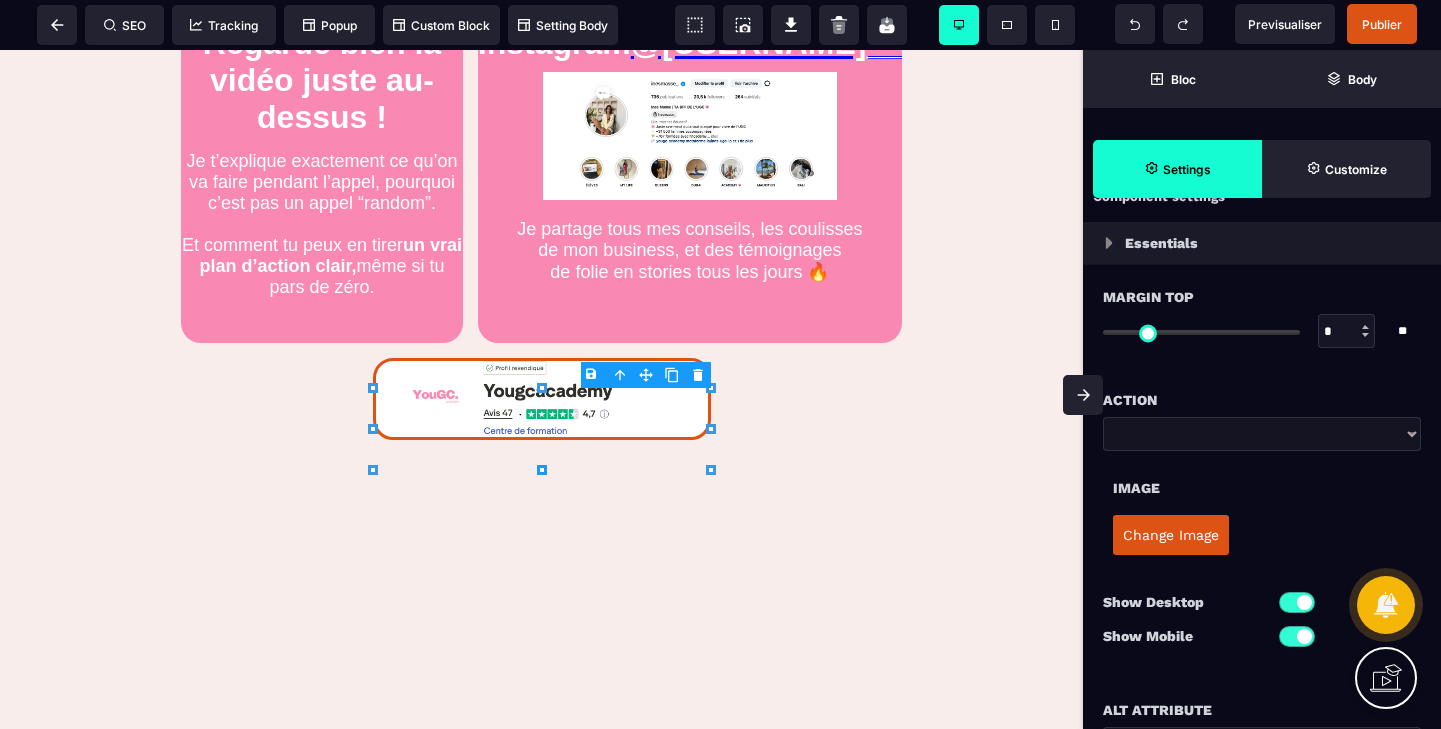 click on "**********" at bounding box center [1262, 434] 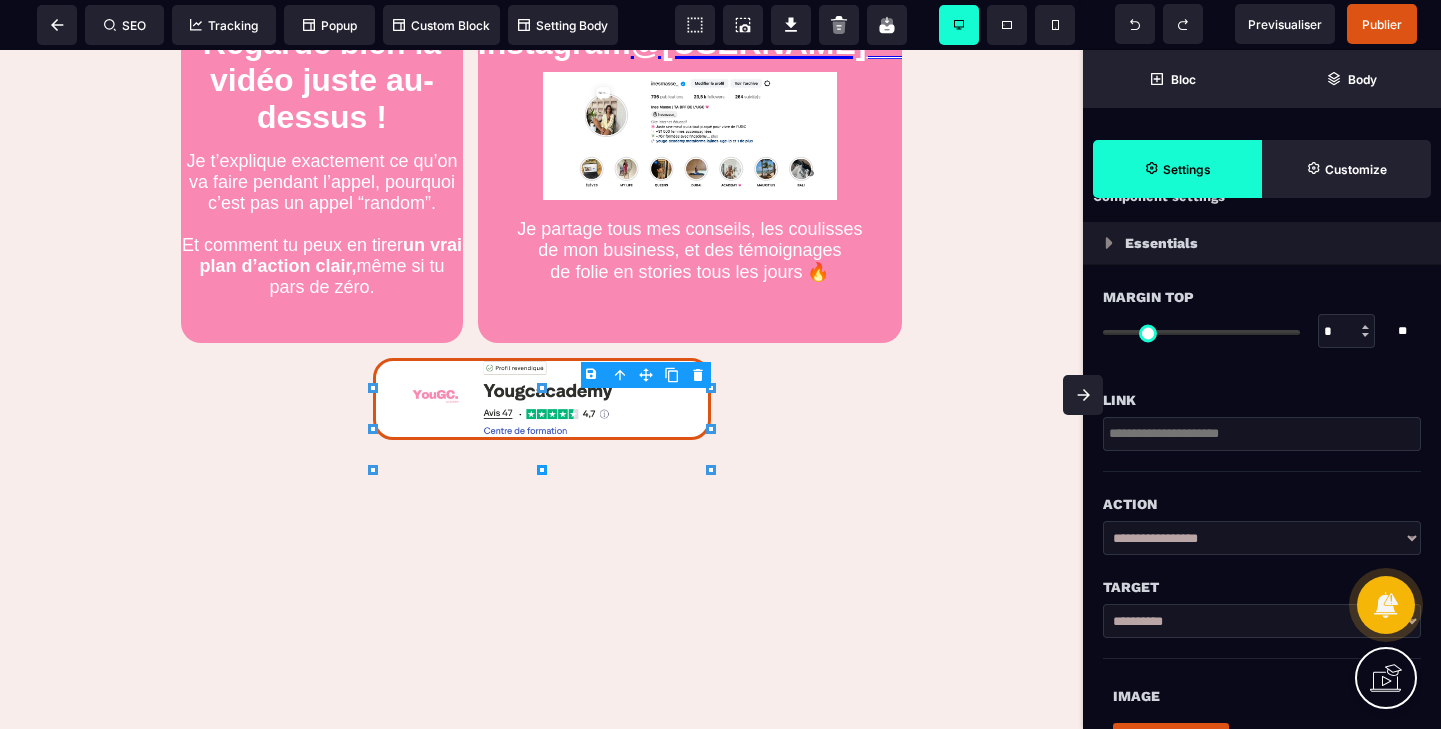 click at bounding box center [1262, 434] 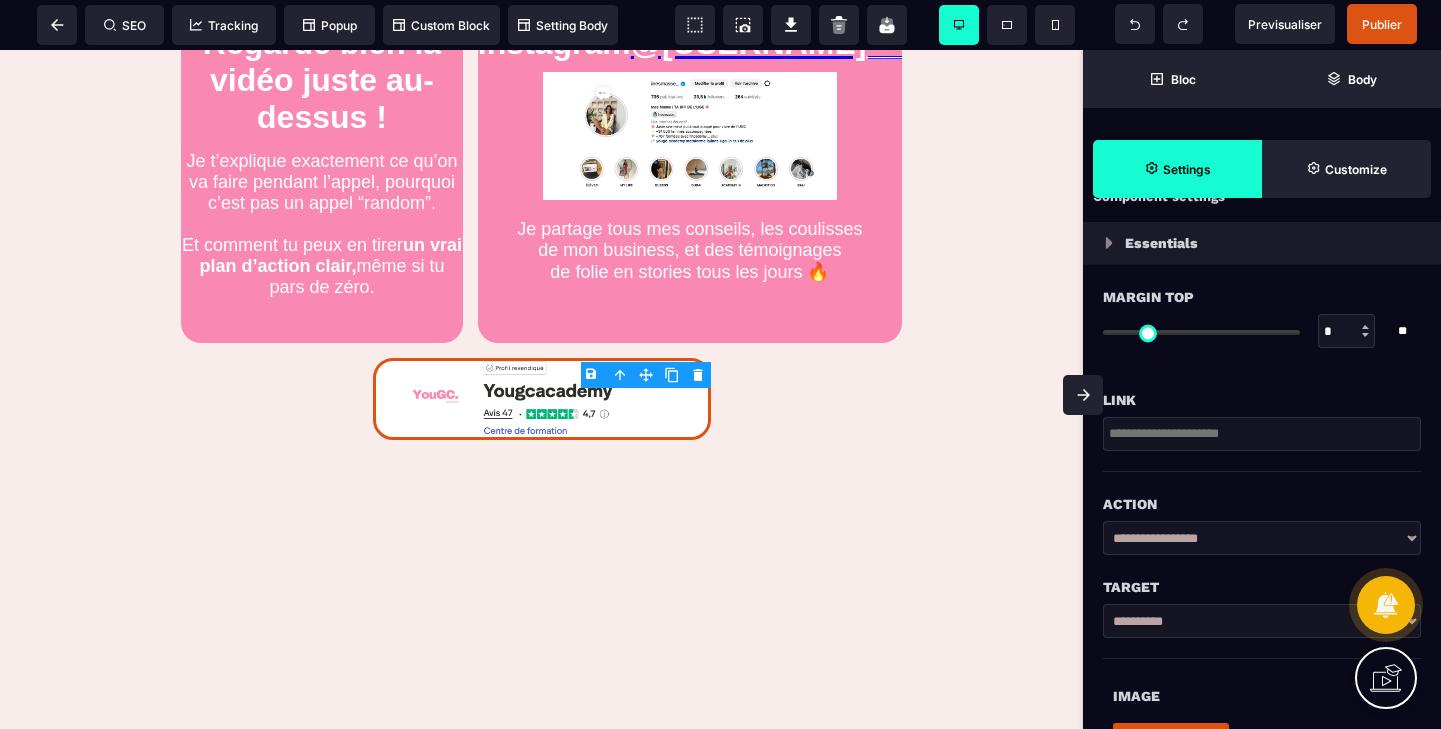 paste on "**********" 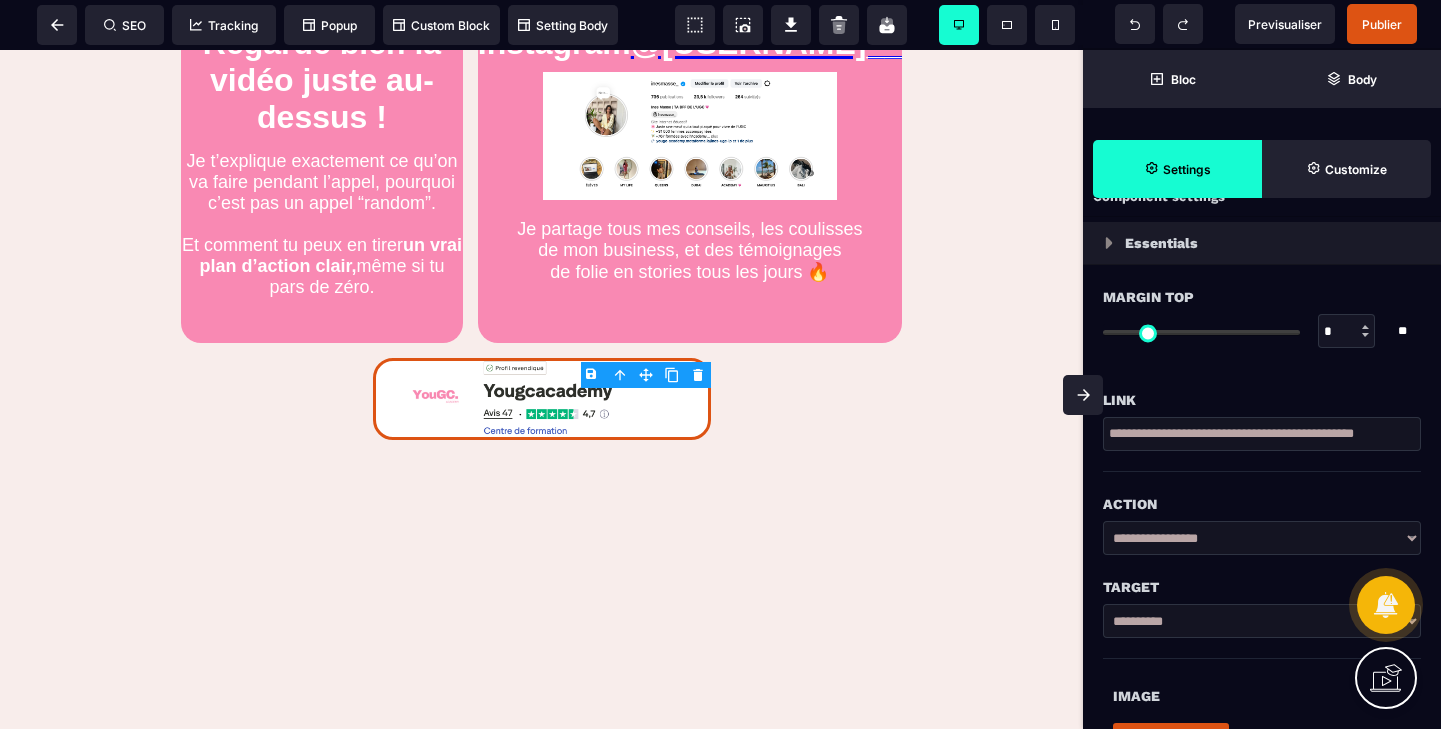 scroll, scrollTop: 0, scrollLeft: 25, axis: horizontal 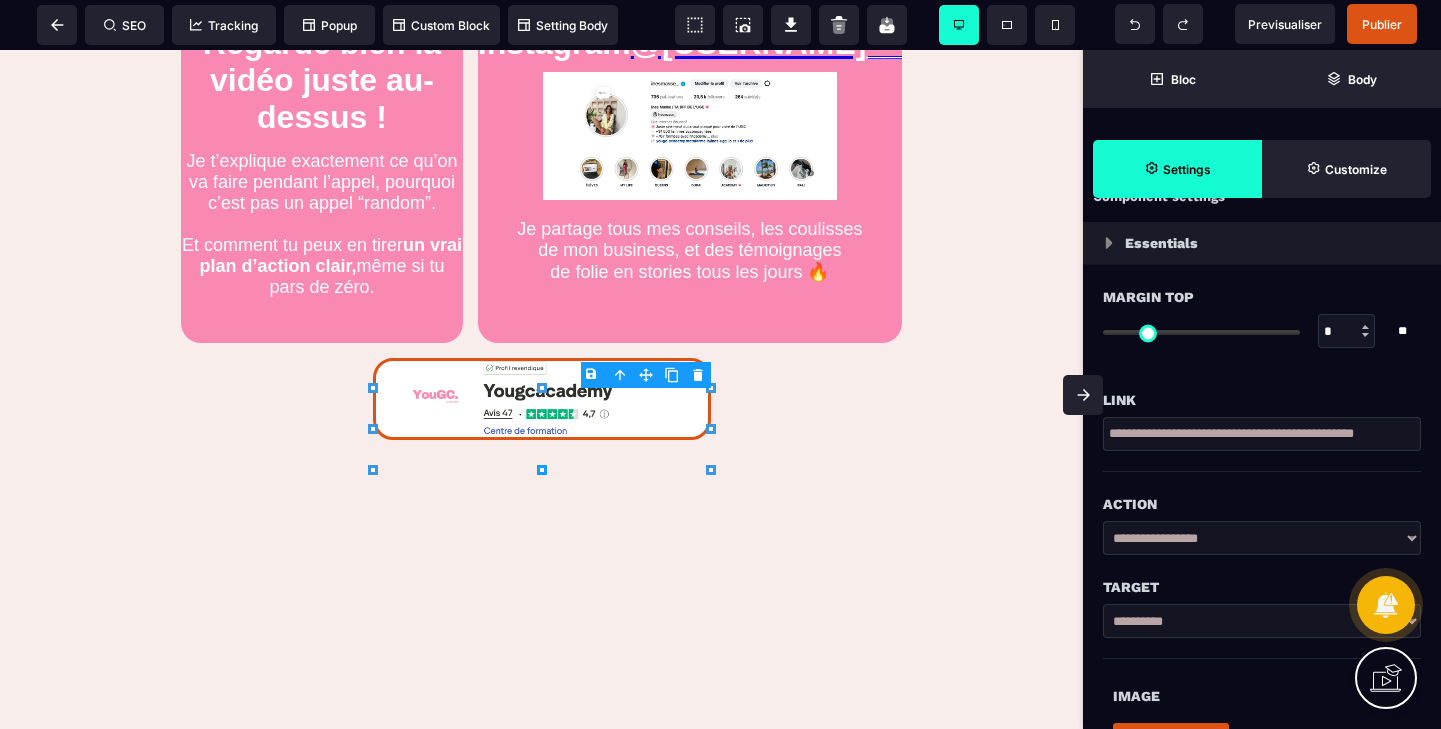 click on "Link" at bounding box center [1262, 390] 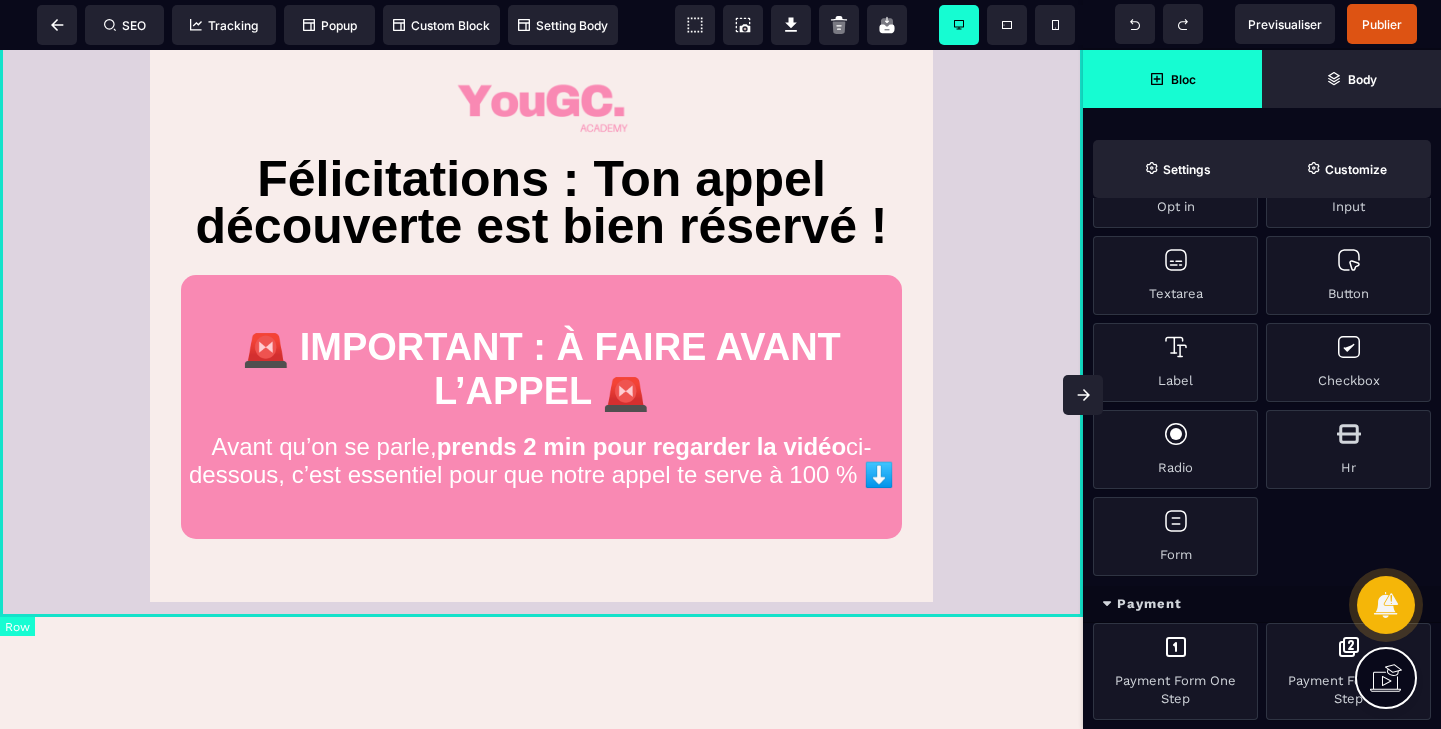 scroll, scrollTop: 33, scrollLeft: 0, axis: vertical 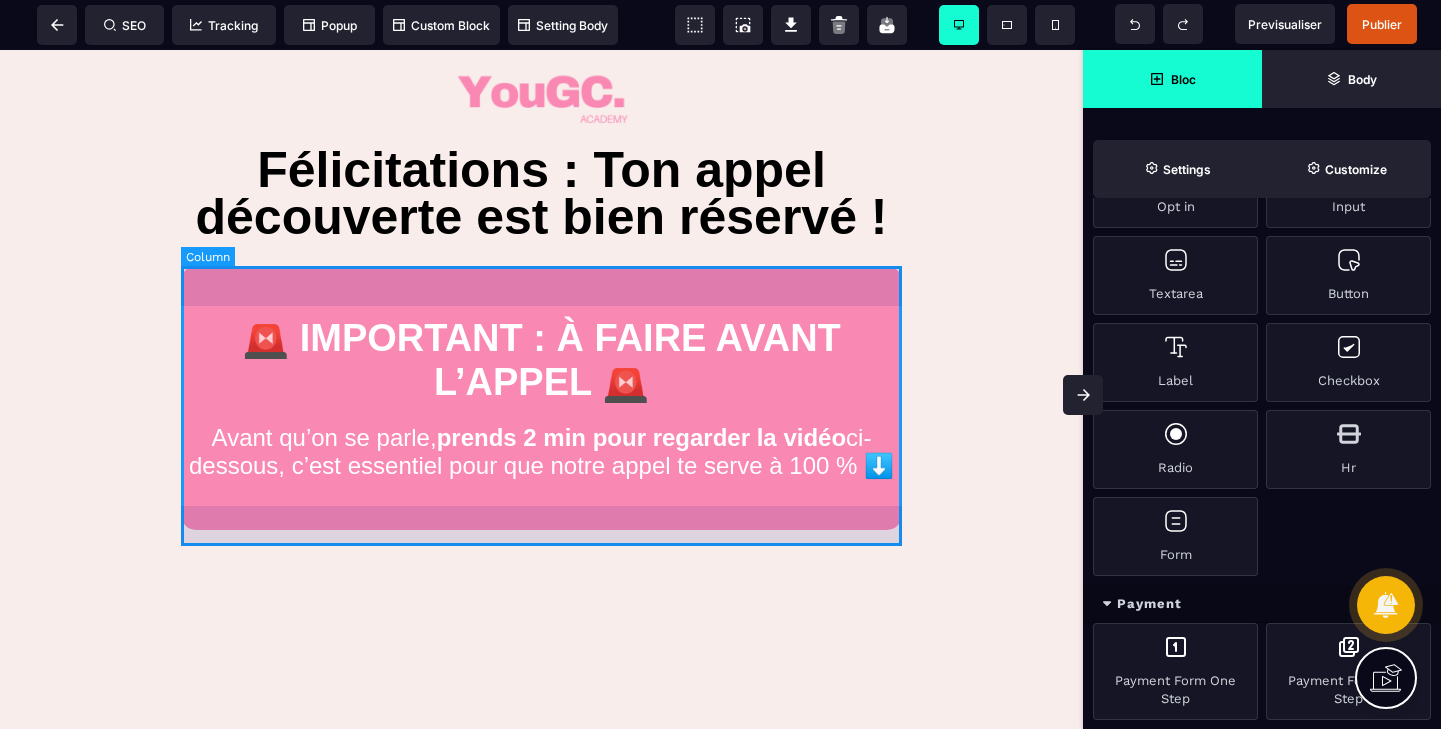 click on "🚨 IMPORTANT : À FAIRE AVANT L’APPEL 🚨 Avant qu’on se parle, prends 2 min pour regarder la vidéo
ci-dessous, c’est essentiel pour que notre appel te serve à 100 % ⬇️" at bounding box center (541, 398) 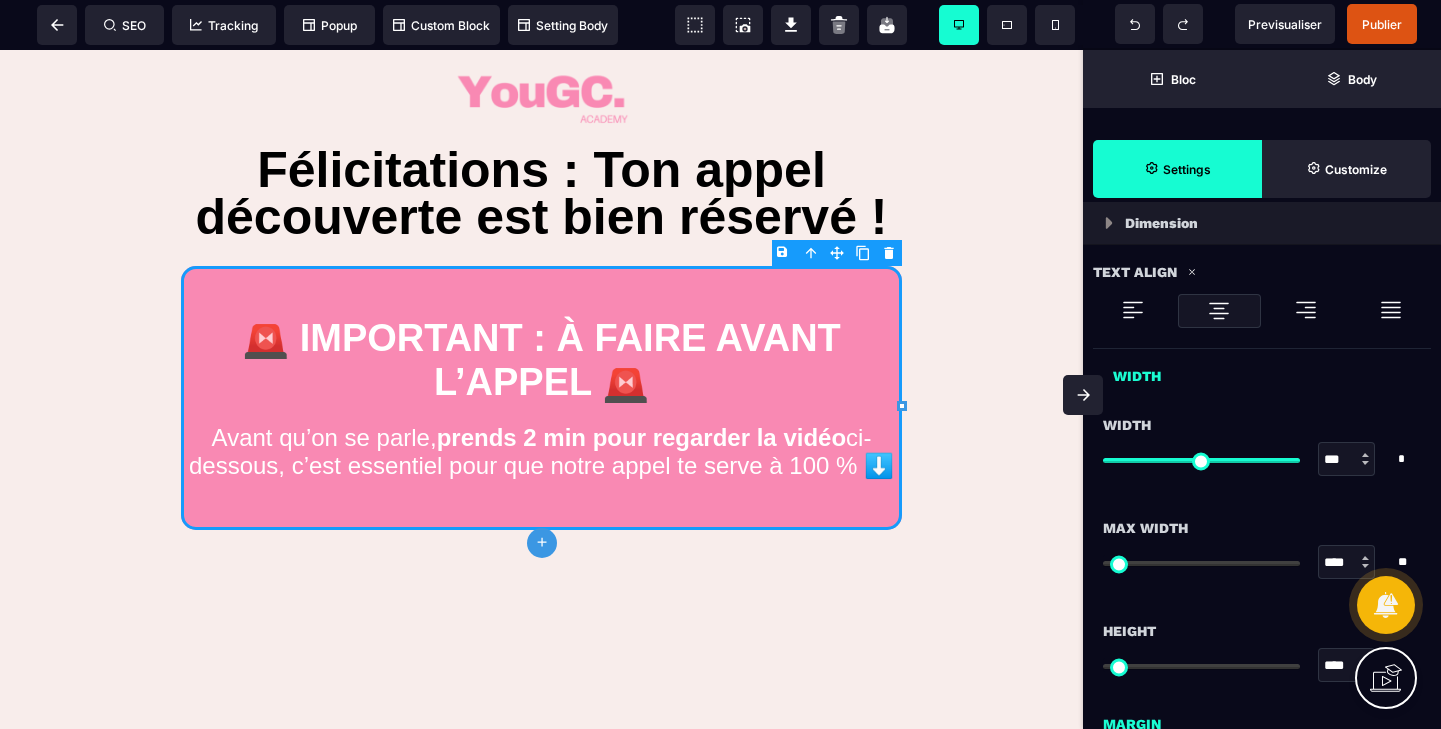 scroll, scrollTop: 964, scrollLeft: 0, axis: vertical 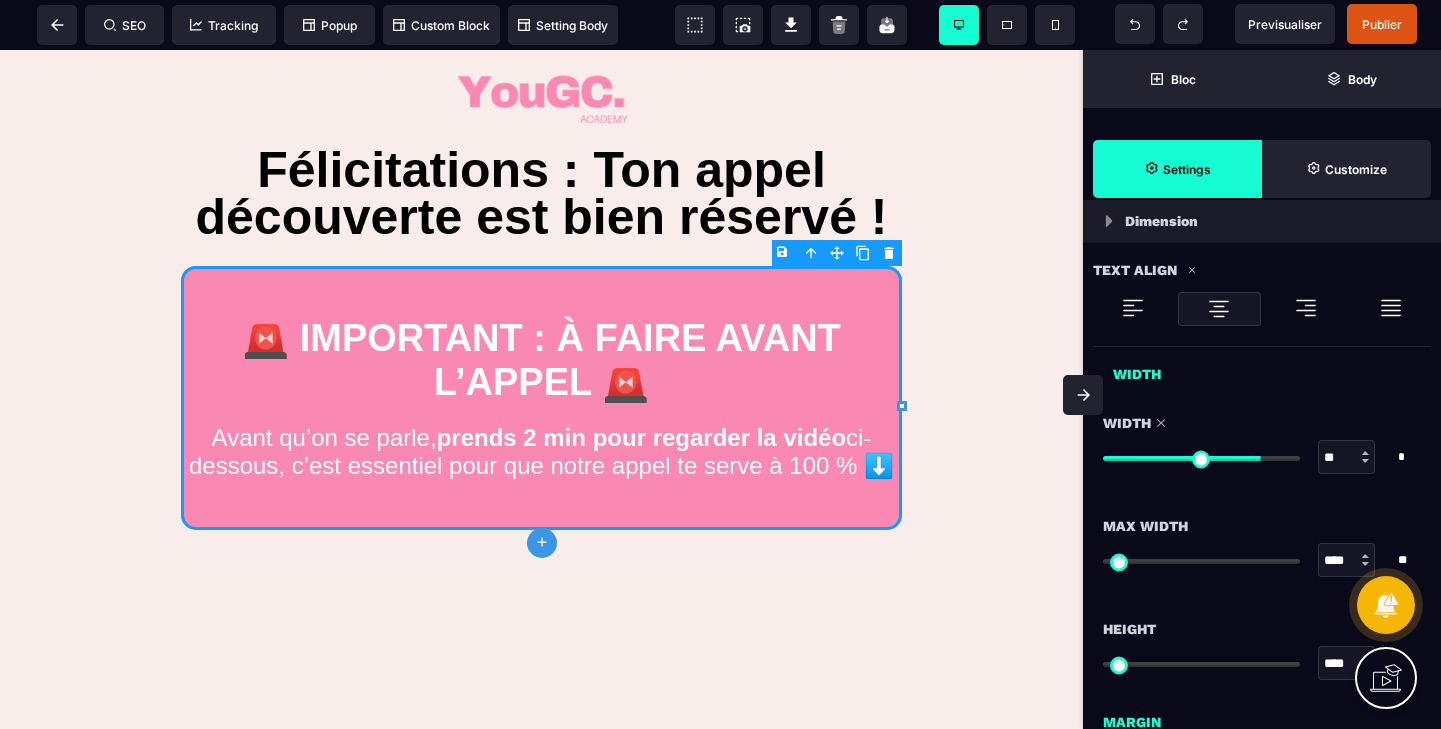 drag, startPoint x: 1292, startPoint y: 454, endPoint x: 1255, endPoint y: 460, distance: 37.48333 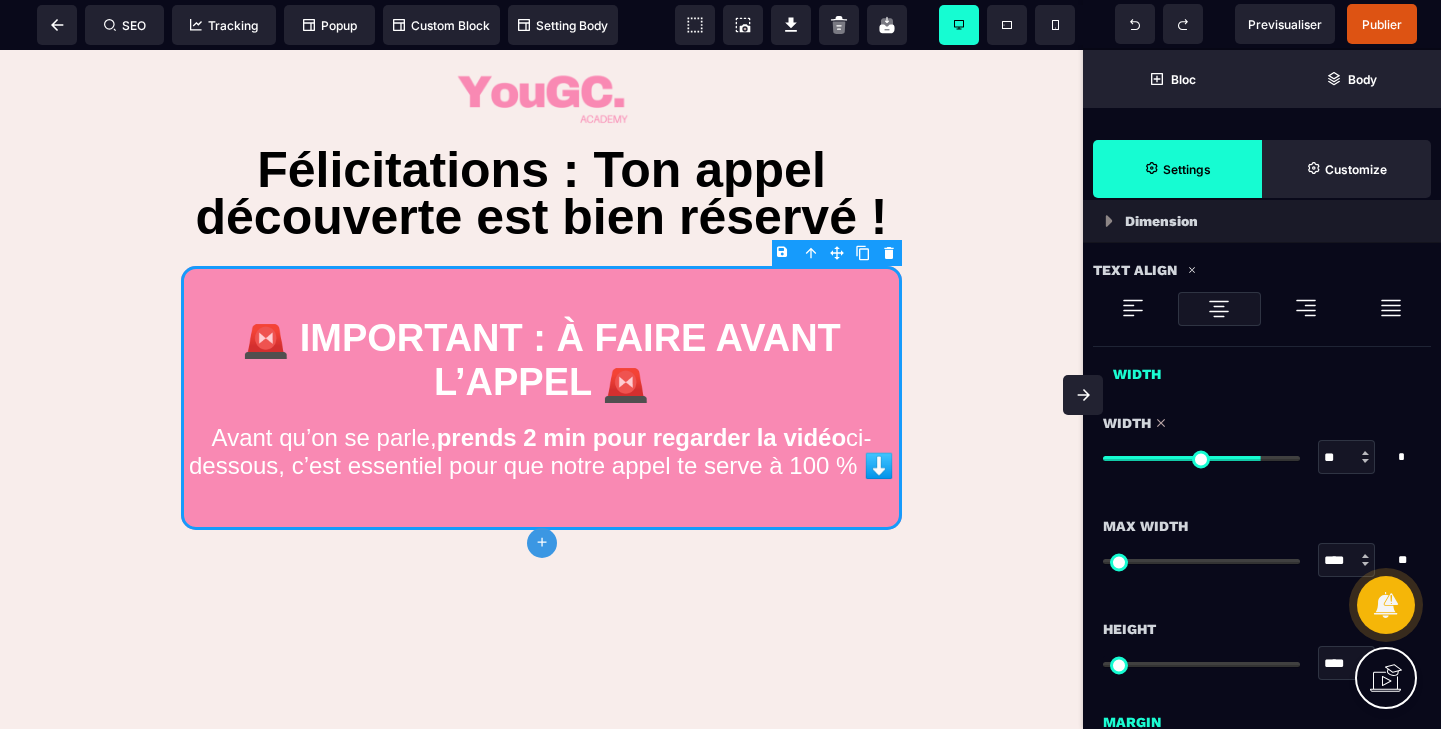 click at bounding box center [1201, 458] 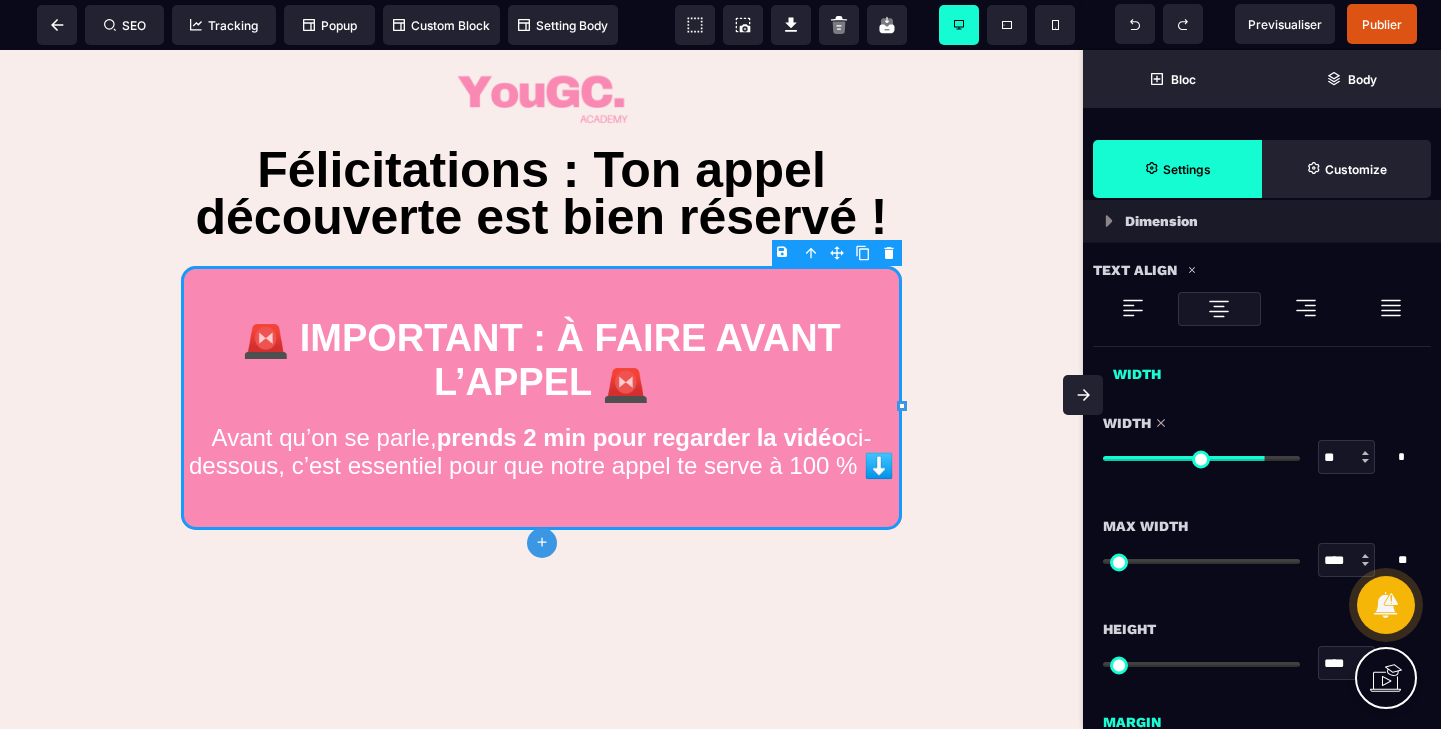 click at bounding box center [1201, 458] 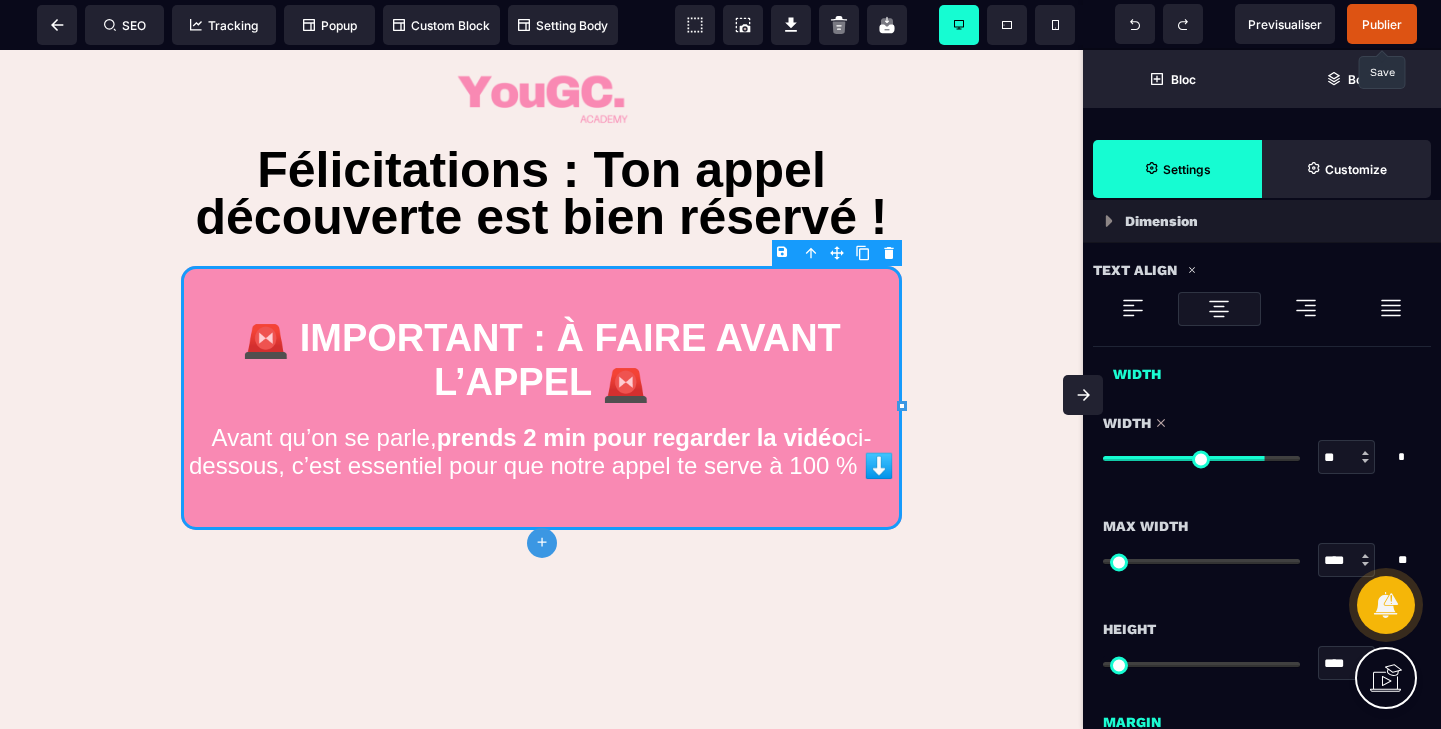 click on "Publier" at bounding box center (1382, 24) 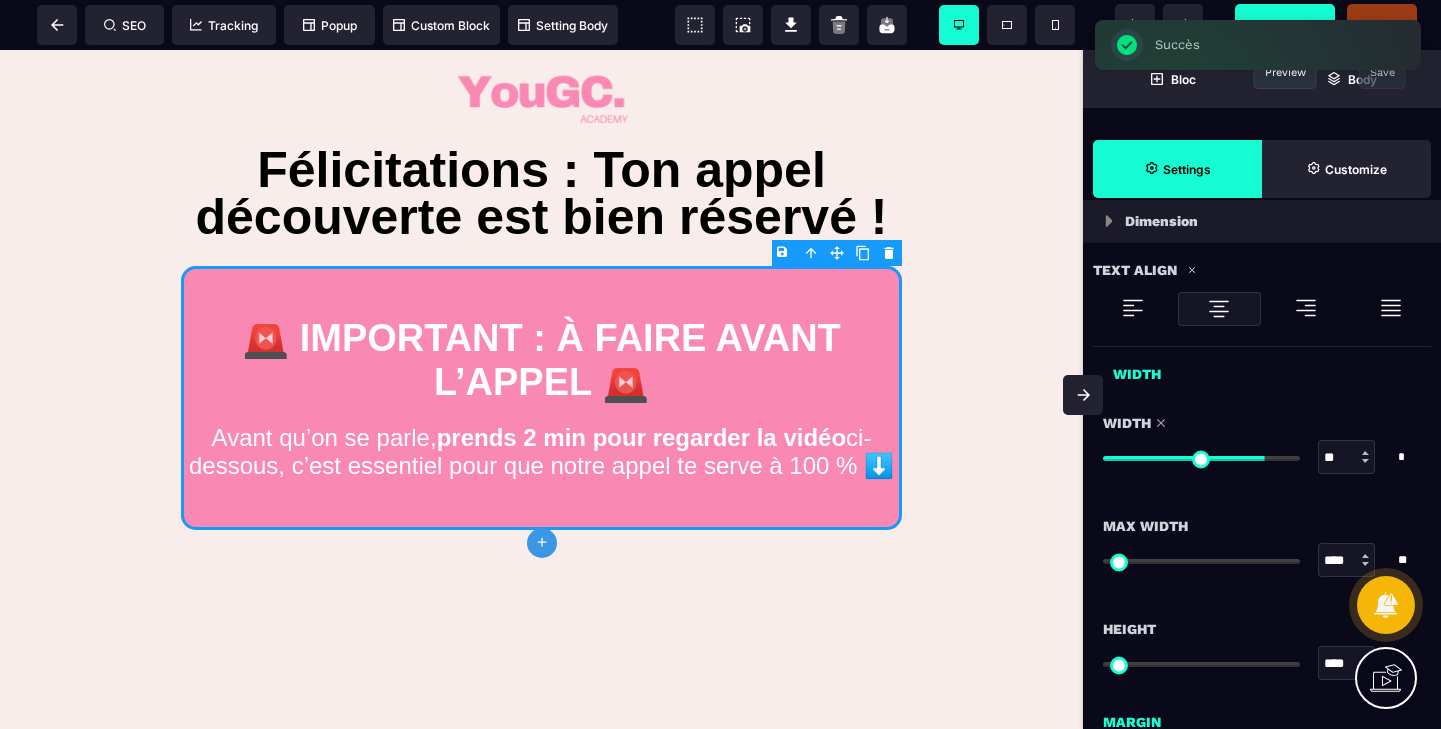 click on "B I U S
A *******
plus
Row
SEO
Big" at bounding box center (720, 364) 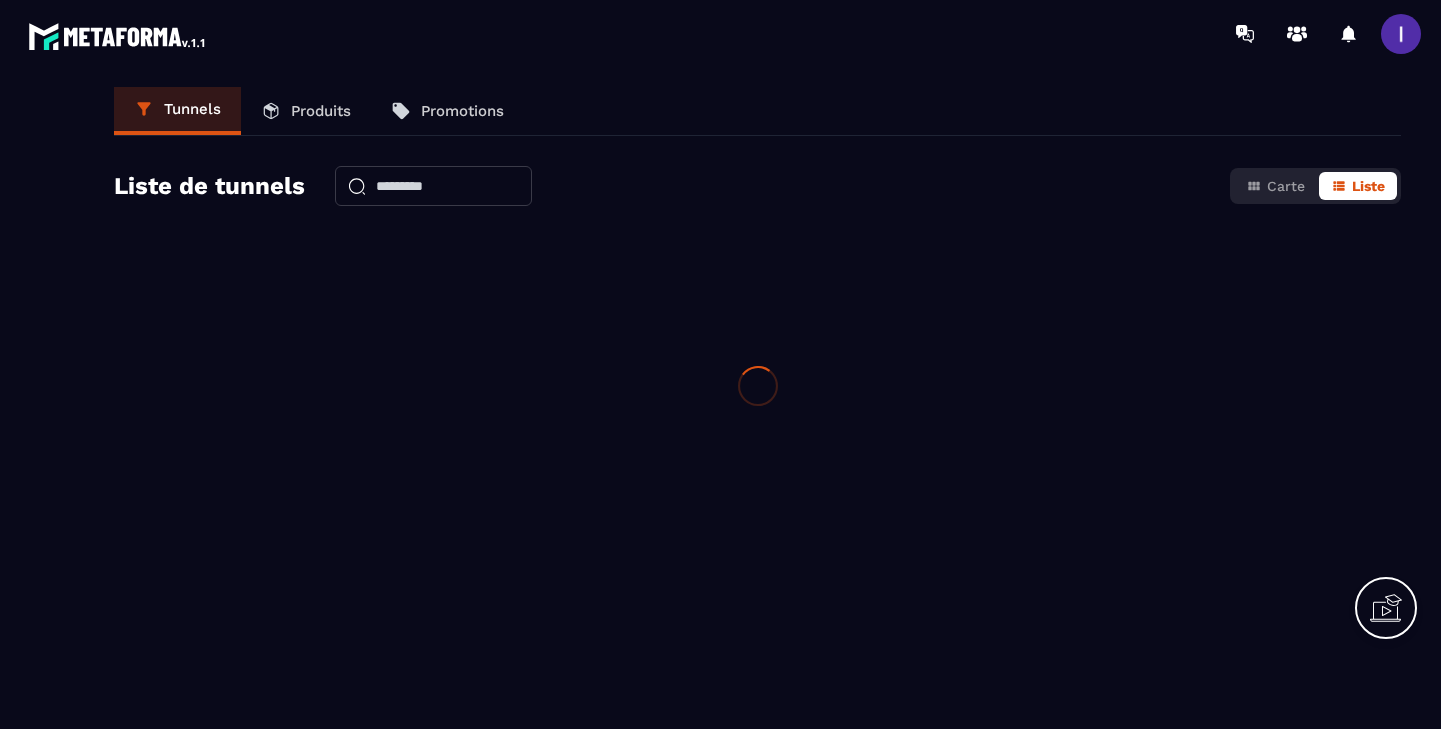 scroll, scrollTop: 0, scrollLeft: 0, axis: both 